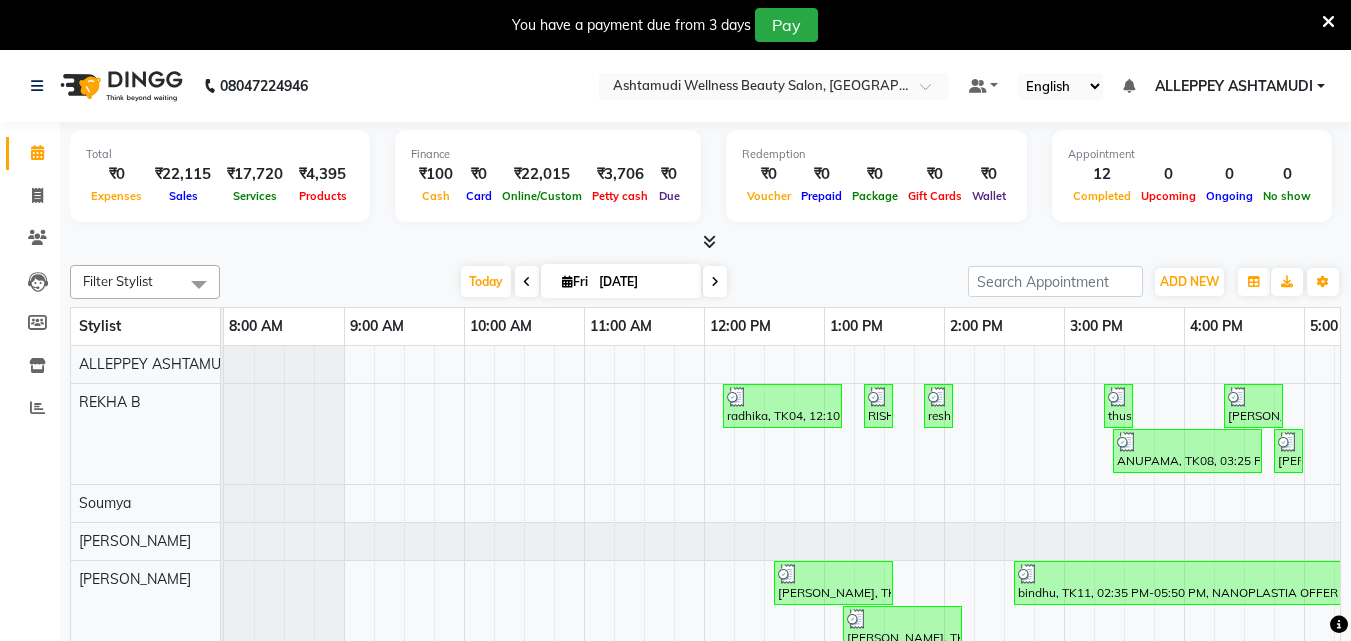 scroll, scrollTop: 0, scrollLeft: 0, axis: both 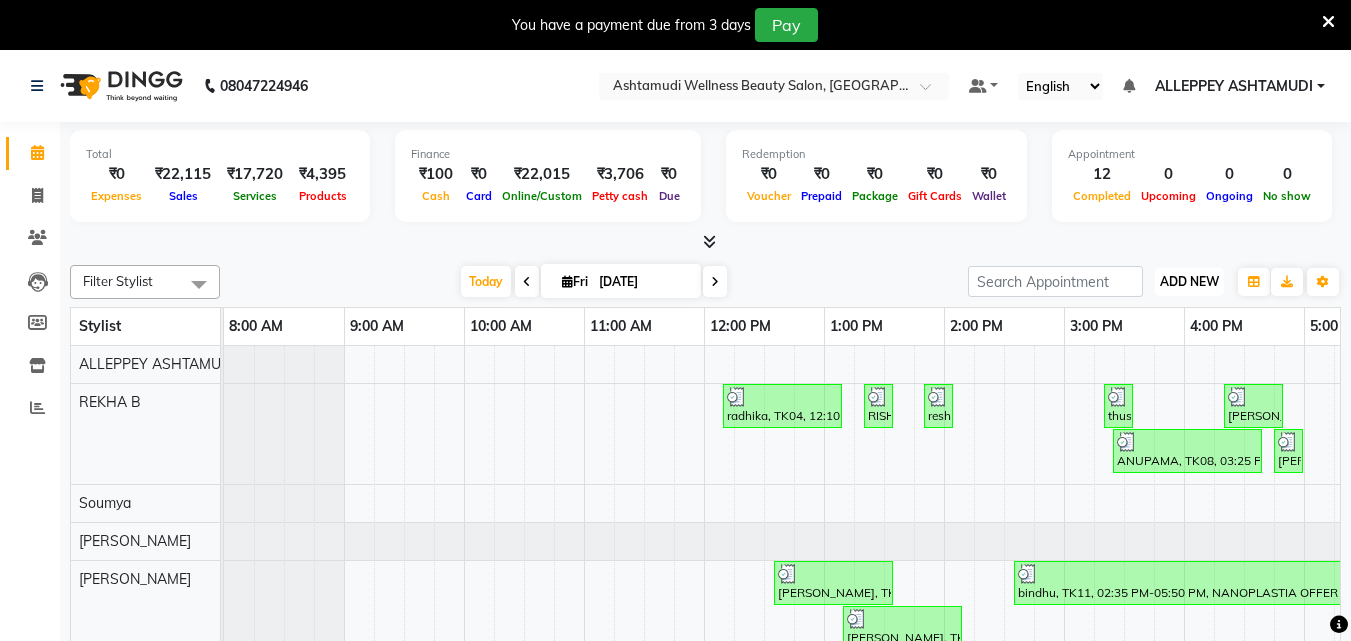 click on "ADD NEW Toggle Dropdown" at bounding box center [1189, 282] 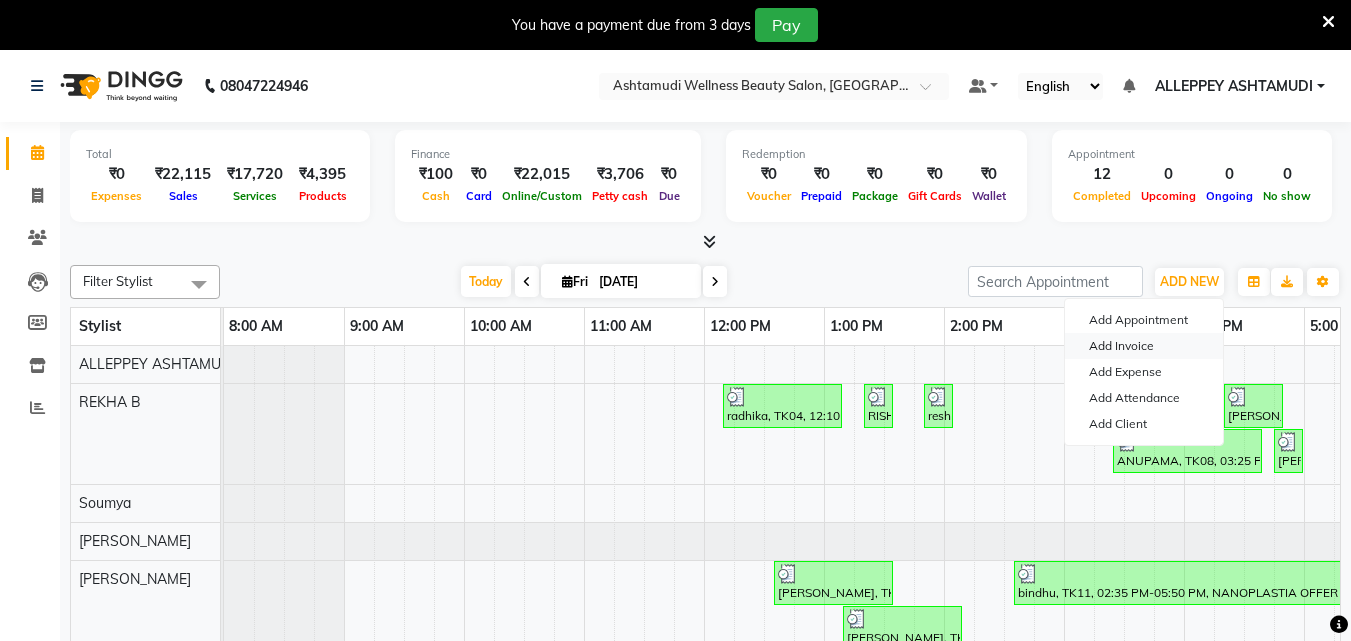 click on "Add Invoice" at bounding box center [1144, 346] 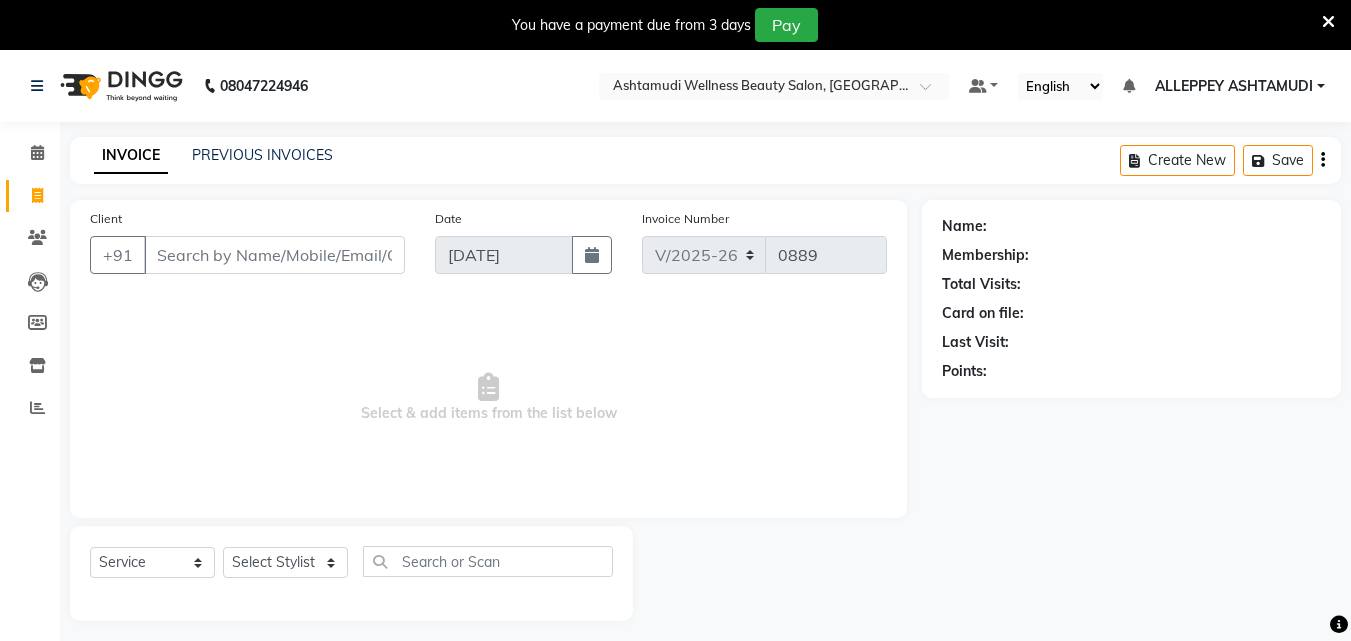 click on "Client" at bounding box center [274, 255] 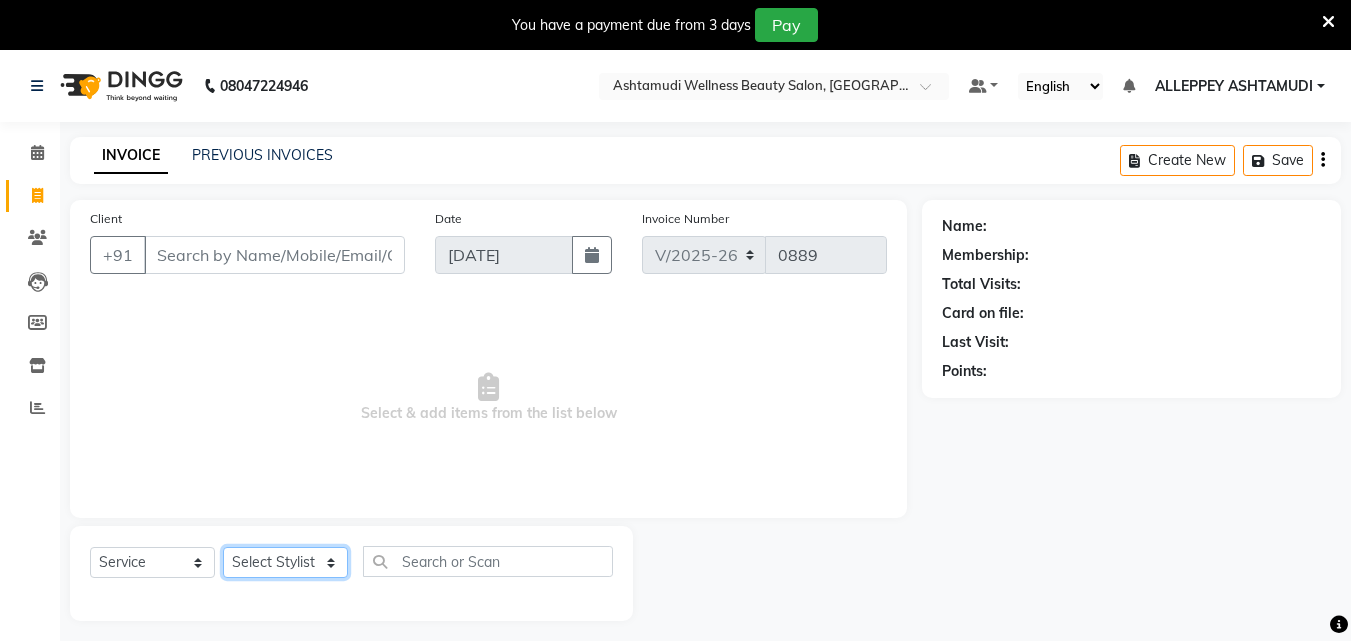 click on "Select Stylist ALLEPPEY ASHTAMUDI Jyothy [PERSON_NAME] [PERSON_NAME]" 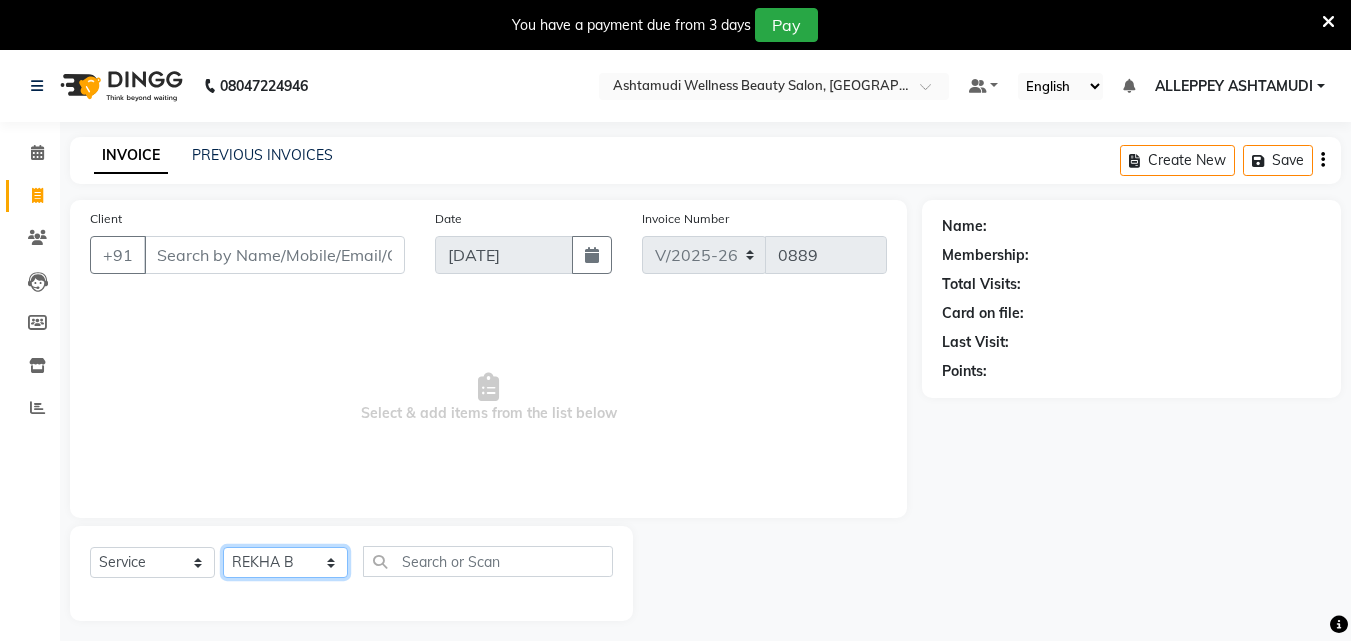 click on "Select Stylist ALLEPPEY ASHTAMUDI Jyothy [PERSON_NAME] [PERSON_NAME]" 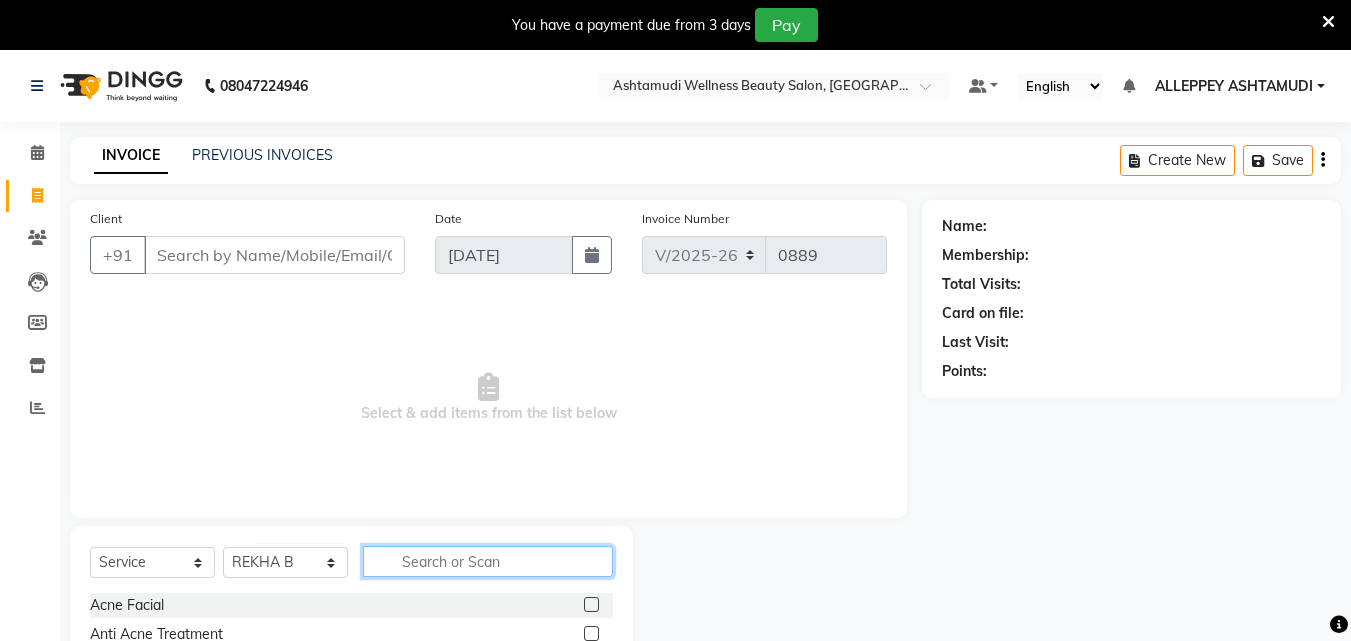 click 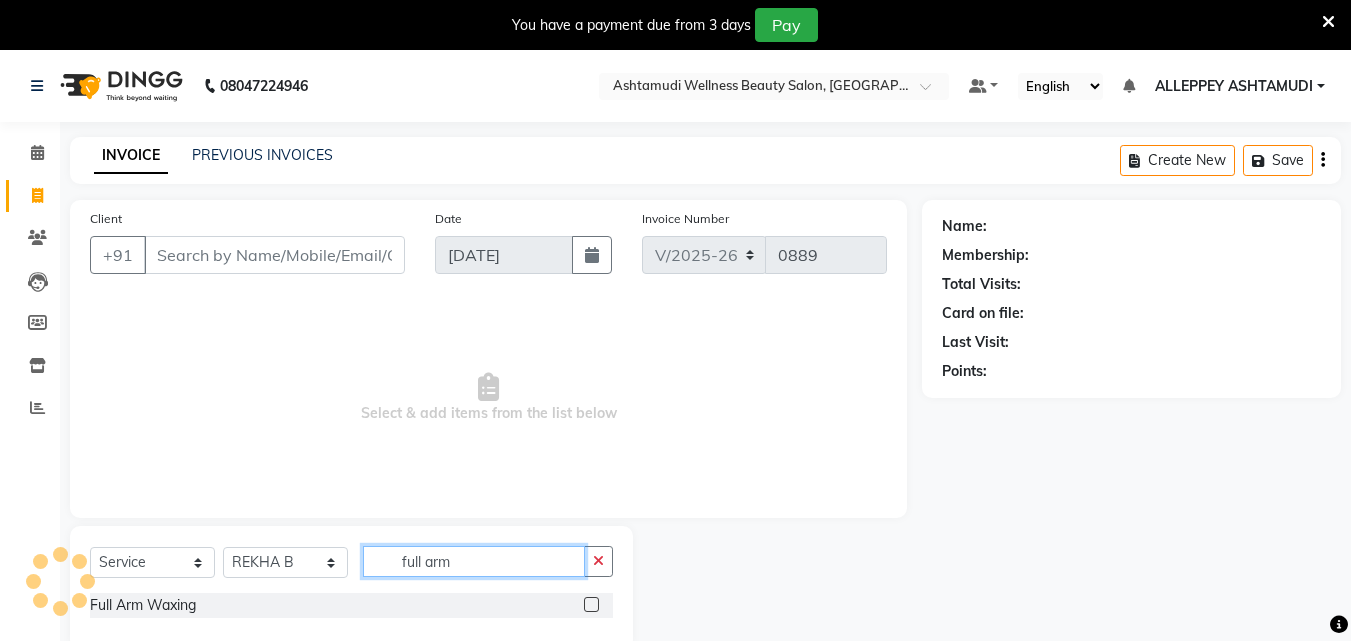 type on "full arm" 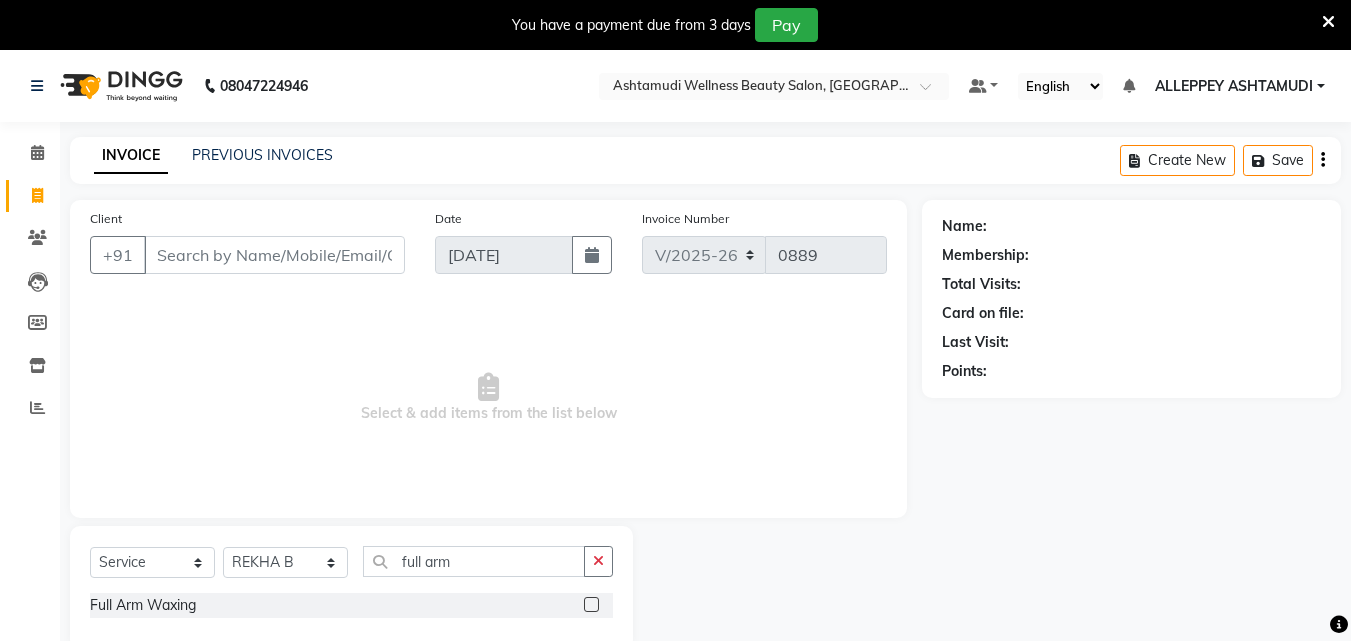 click 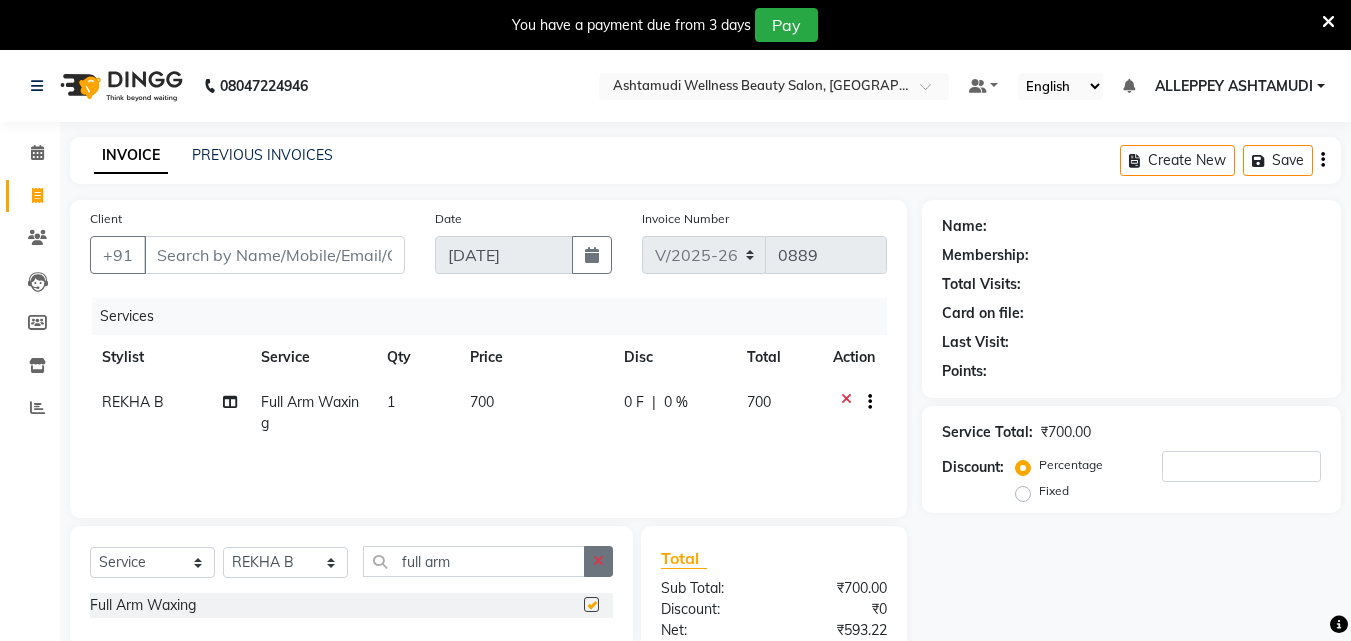 checkbox on "false" 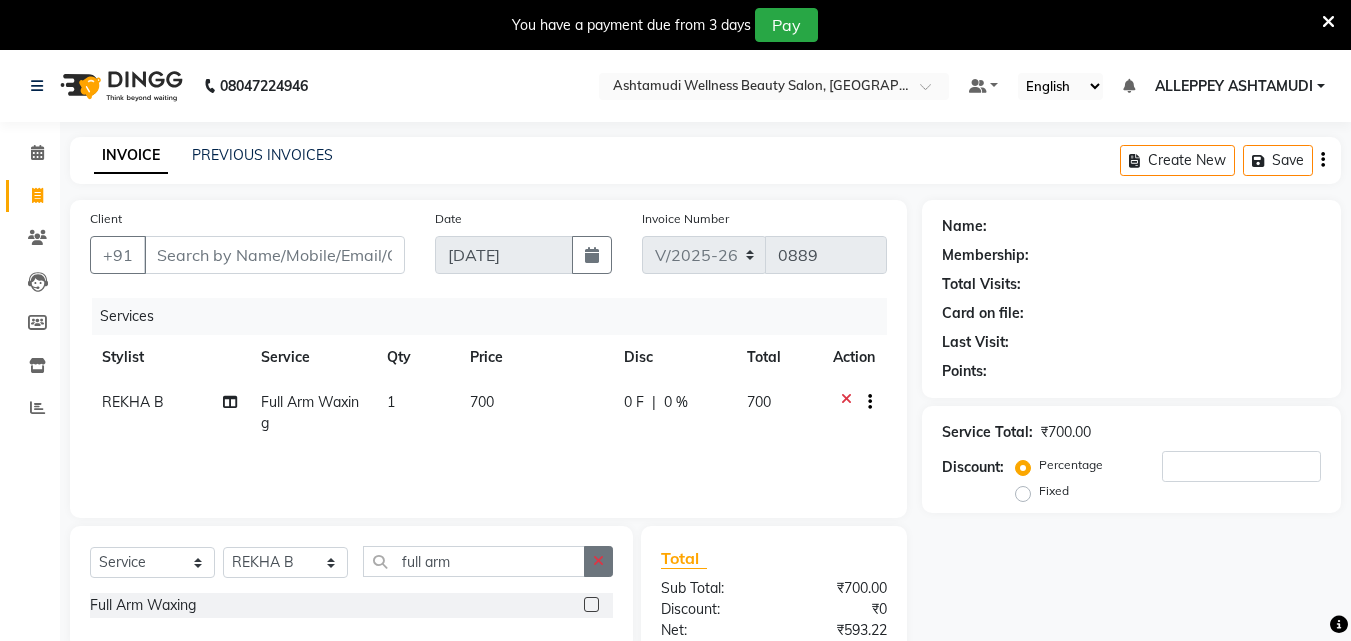 click 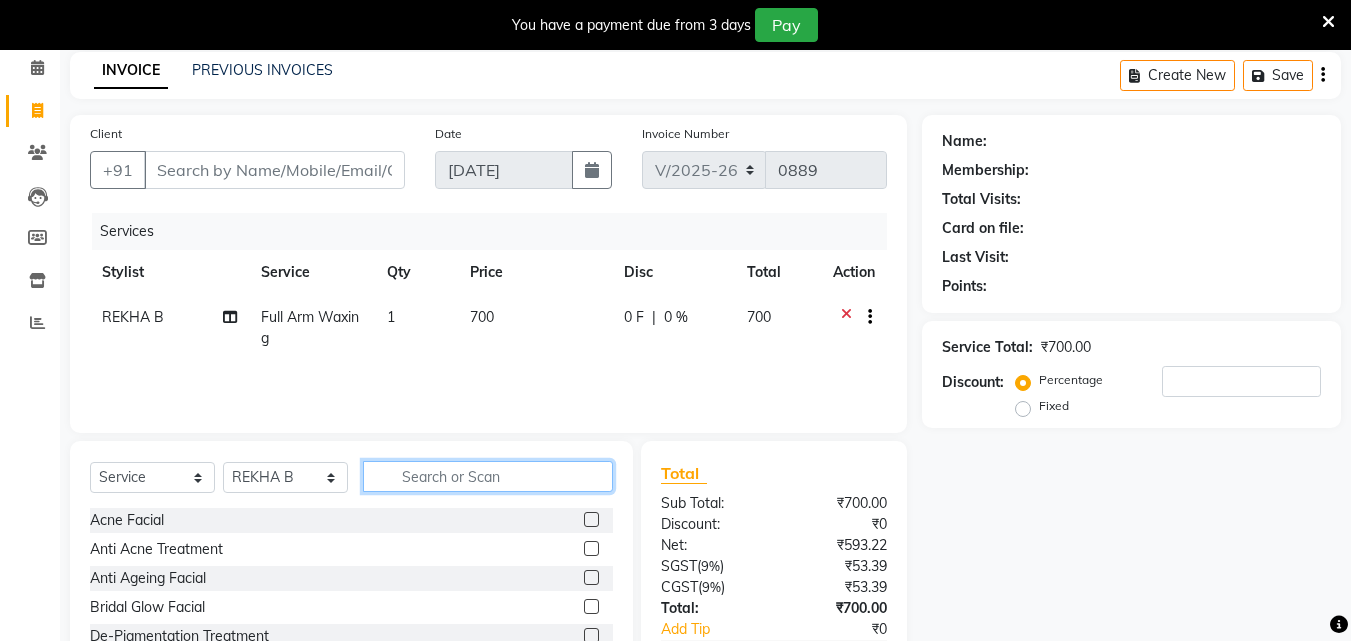 scroll, scrollTop: 200, scrollLeft: 0, axis: vertical 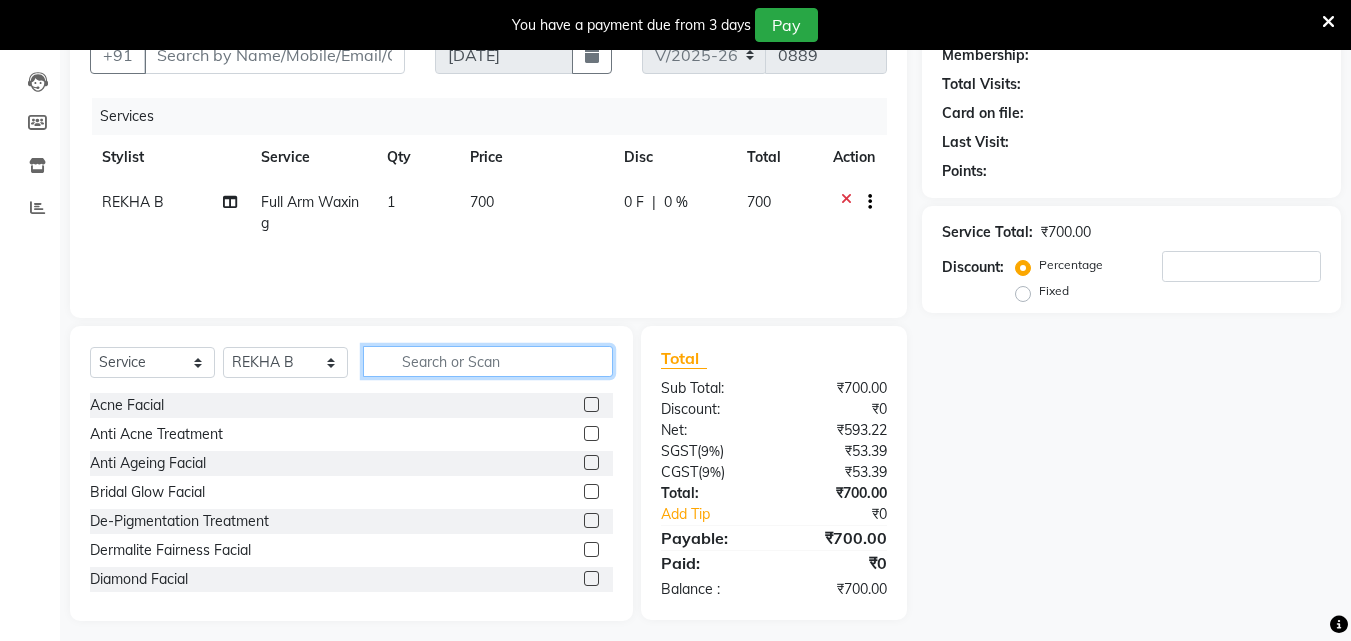 click 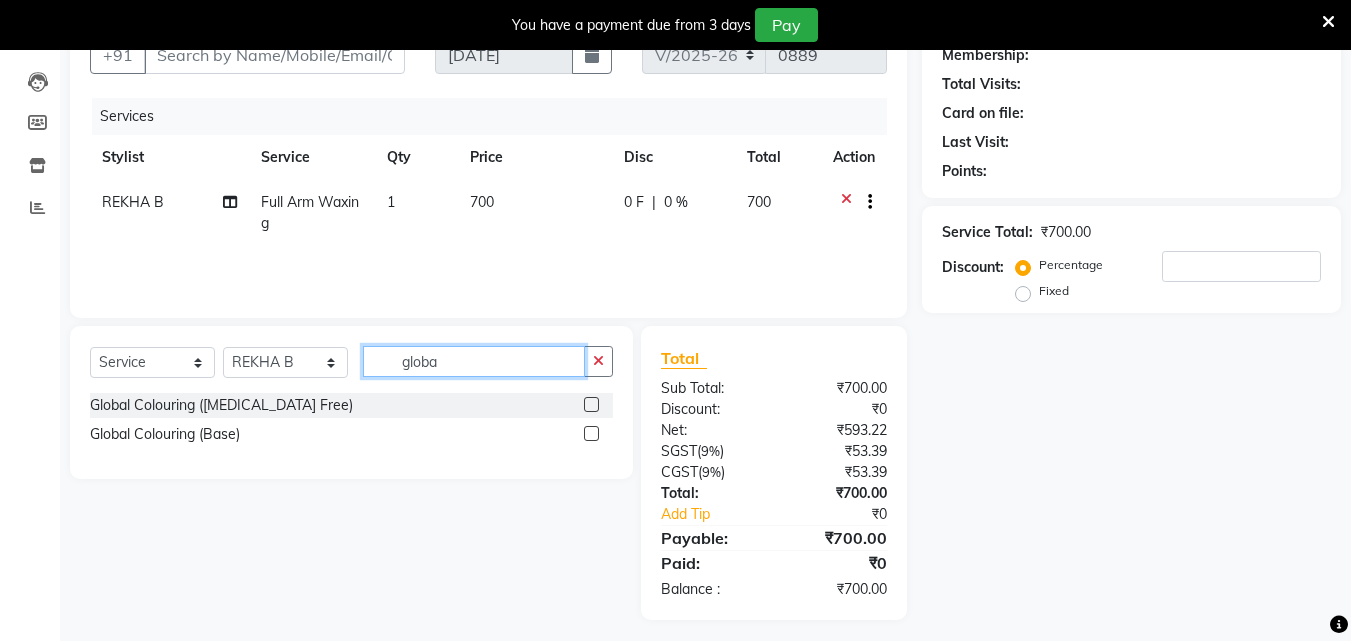 type on "globa" 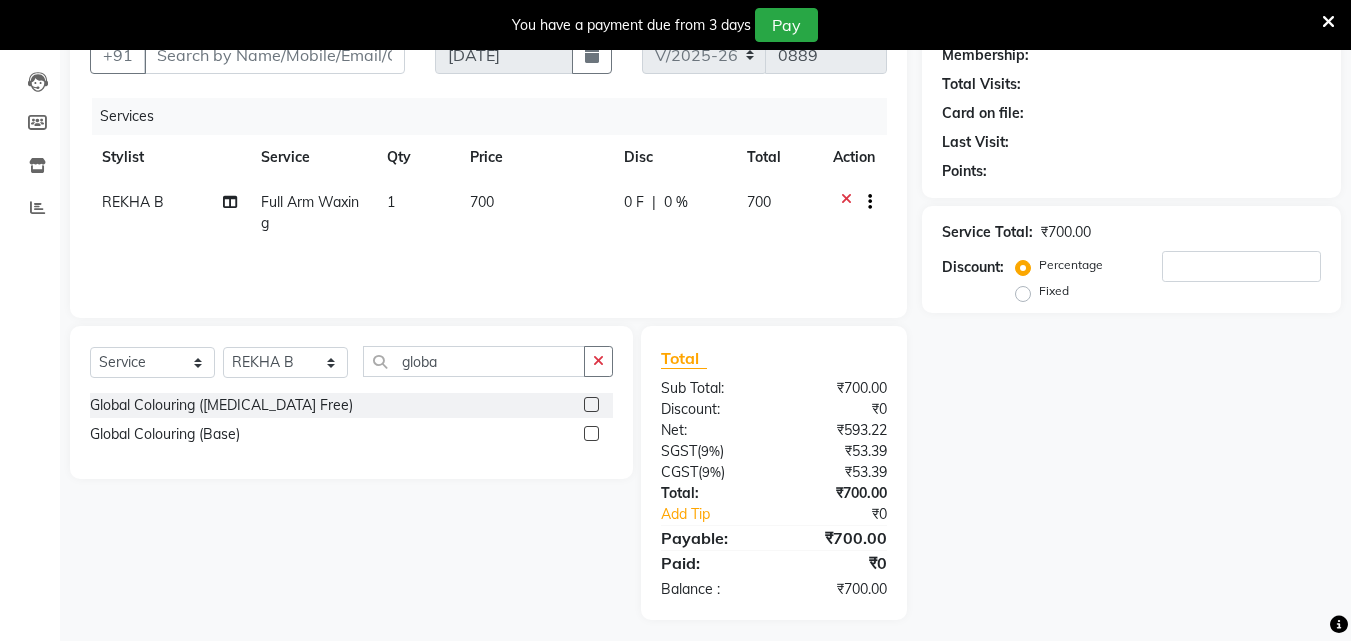 click 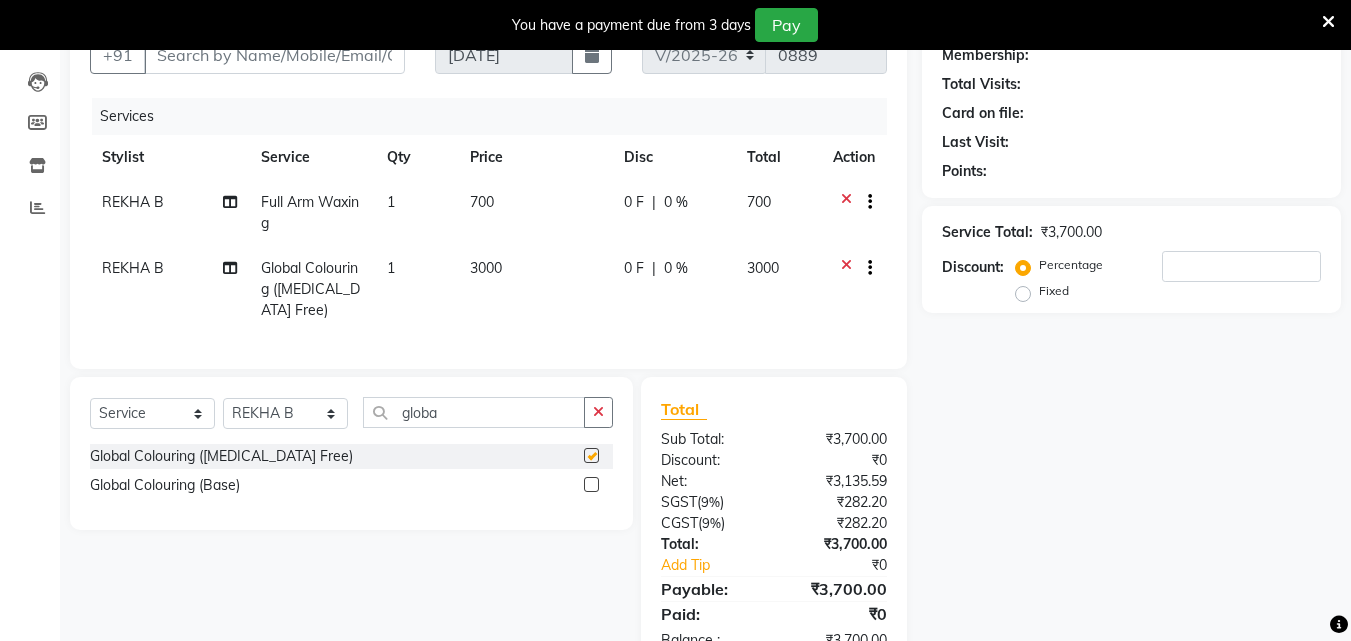 checkbox on "false" 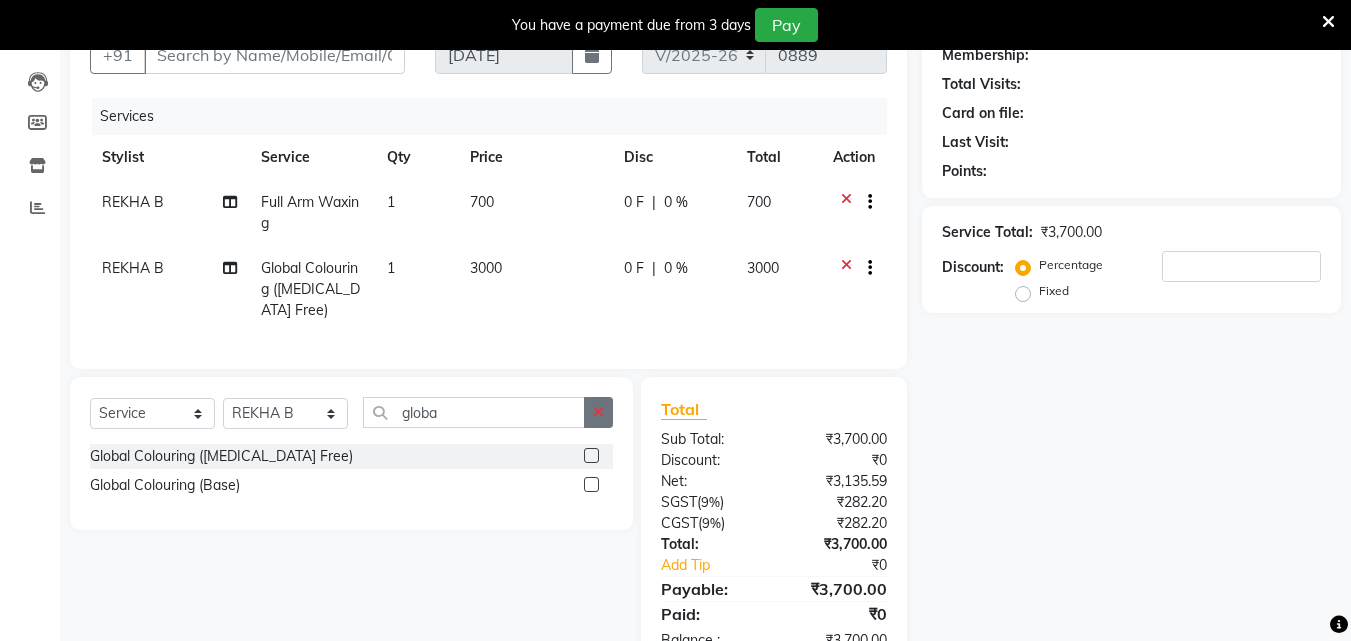 click 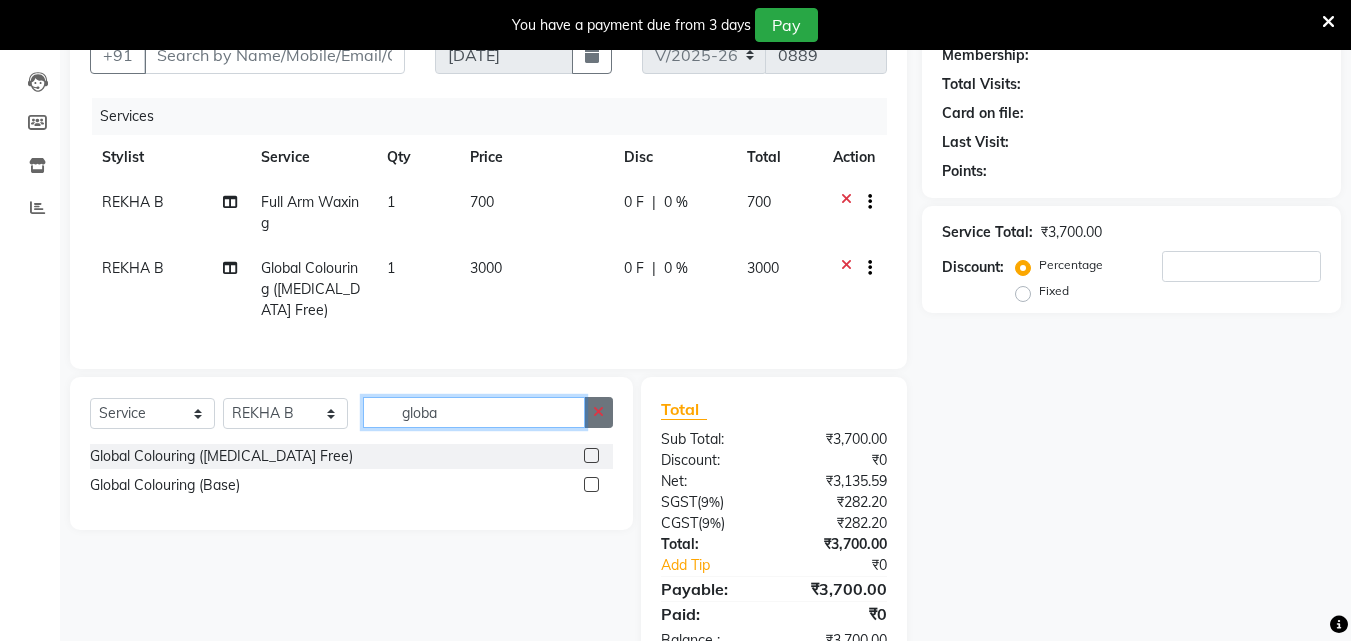 type 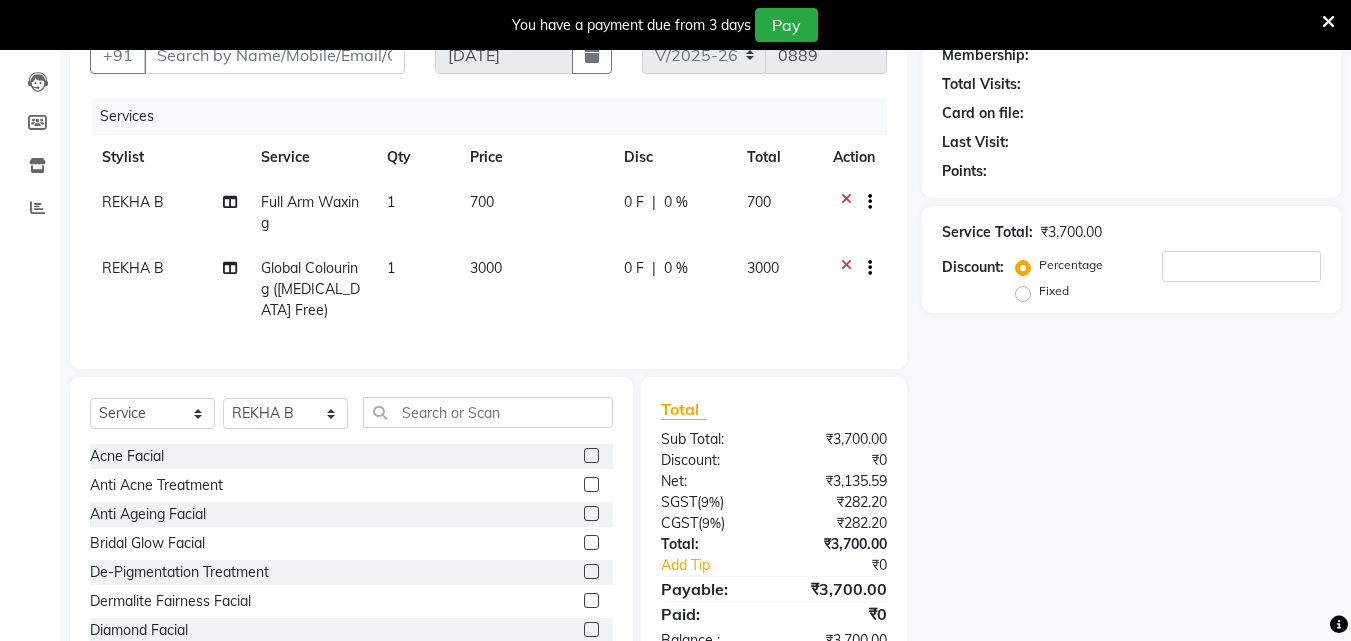 click on "0 F | 0 %" 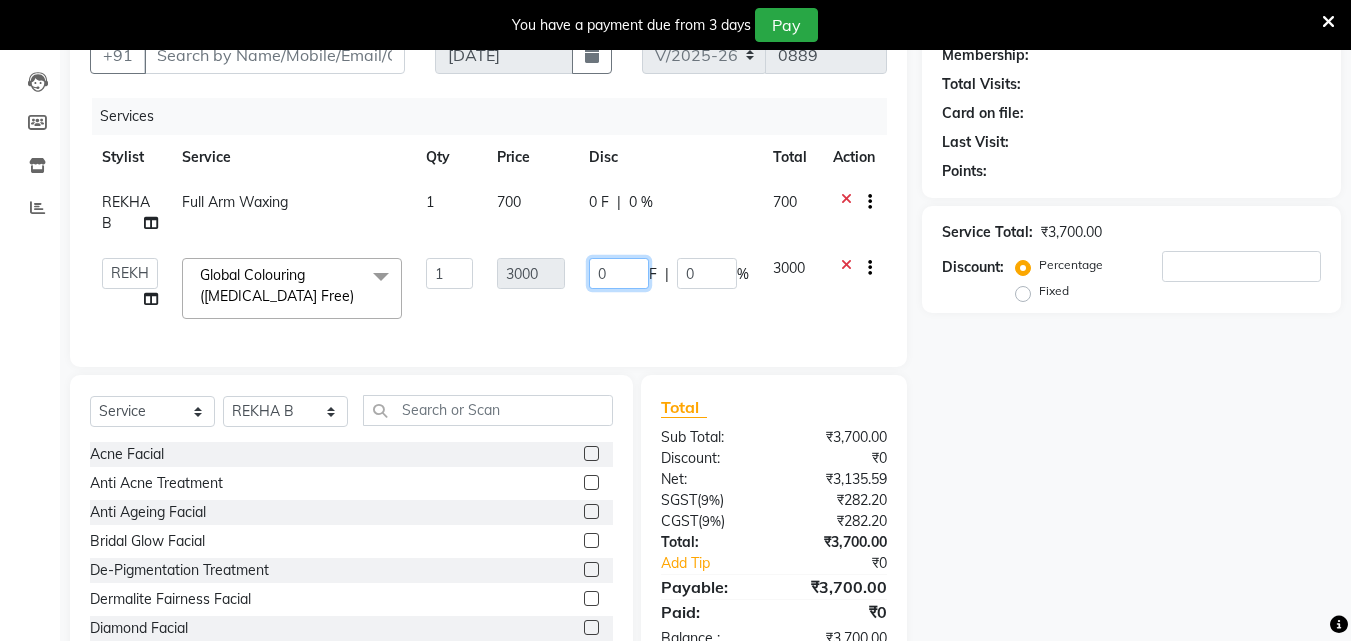 click on "0" 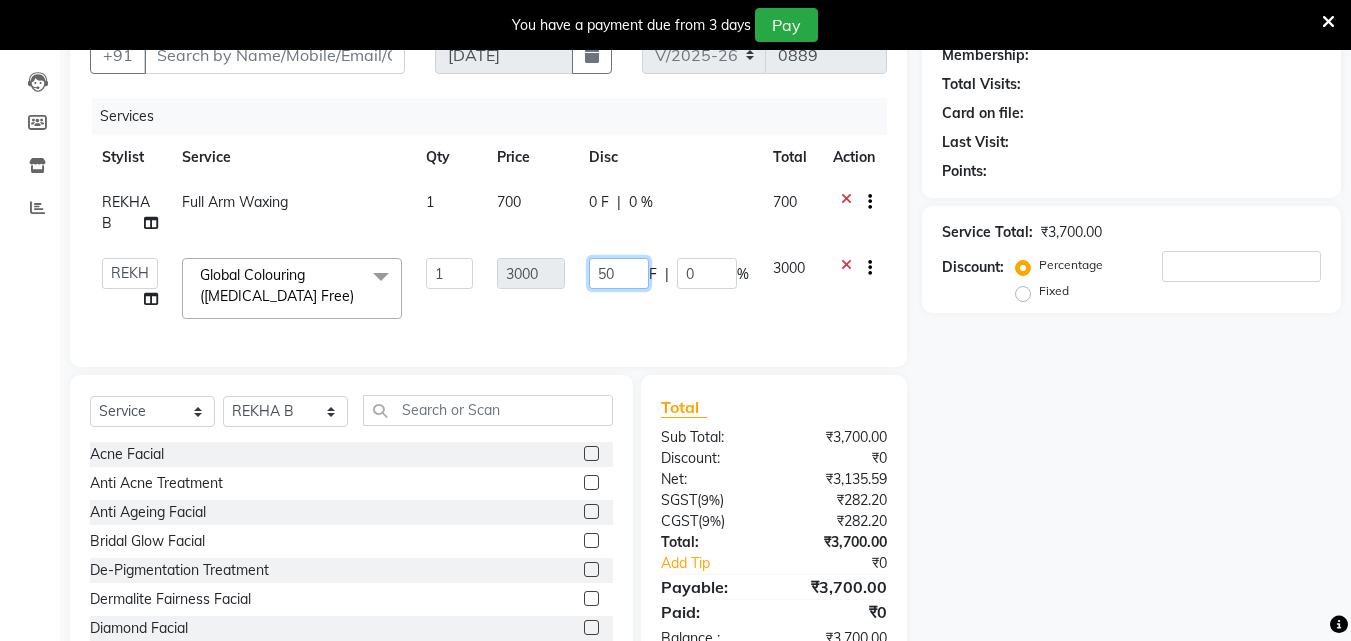 type on "500" 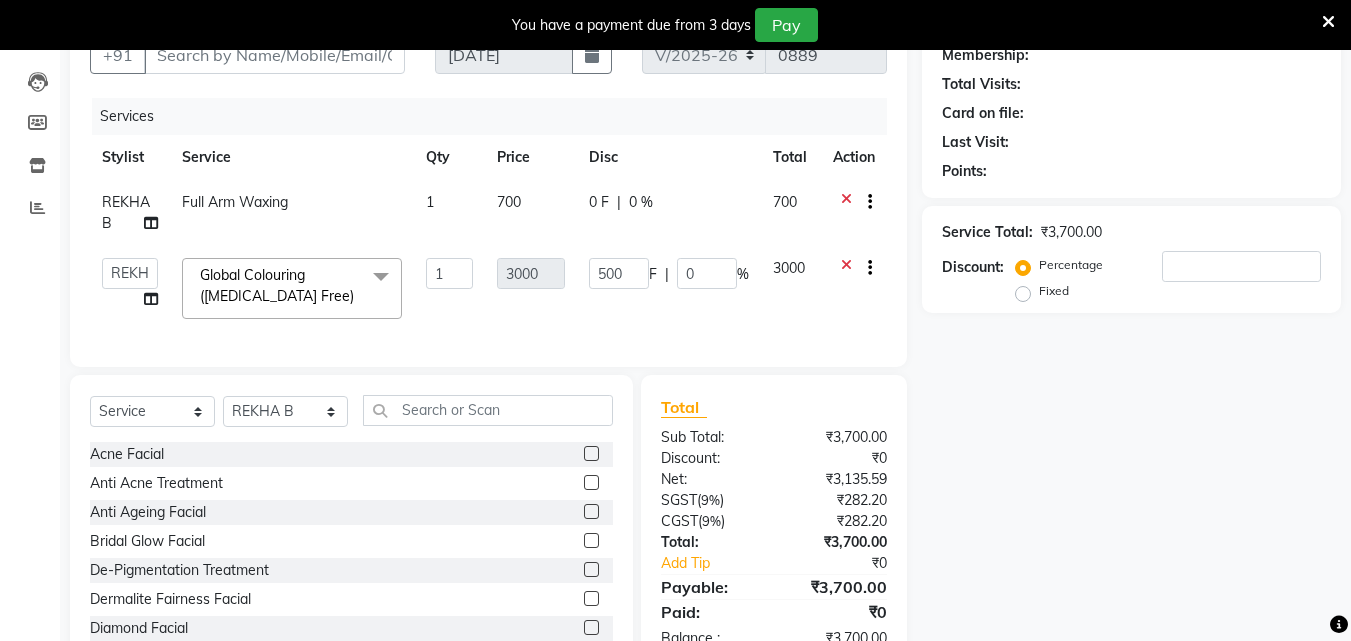 click on "500 F | 0 %" 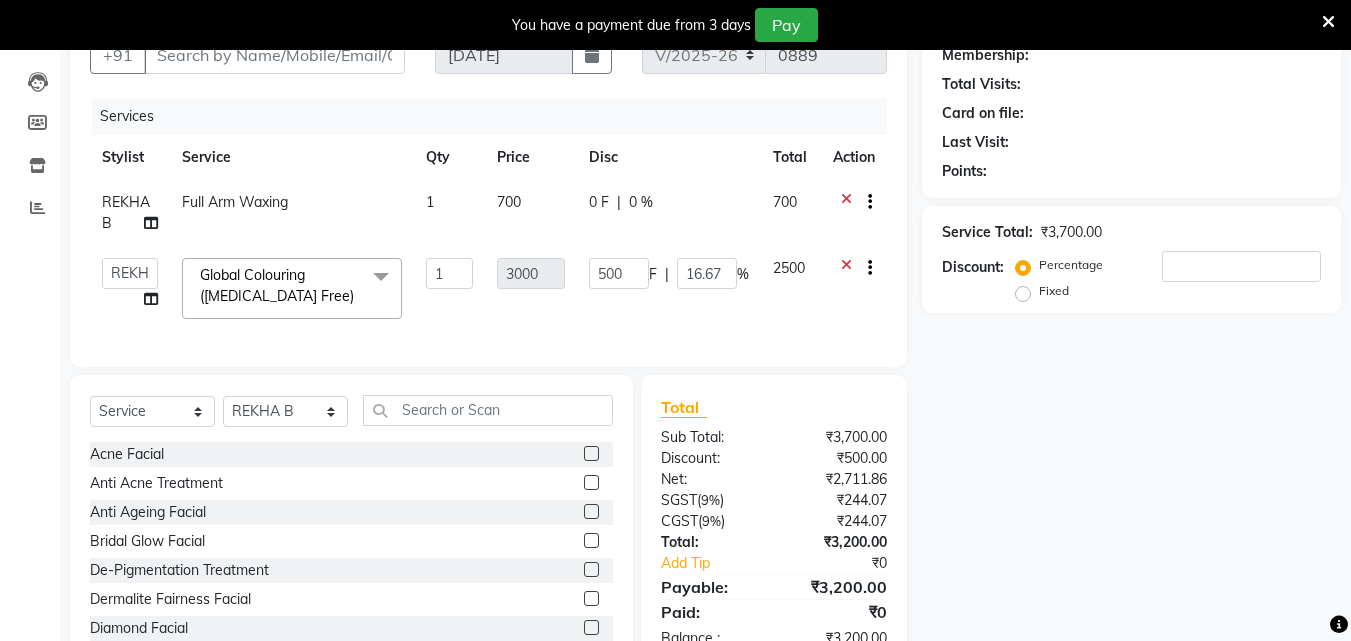 scroll, scrollTop: 274, scrollLeft: 0, axis: vertical 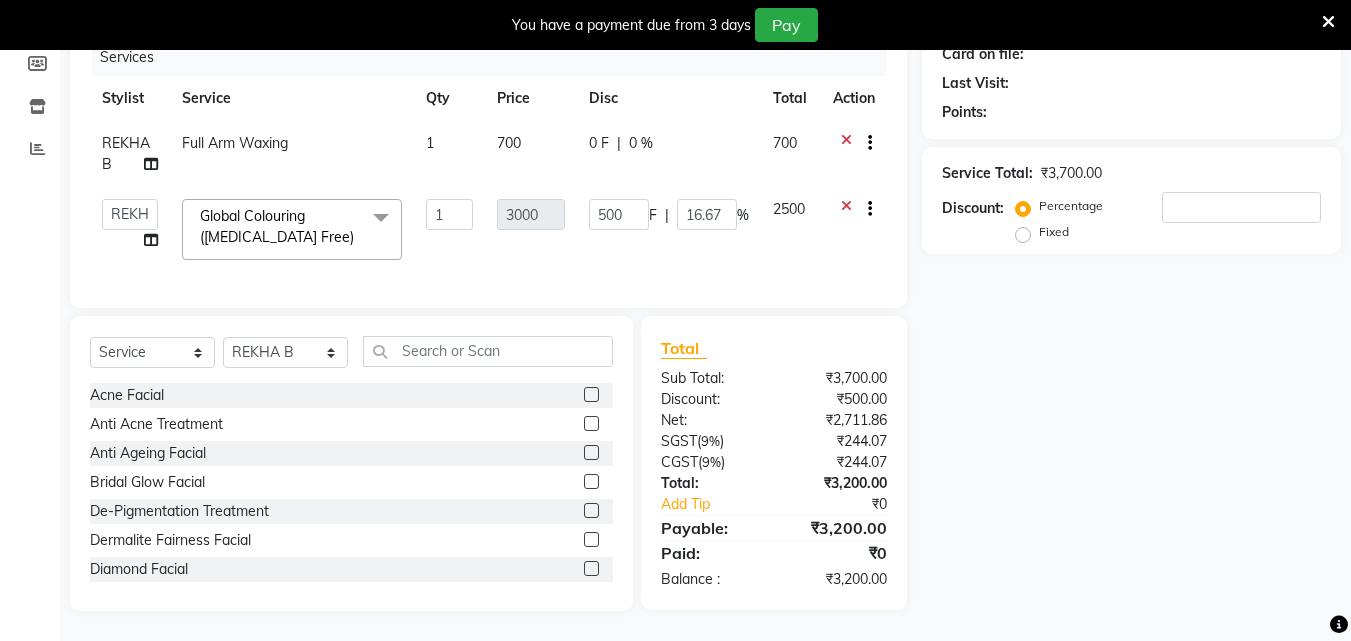 click on "3000" 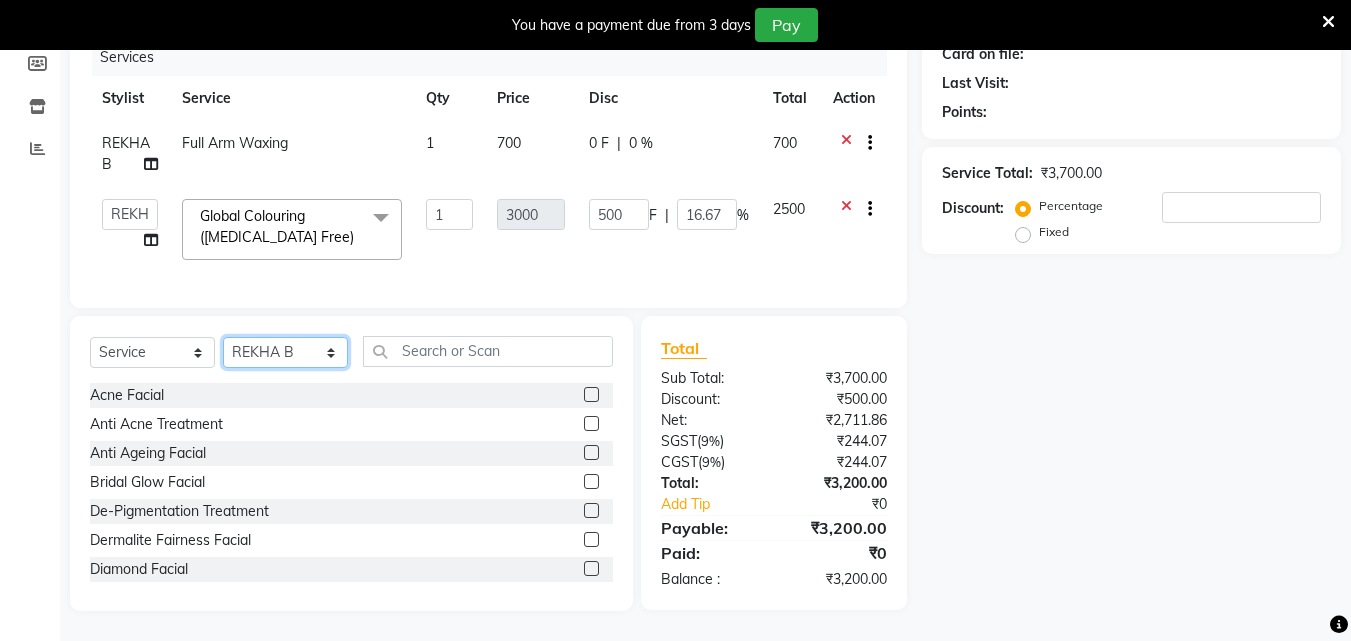 click on "Select Stylist ALLEPPEY ASHTAMUDI Jyothy [PERSON_NAME] [PERSON_NAME]" 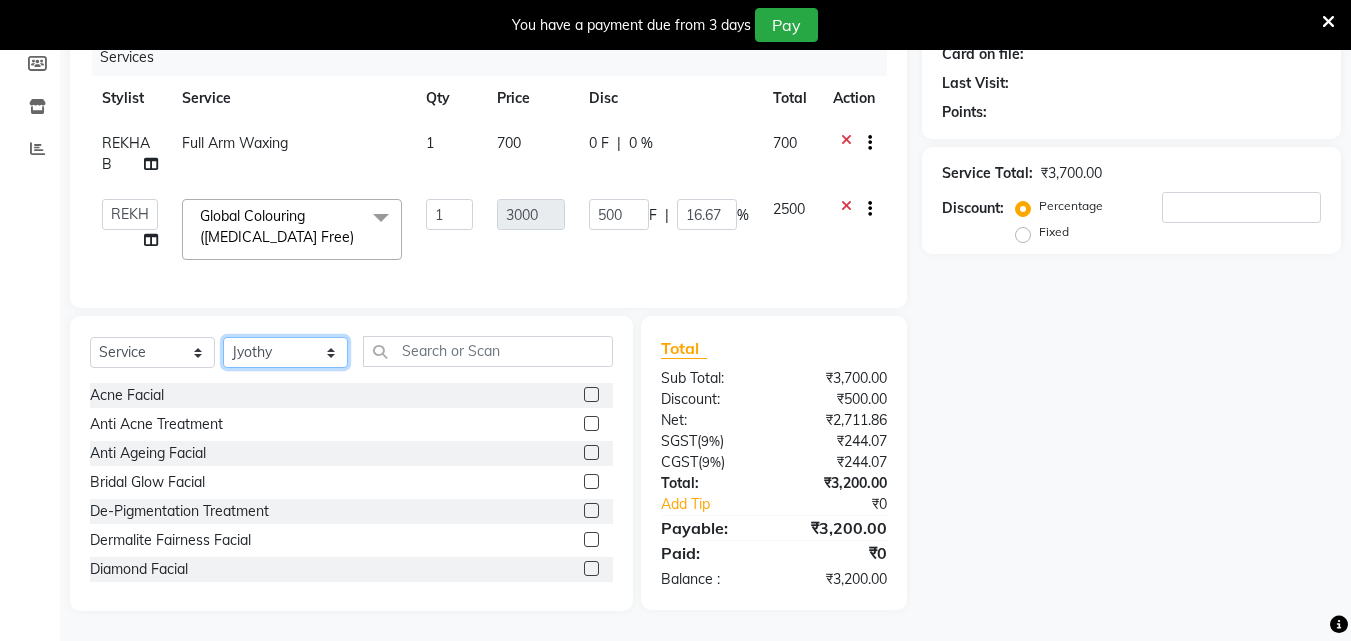 click on "Select Stylist ALLEPPEY ASHTAMUDI Jyothy [PERSON_NAME] [PERSON_NAME]" 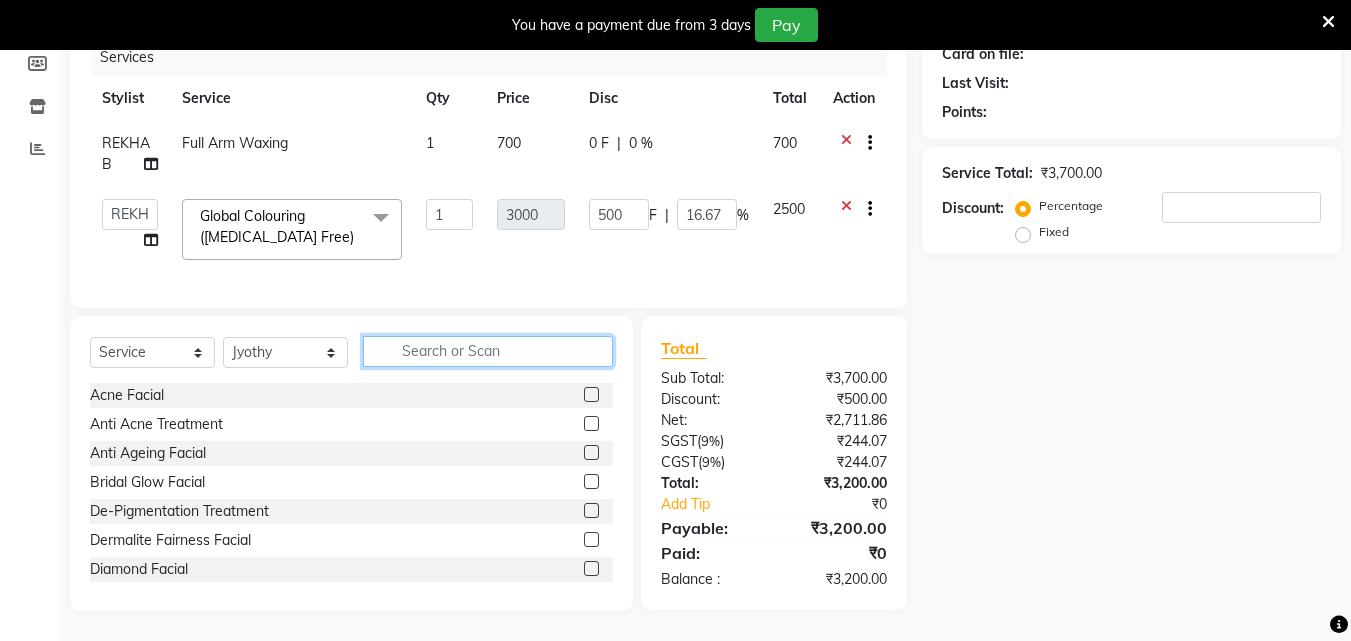 click 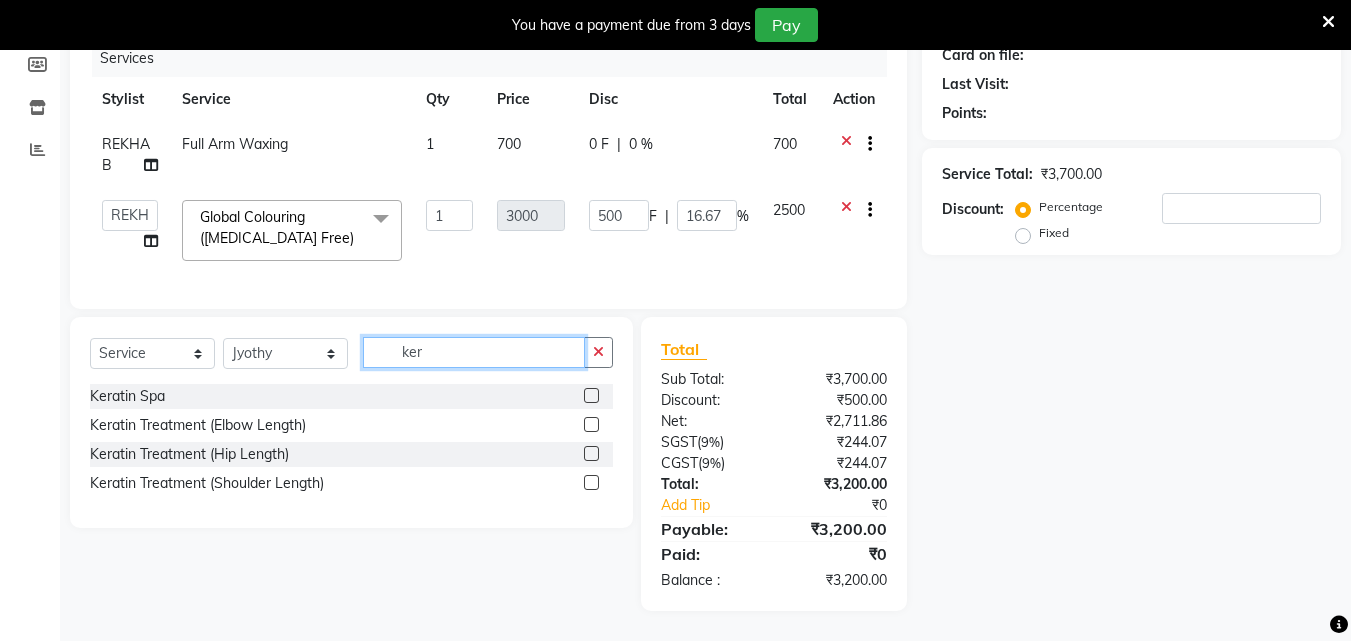 scroll, scrollTop: 273, scrollLeft: 0, axis: vertical 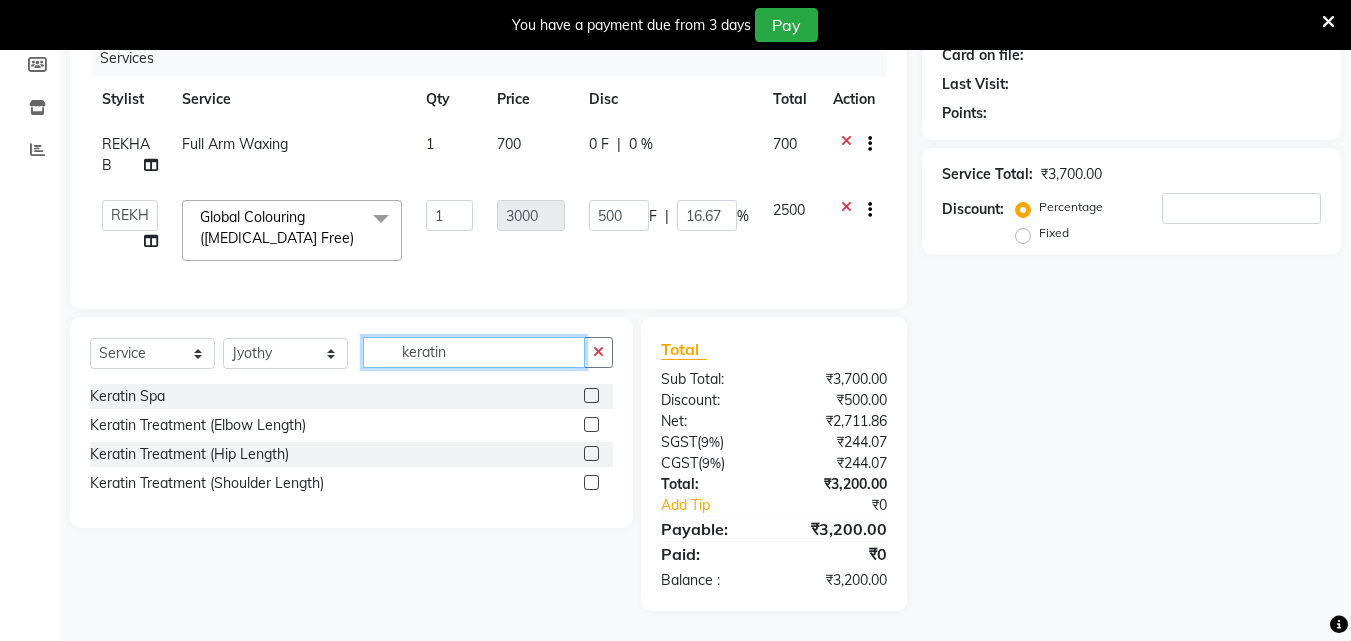 type on "keratin" 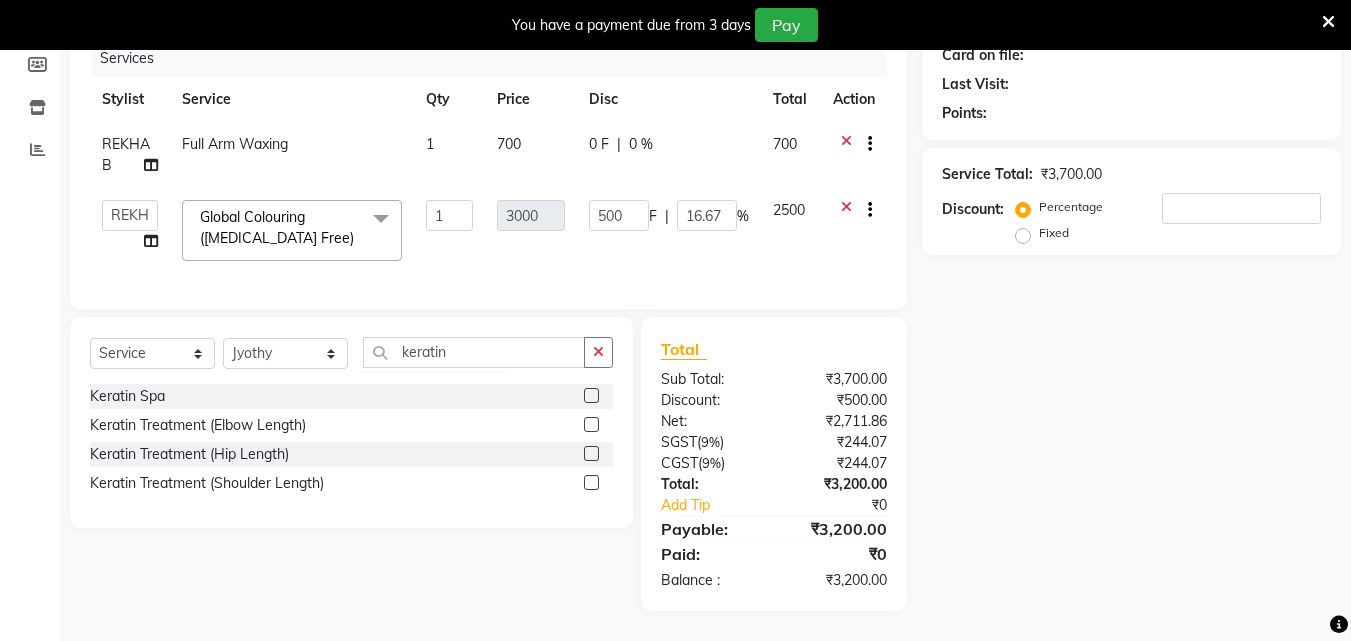 click 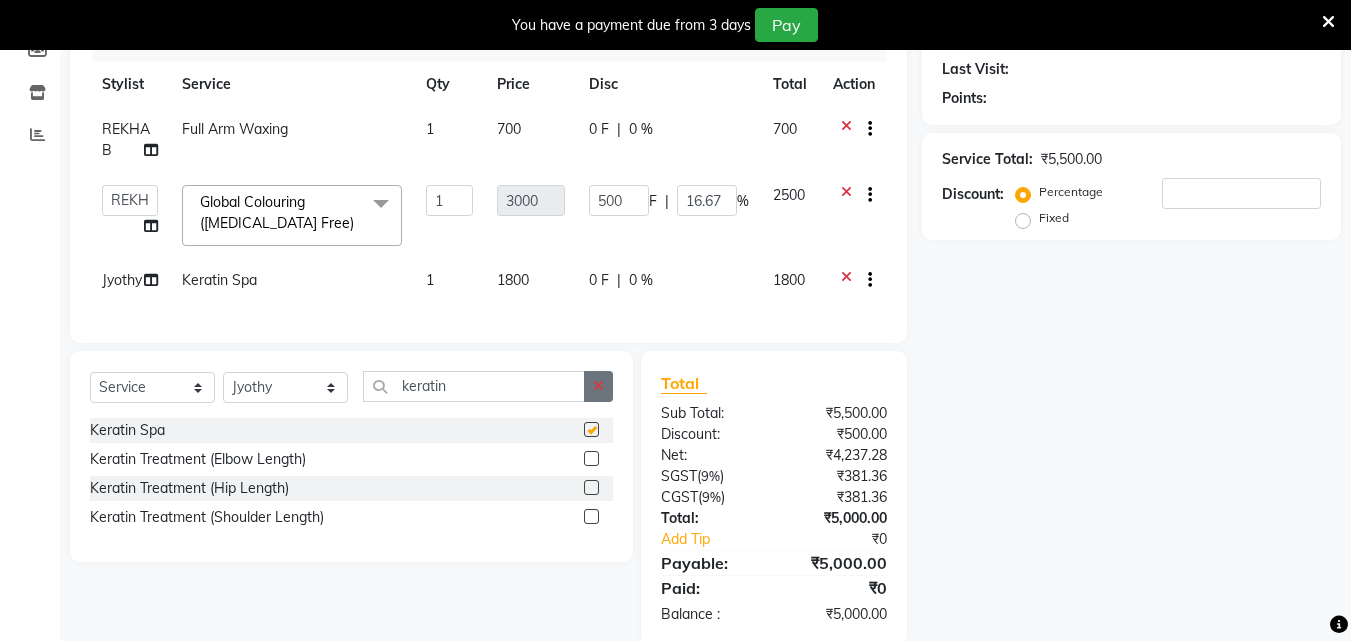 checkbox on "false" 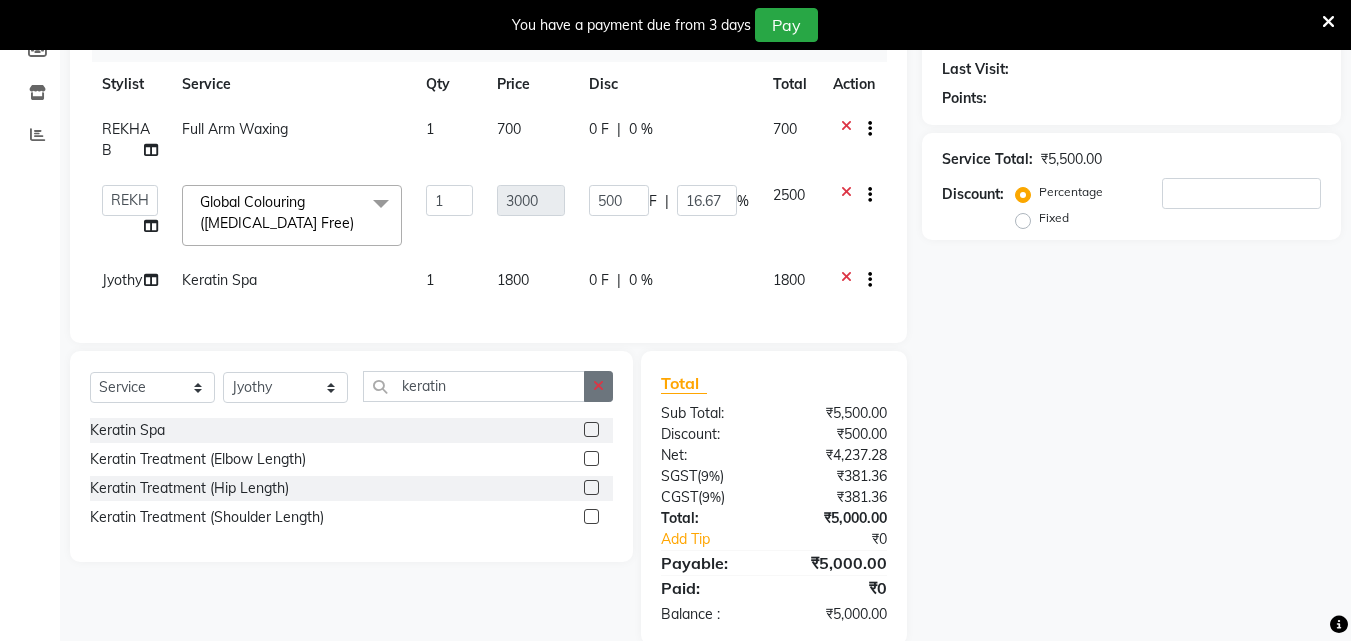 click 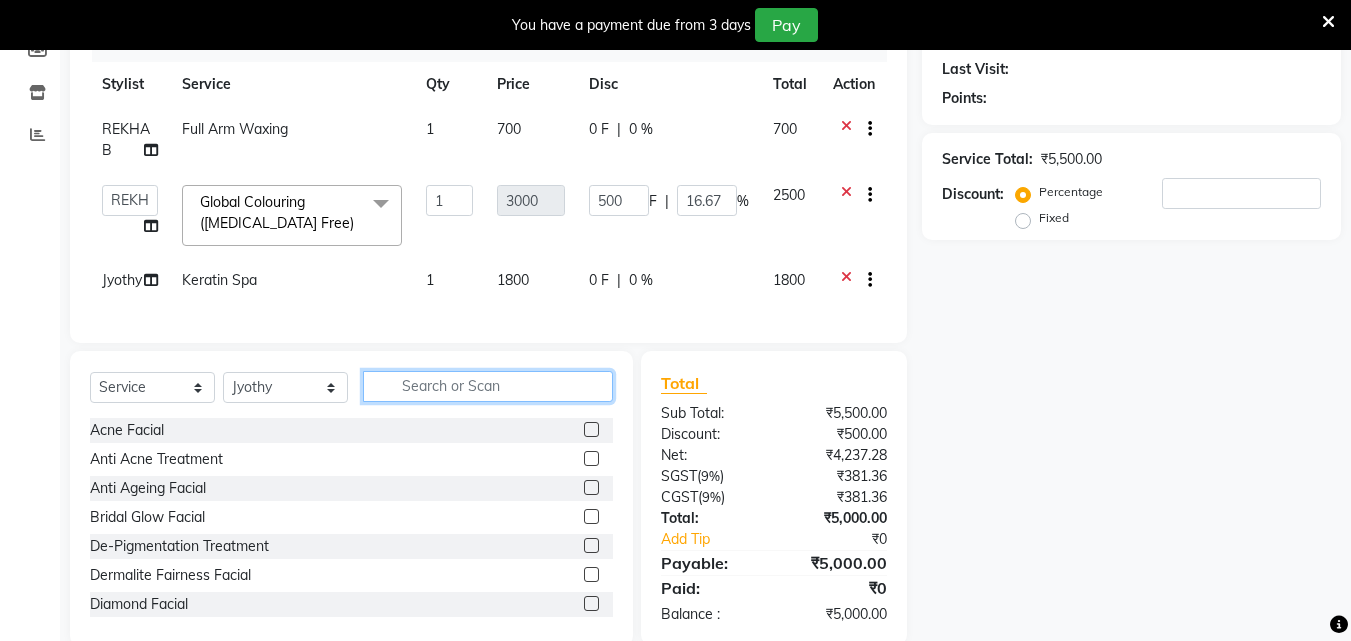 click 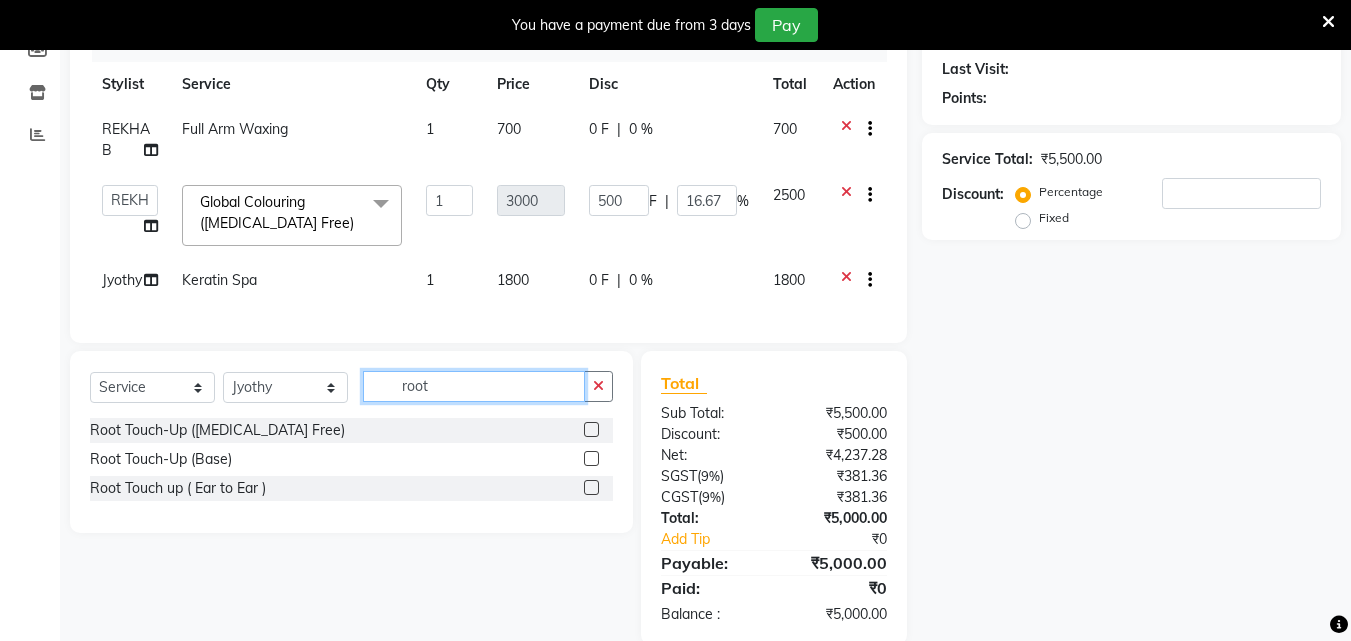 type on "root" 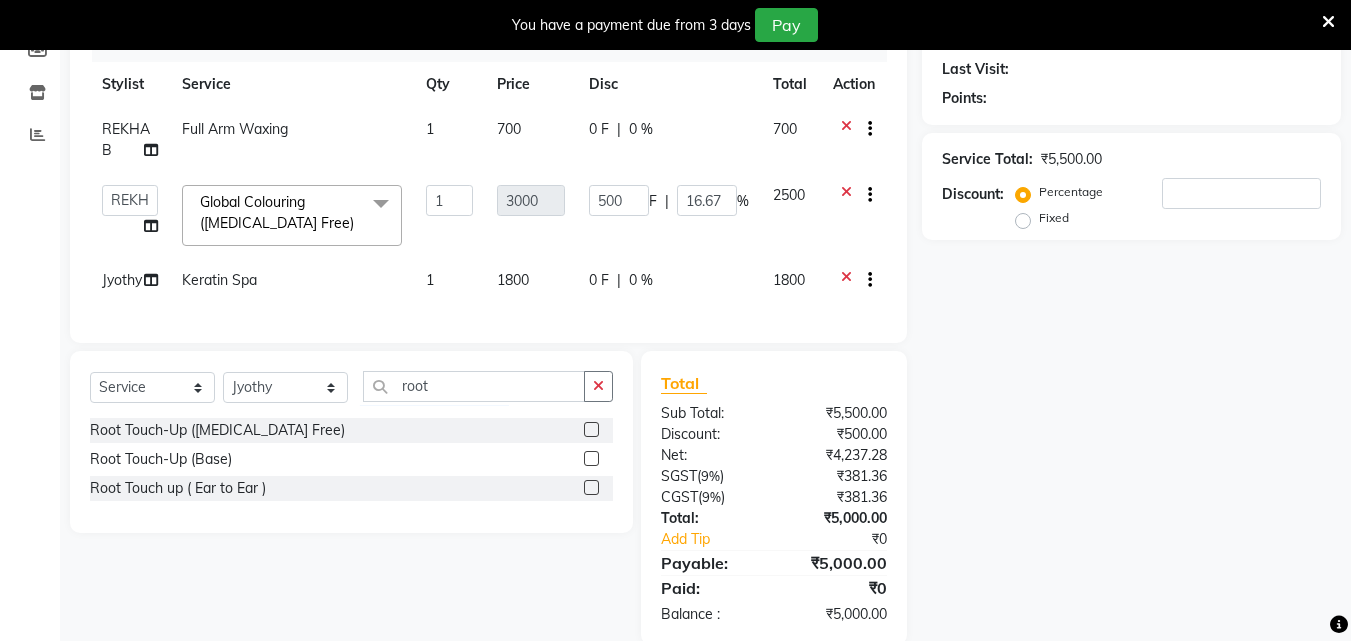 click 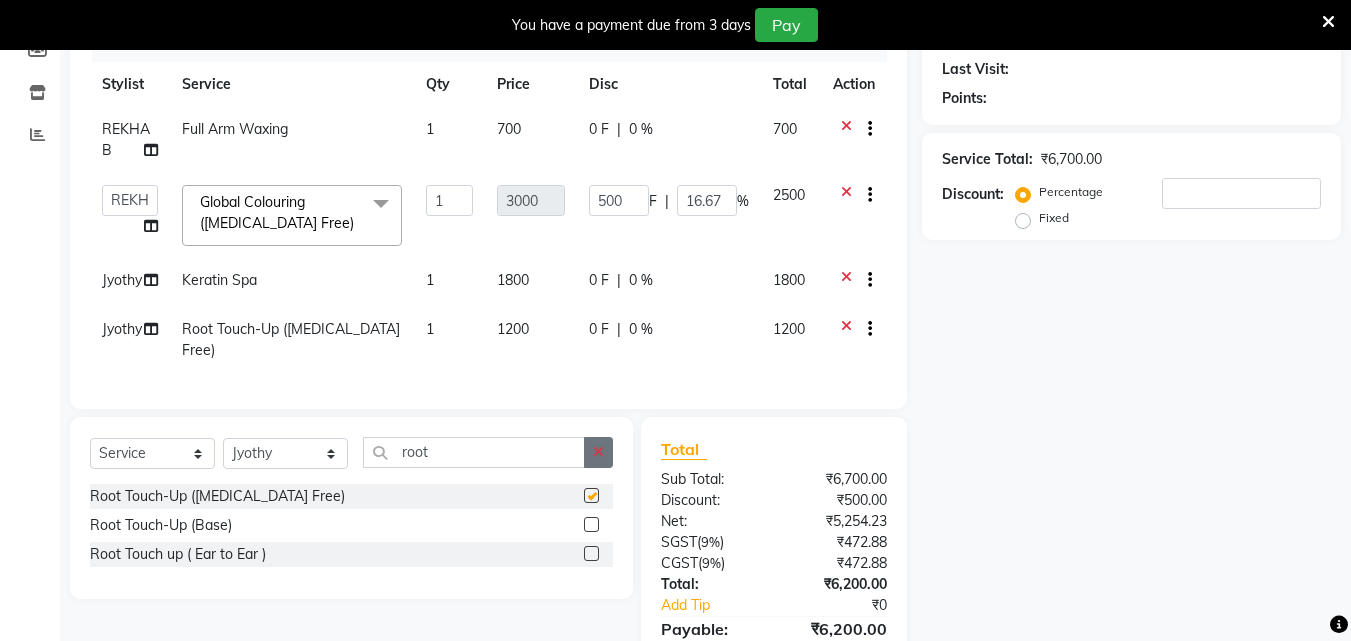 checkbox on "false" 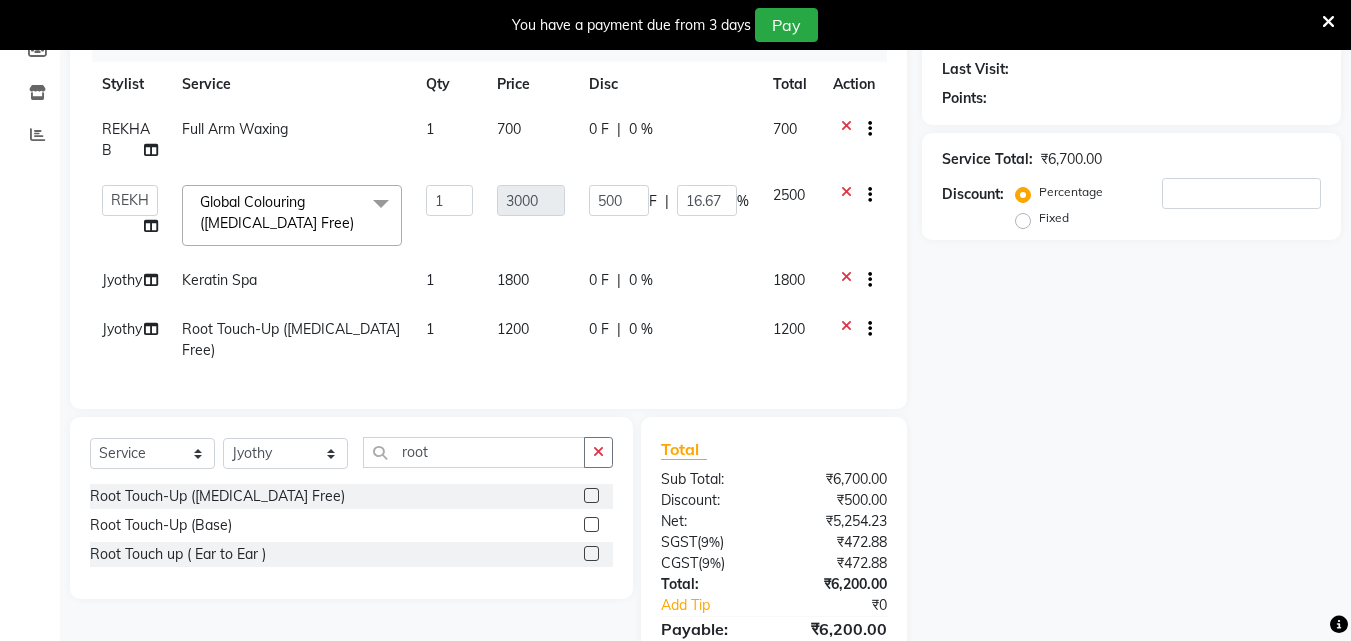 click 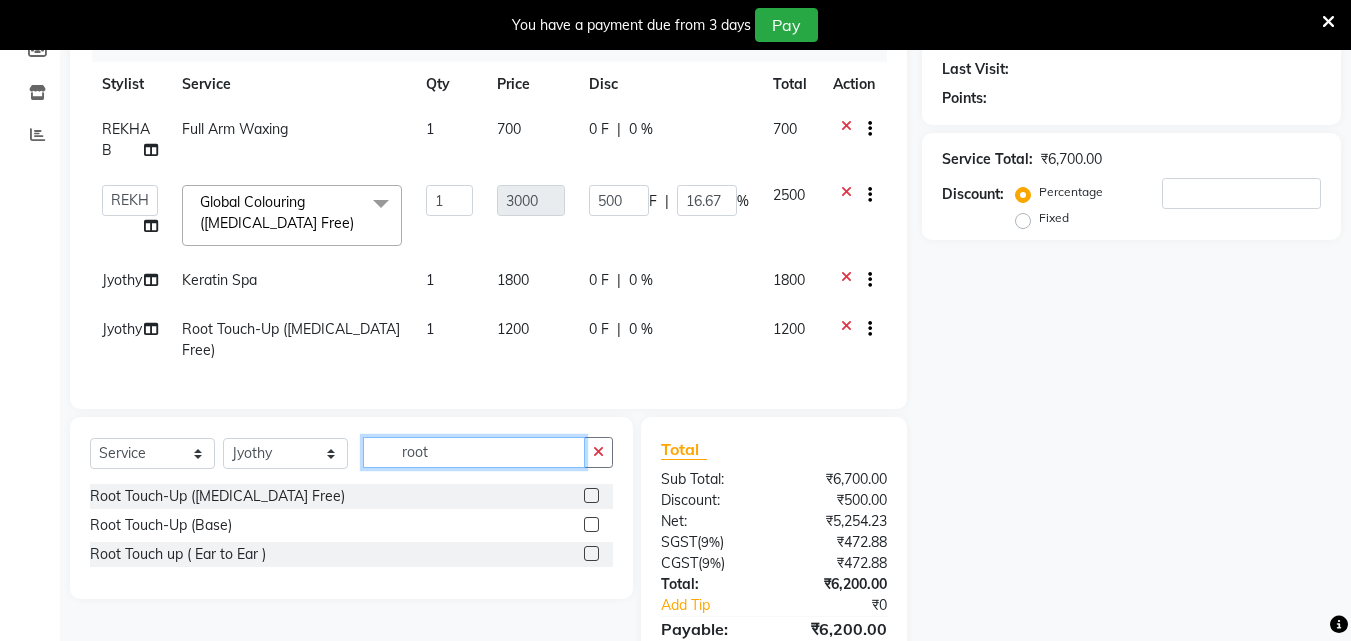 type 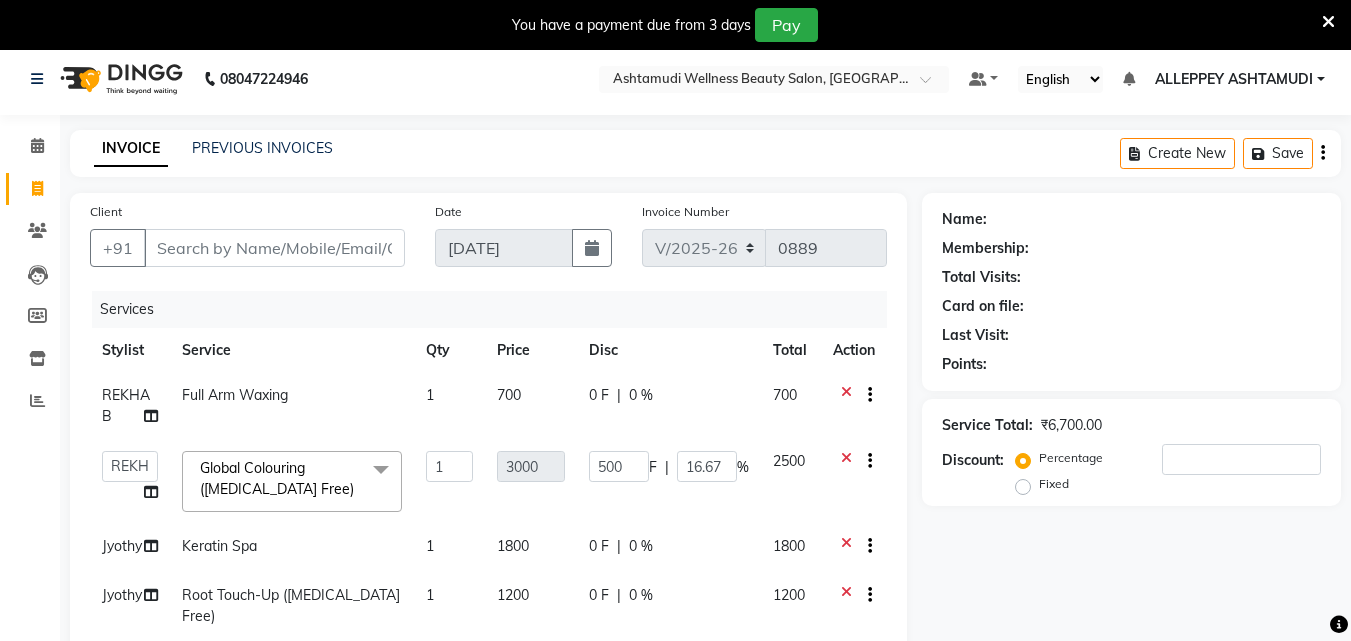 scroll, scrollTop: 0, scrollLeft: 0, axis: both 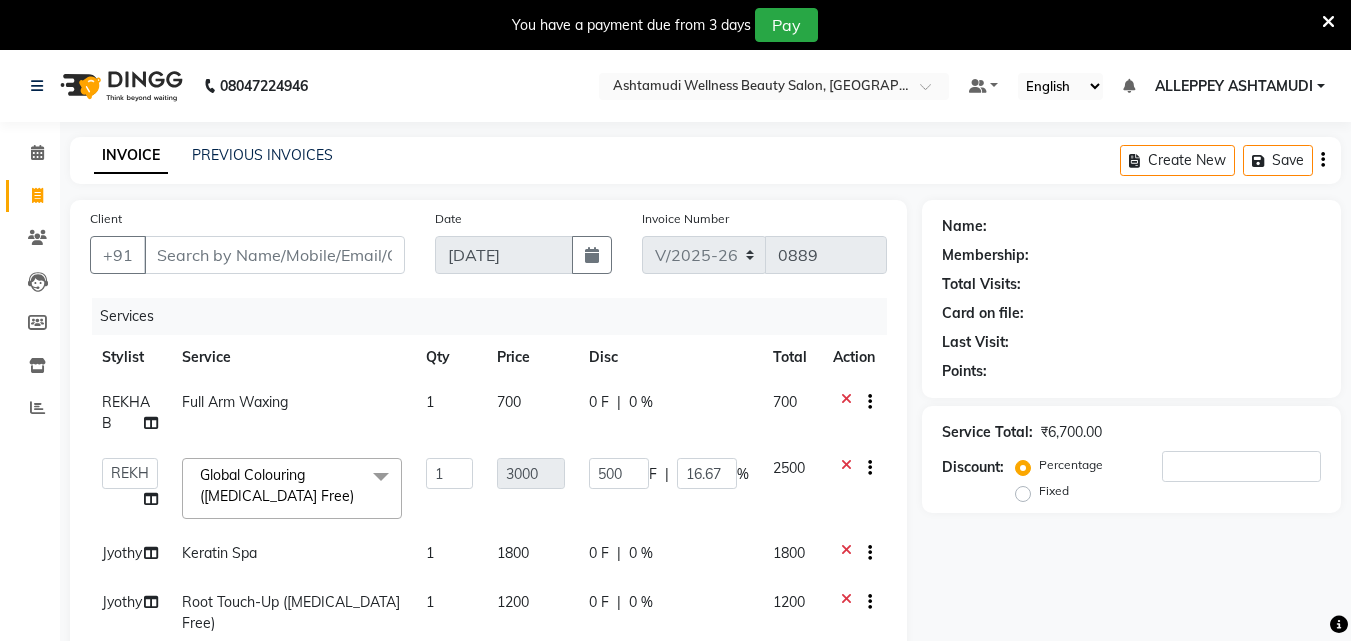 click on "Services" 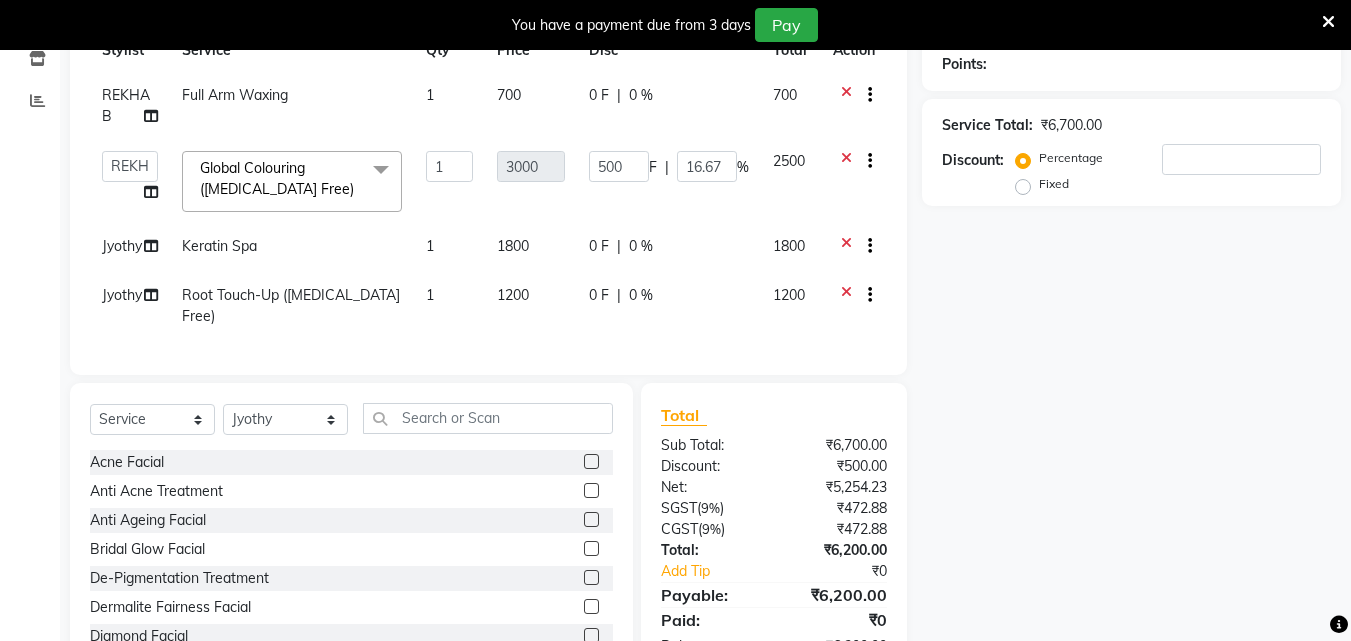 scroll, scrollTop: 272, scrollLeft: 0, axis: vertical 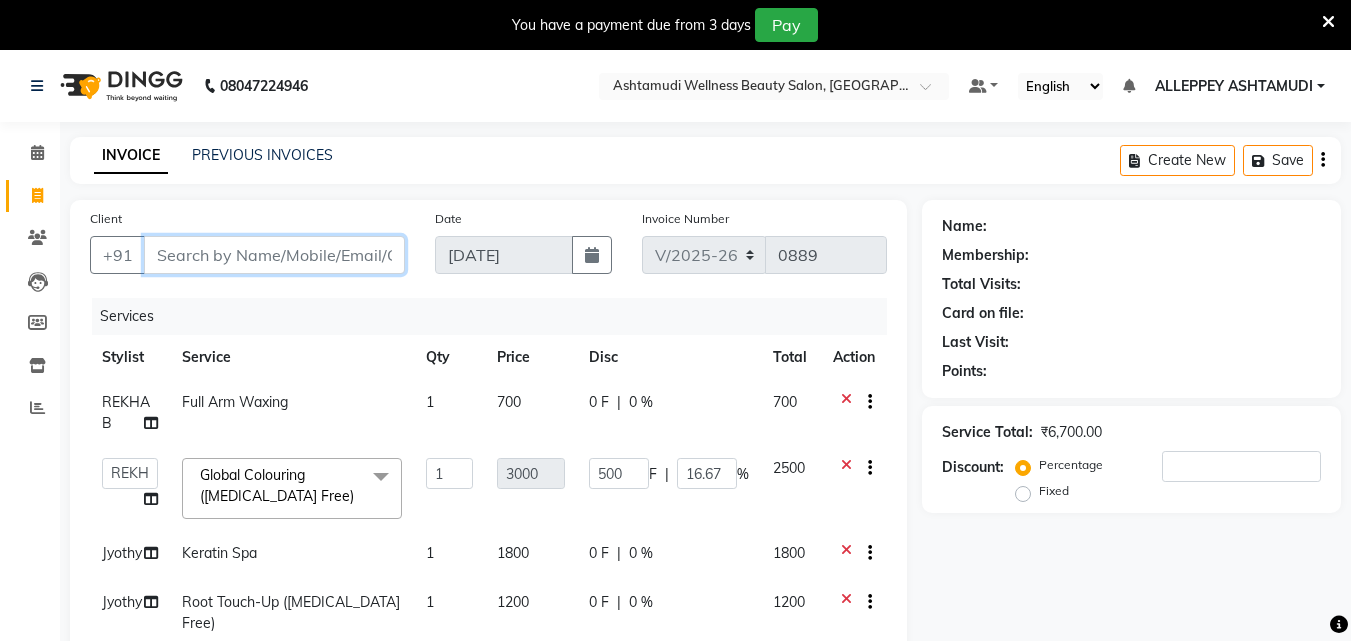click on "Client" at bounding box center [274, 255] 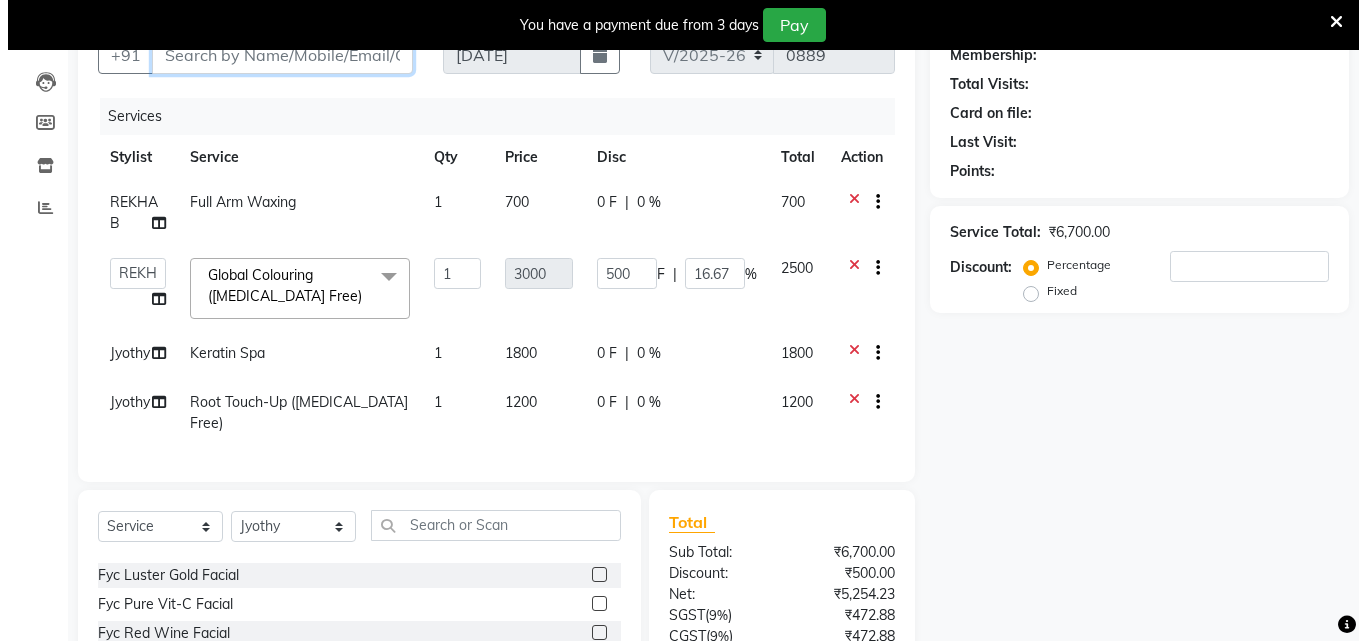 scroll, scrollTop: 0, scrollLeft: 0, axis: both 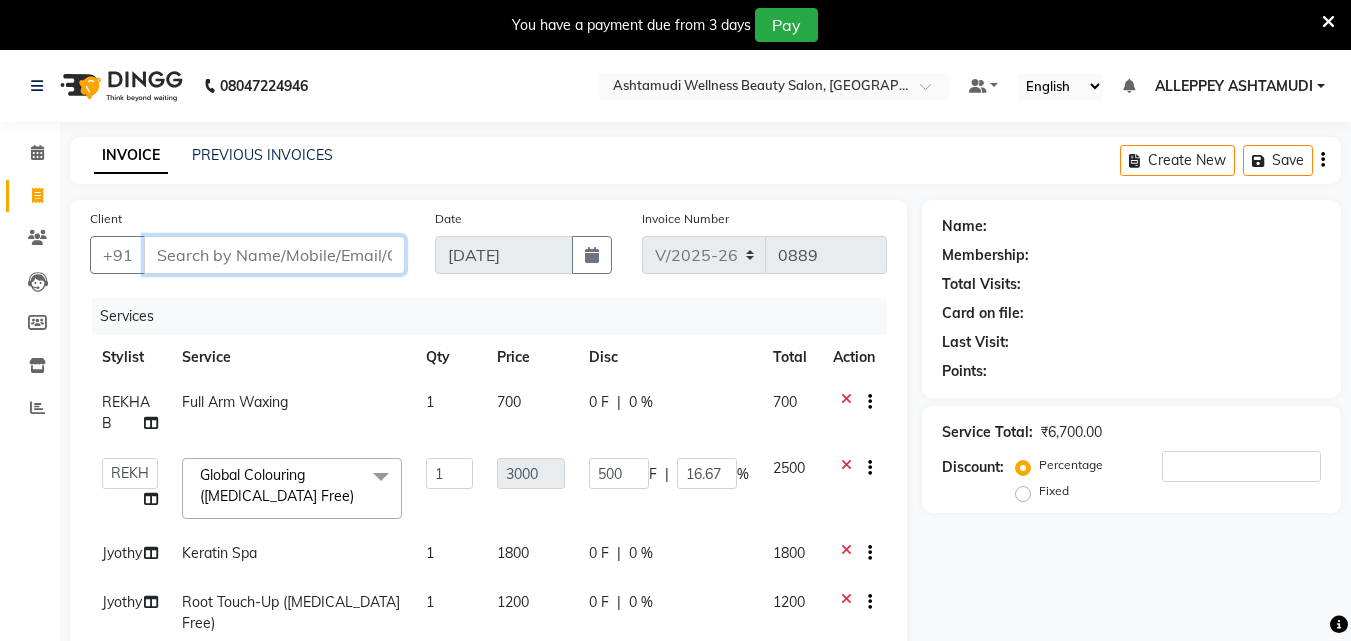 drag, startPoint x: 257, startPoint y: 251, endPoint x: 253, endPoint y: 261, distance: 10.770329 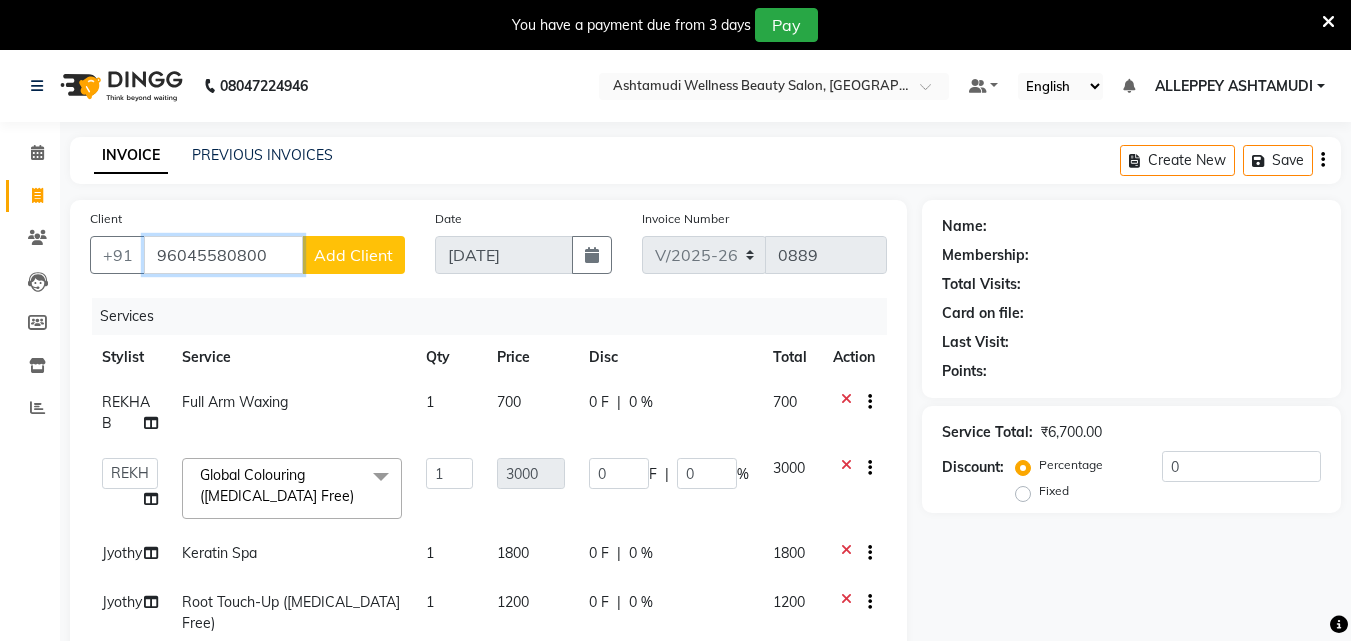 type on "96045580800" 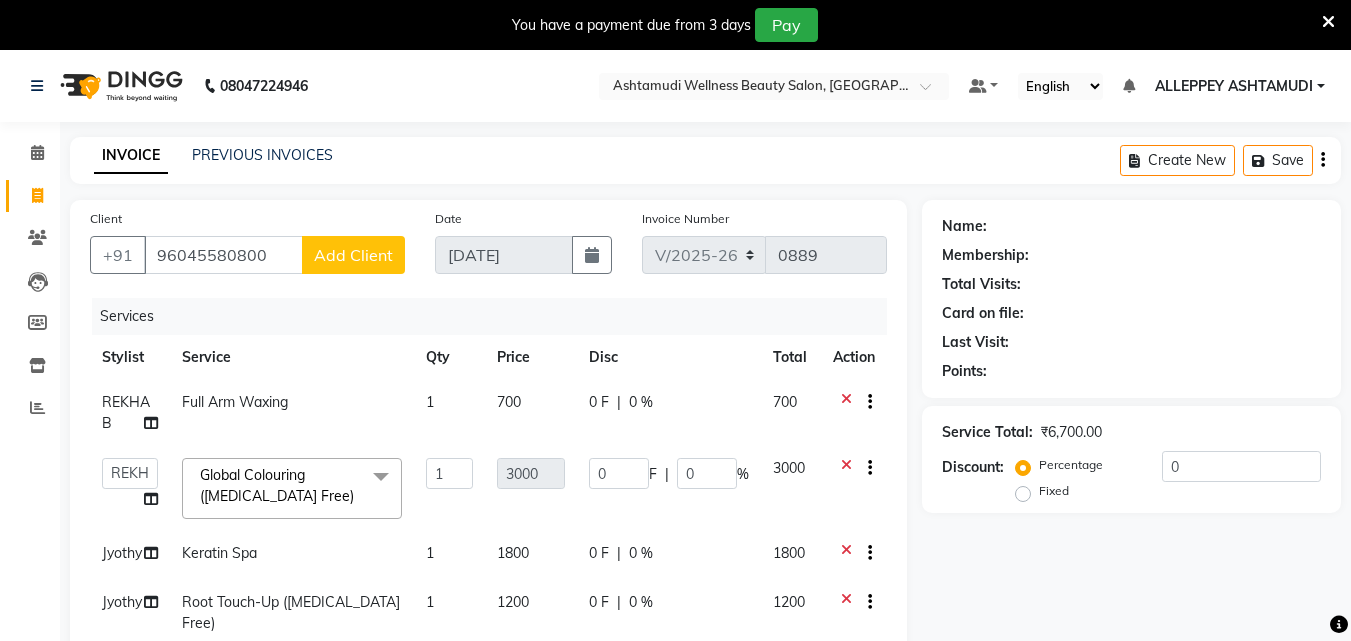 click on "Add Client" 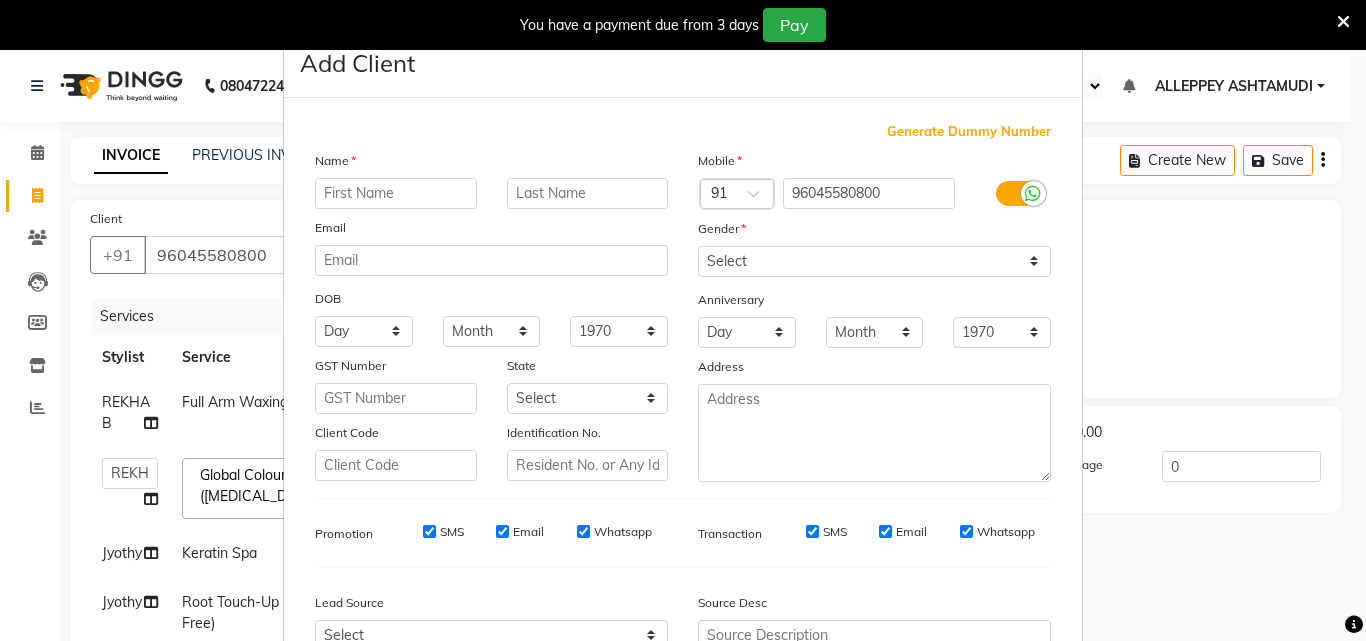 click at bounding box center [396, 193] 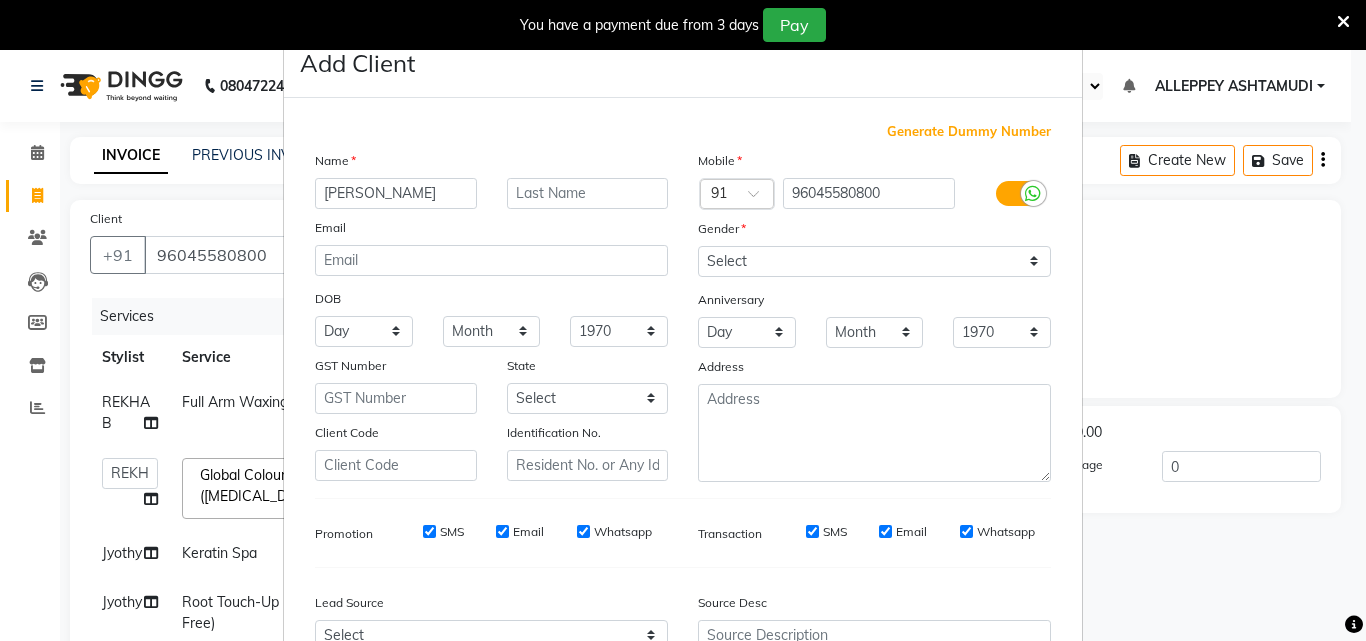 type on "[PERSON_NAME]" 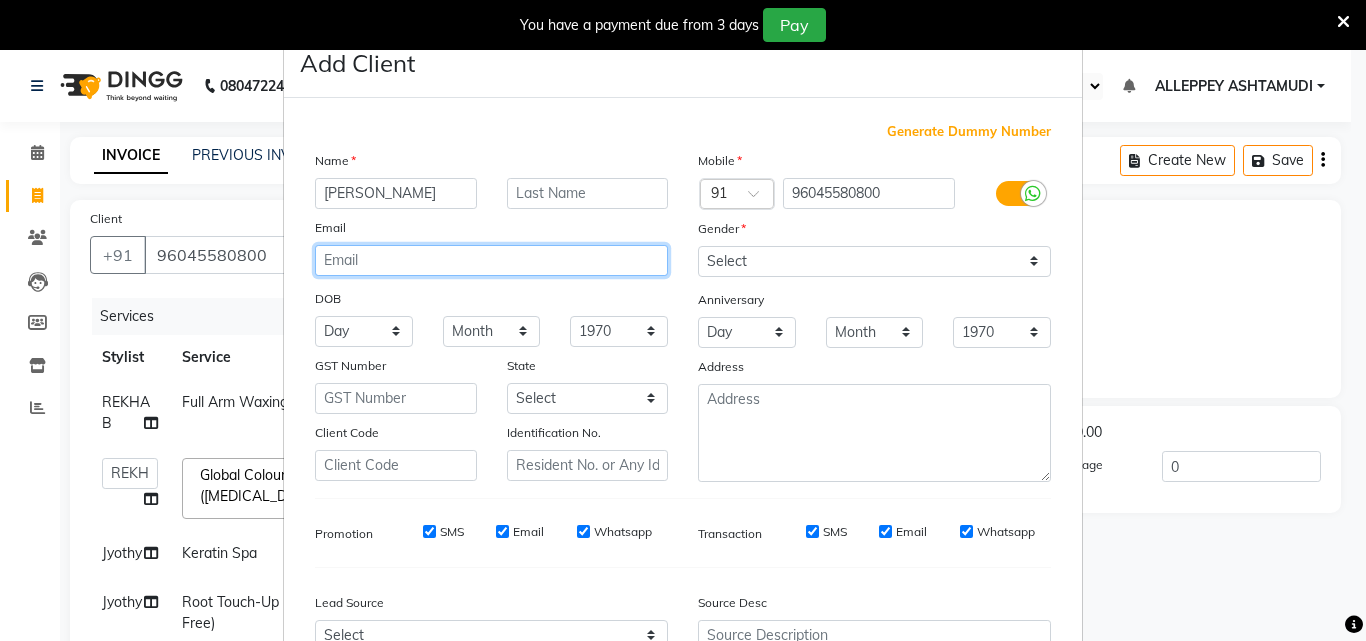 click at bounding box center [491, 260] 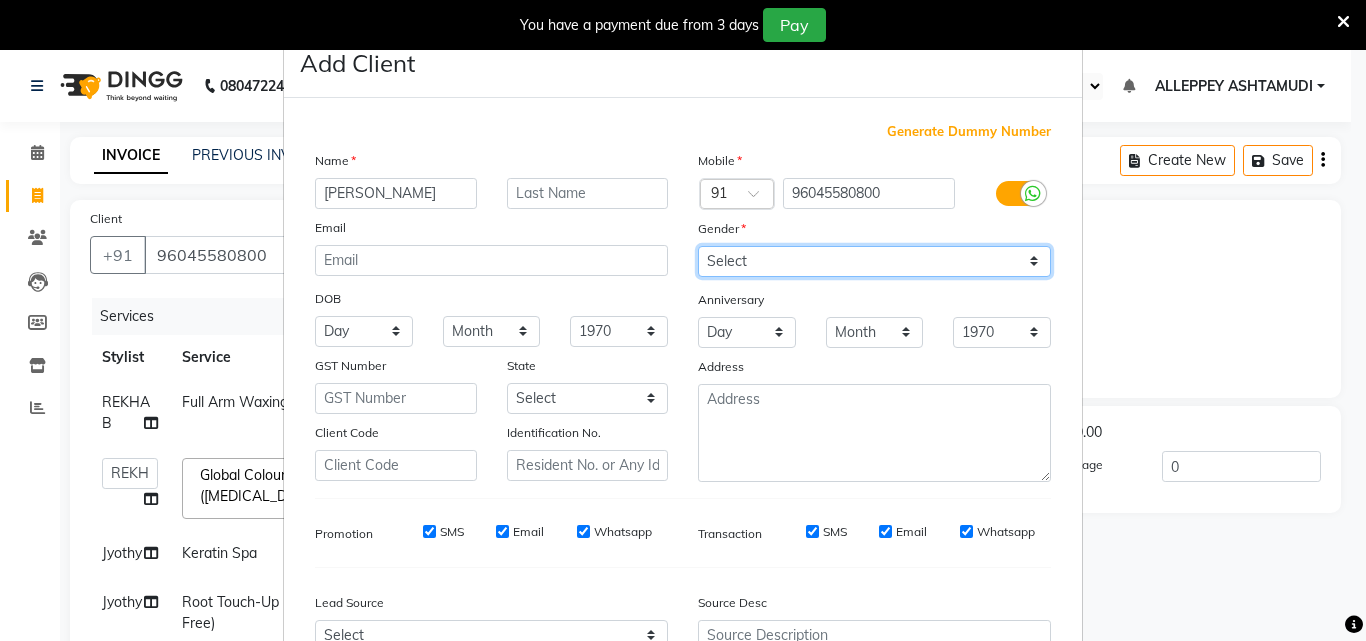 click on "Select [DEMOGRAPHIC_DATA] [DEMOGRAPHIC_DATA] Other Prefer Not To Say" at bounding box center [874, 261] 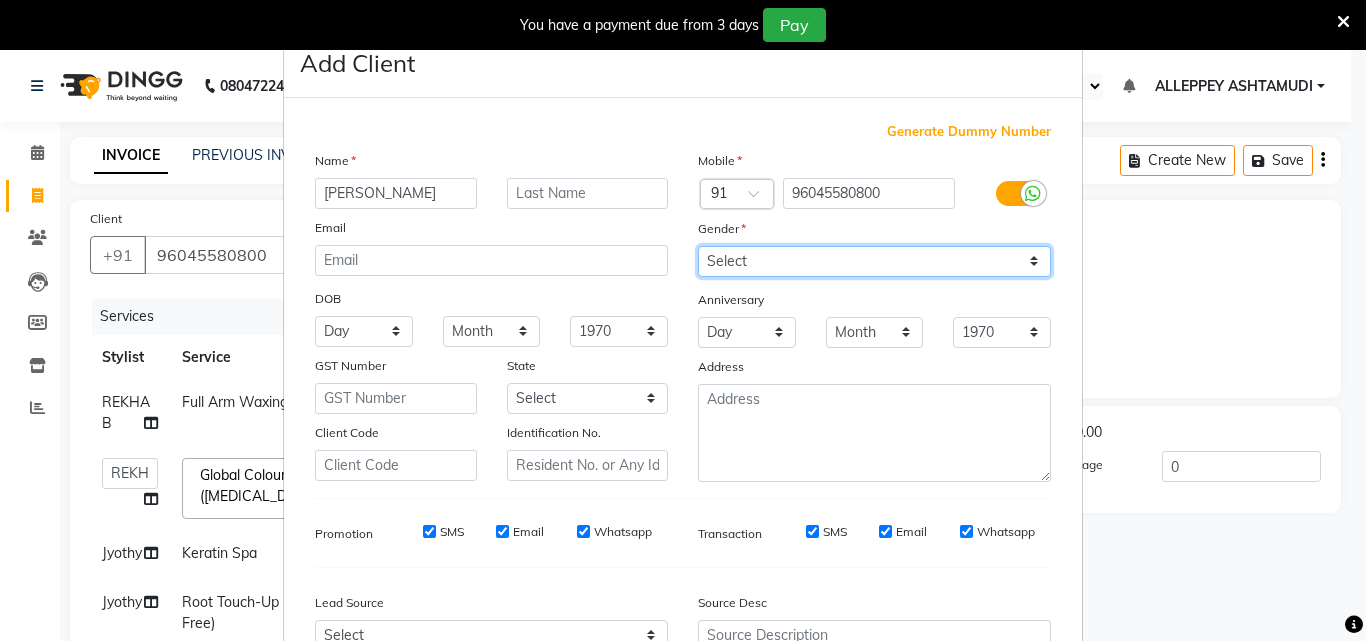 select on "[DEMOGRAPHIC_DATA]" 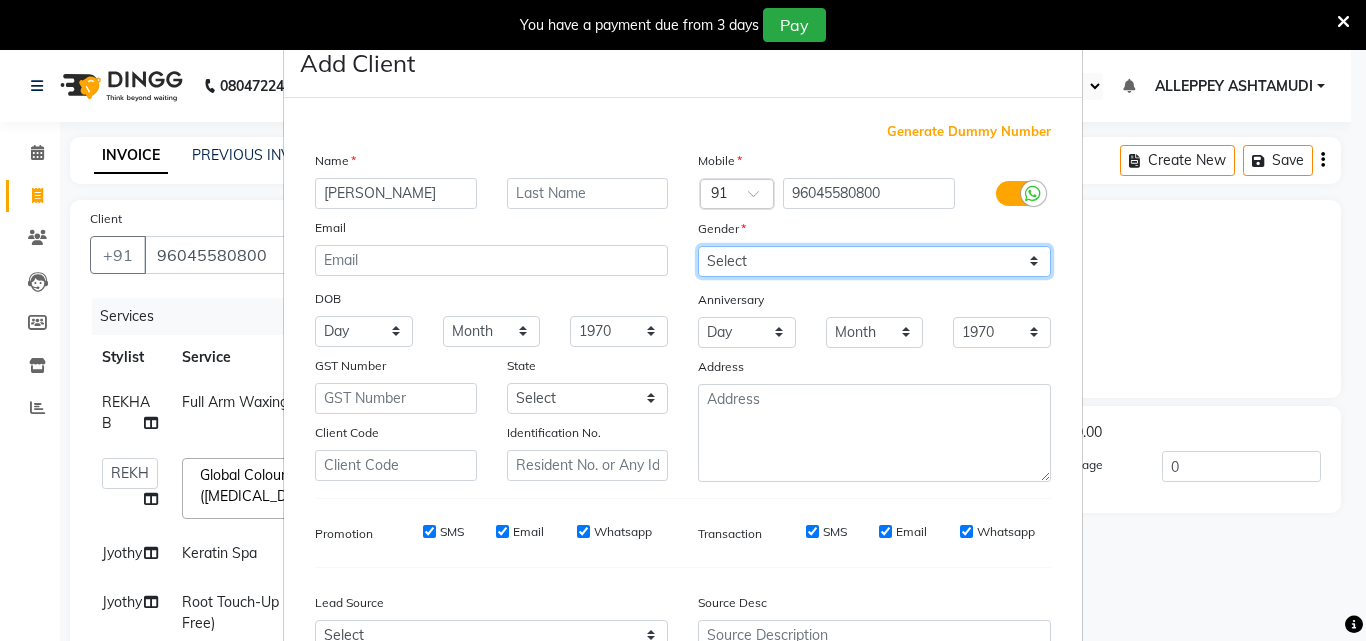 click on "Select [DEMOGRAPHIC_DATA] [DEMOGRAPHIC_DATA] Other Prefer Not To Say" at bounding box center [874, 261] 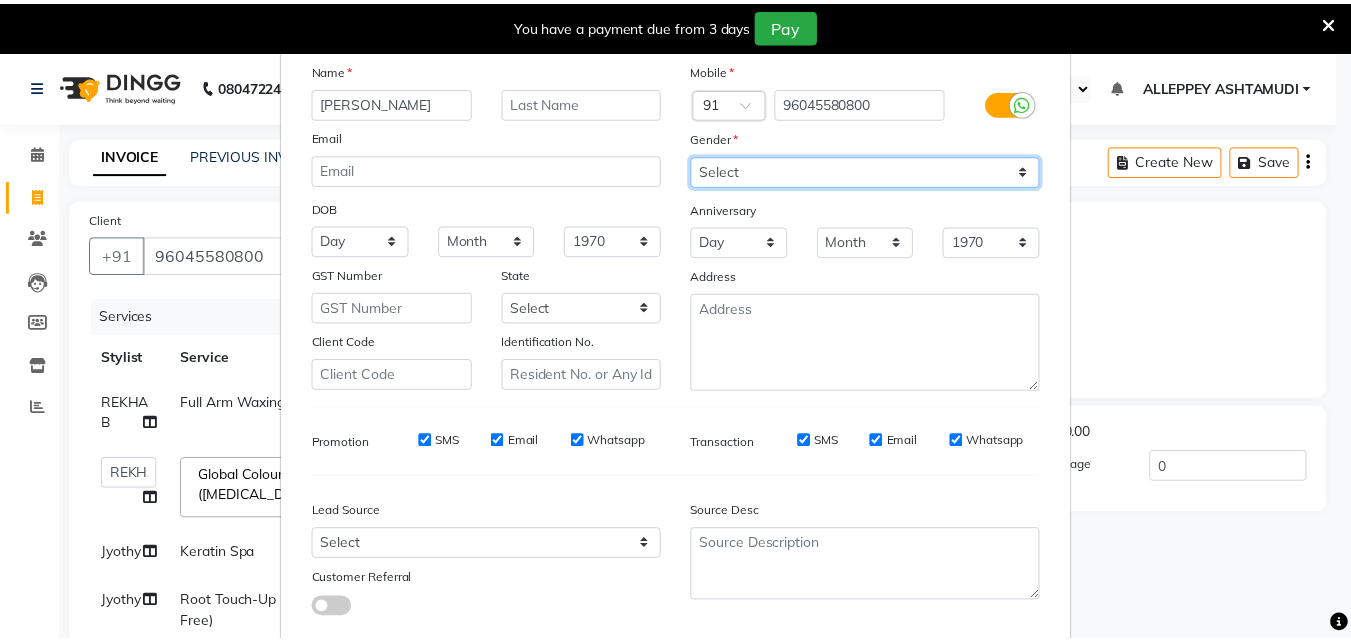 scroll, scrollTop: 208, scrollLeft: 0, axis: vertical 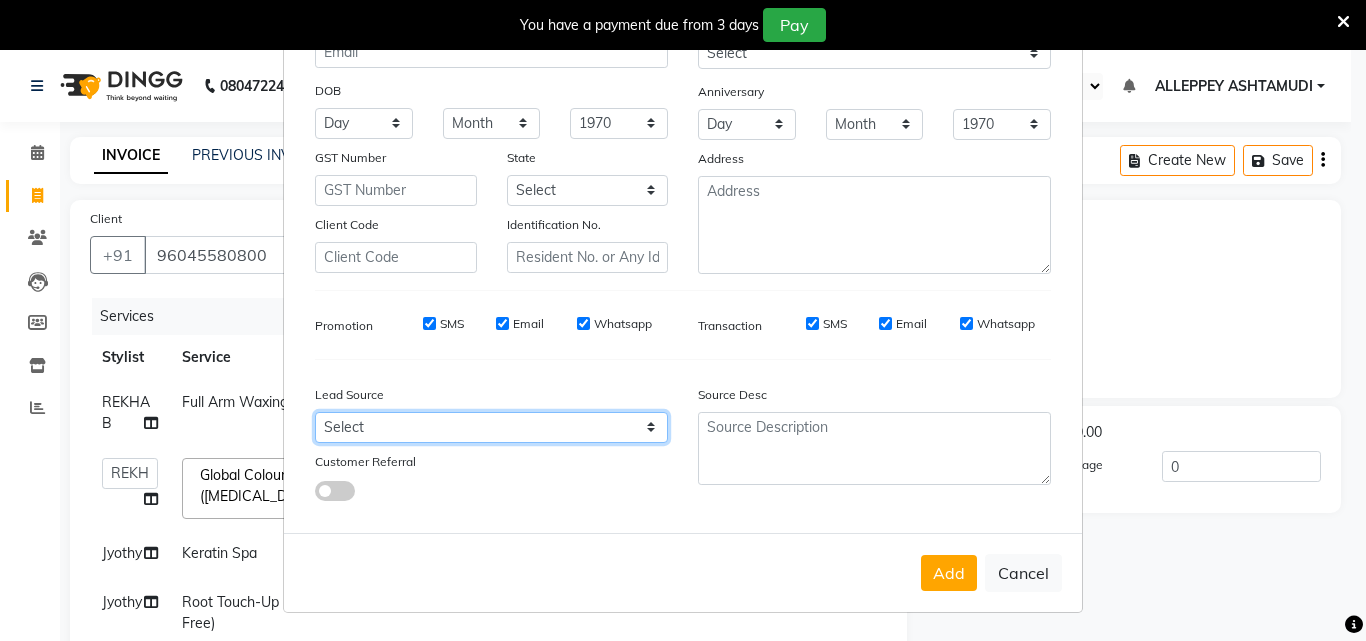 drag, startPoint x: 379, startPoint y: 432, endPoint x: 376, endPoint y: 419, distance: 13.341664 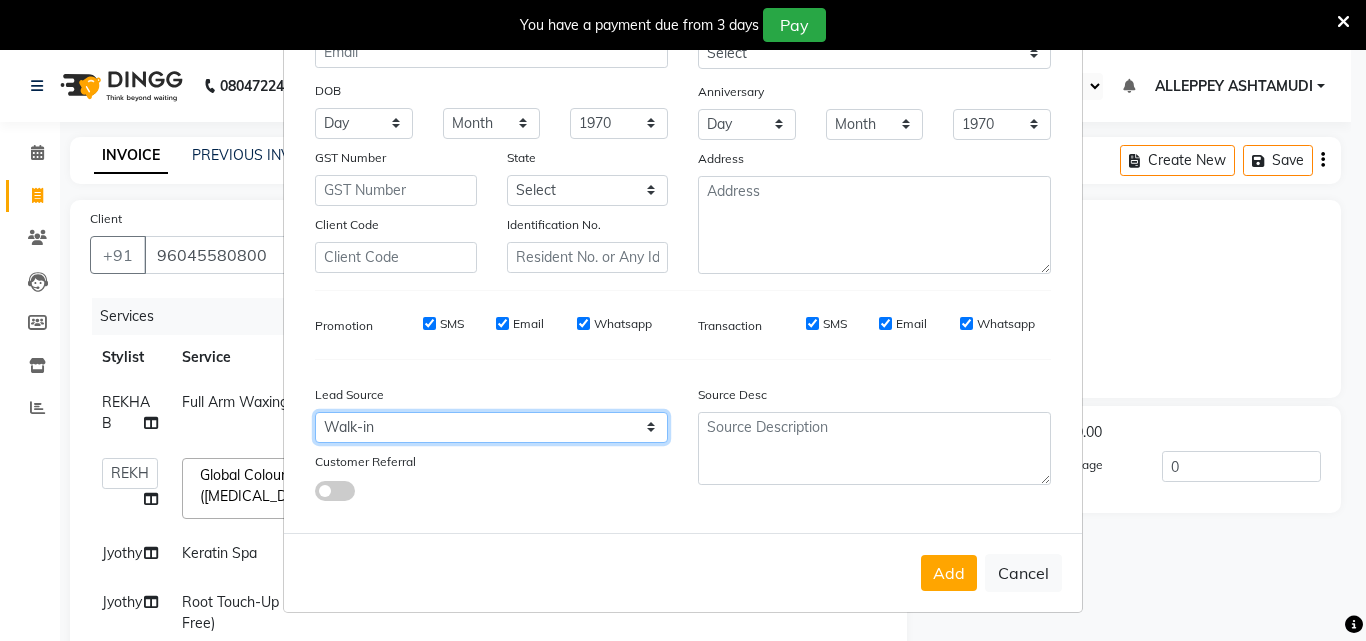 click on "Select Walk-in Referral Internet Friend Word of Mouth Advertisement Facebook JustDial Google Other Instagram  YouTube  WhatsApp" at bounding box center (491, 427) 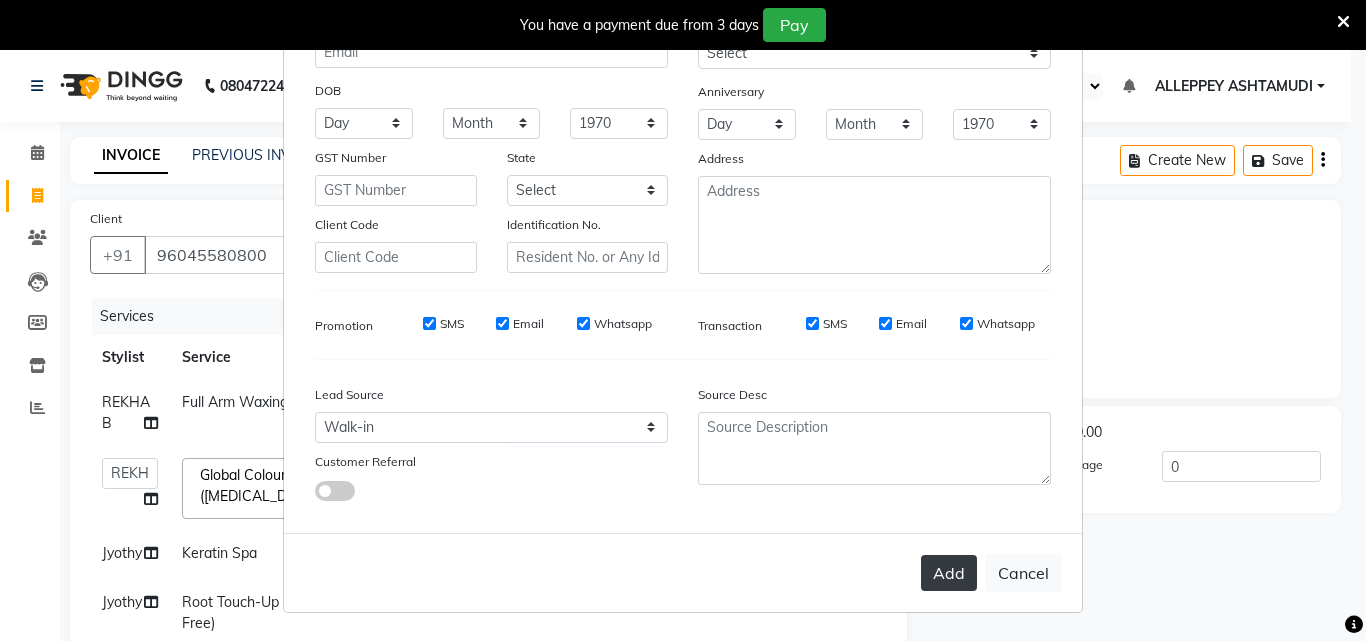 click on "Add" at bounding box center [949, 573] 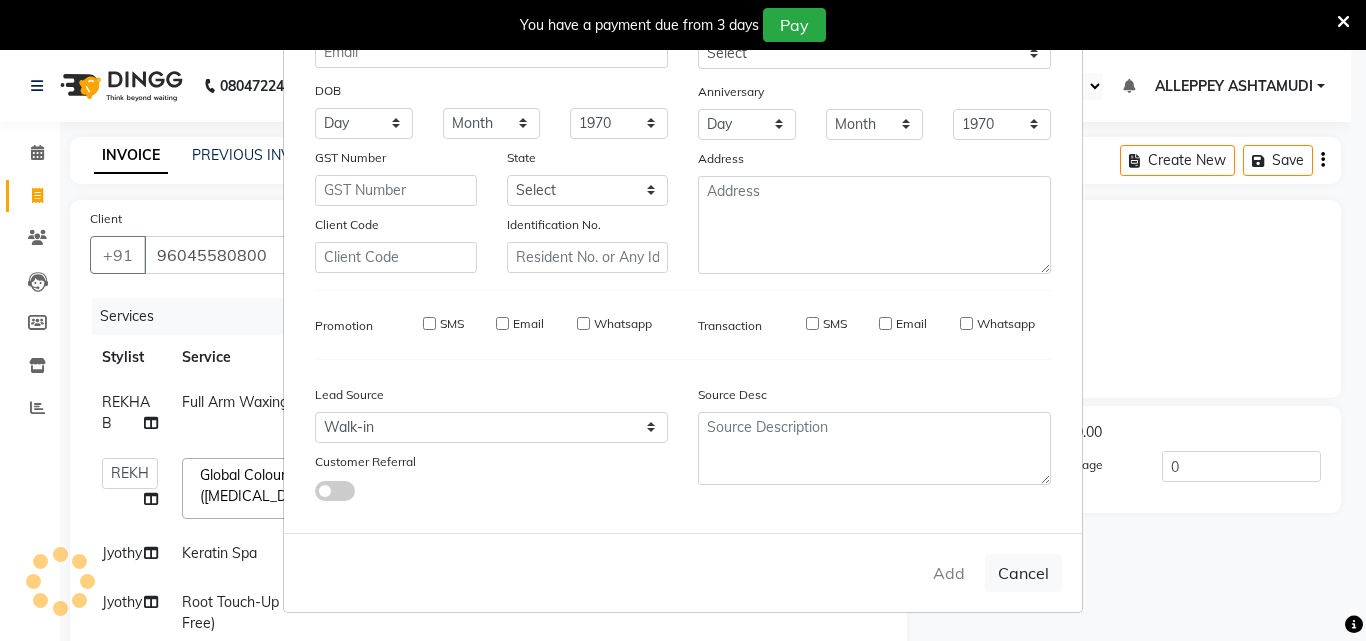 type 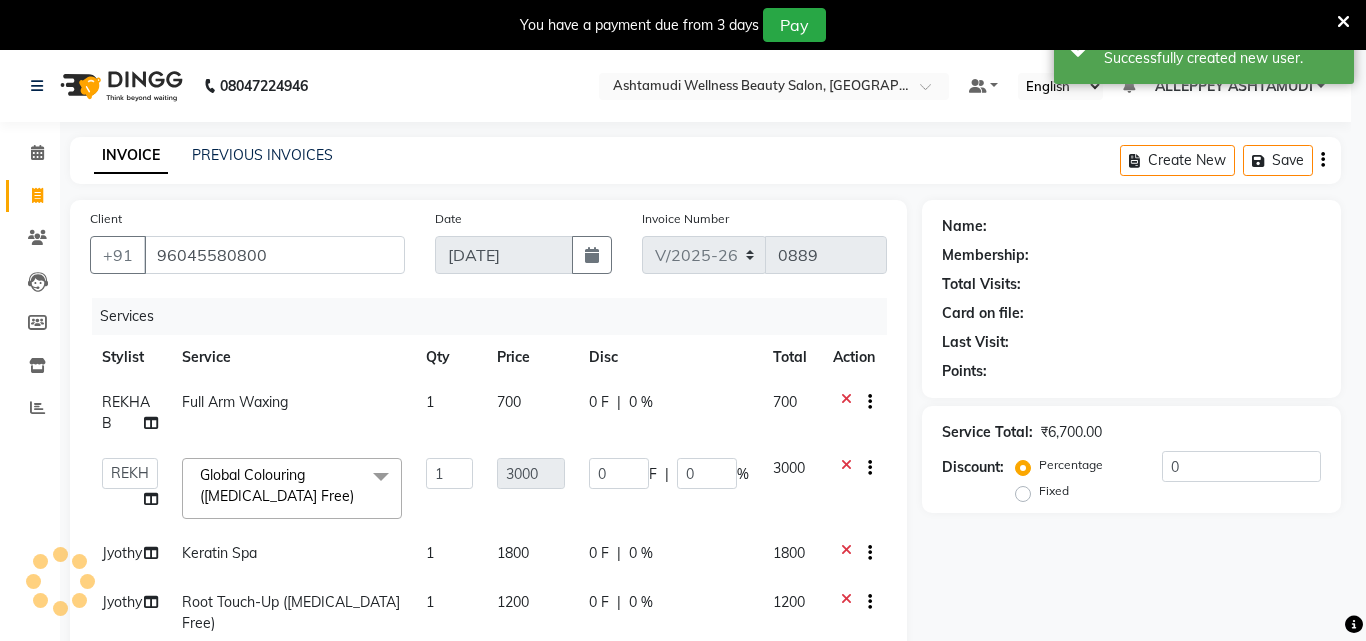 select on "1: Object" 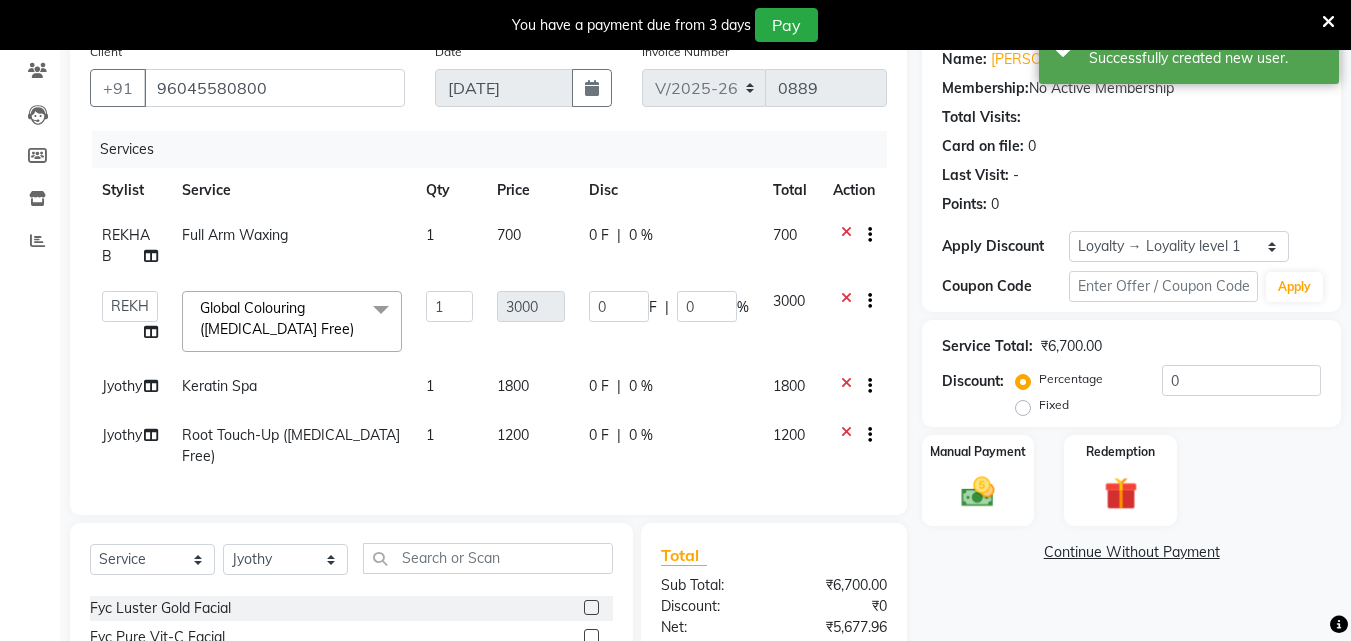 scroll, scrollTop: 372, scrollLeft: 0, axis: vertical 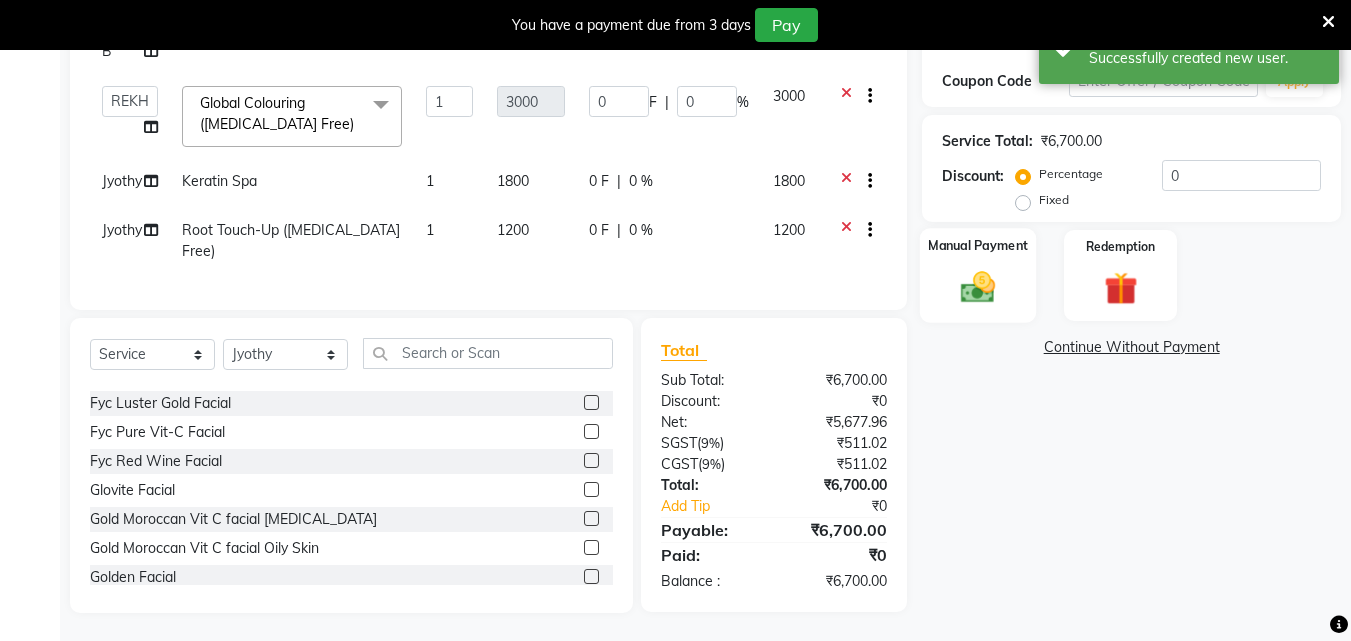 click 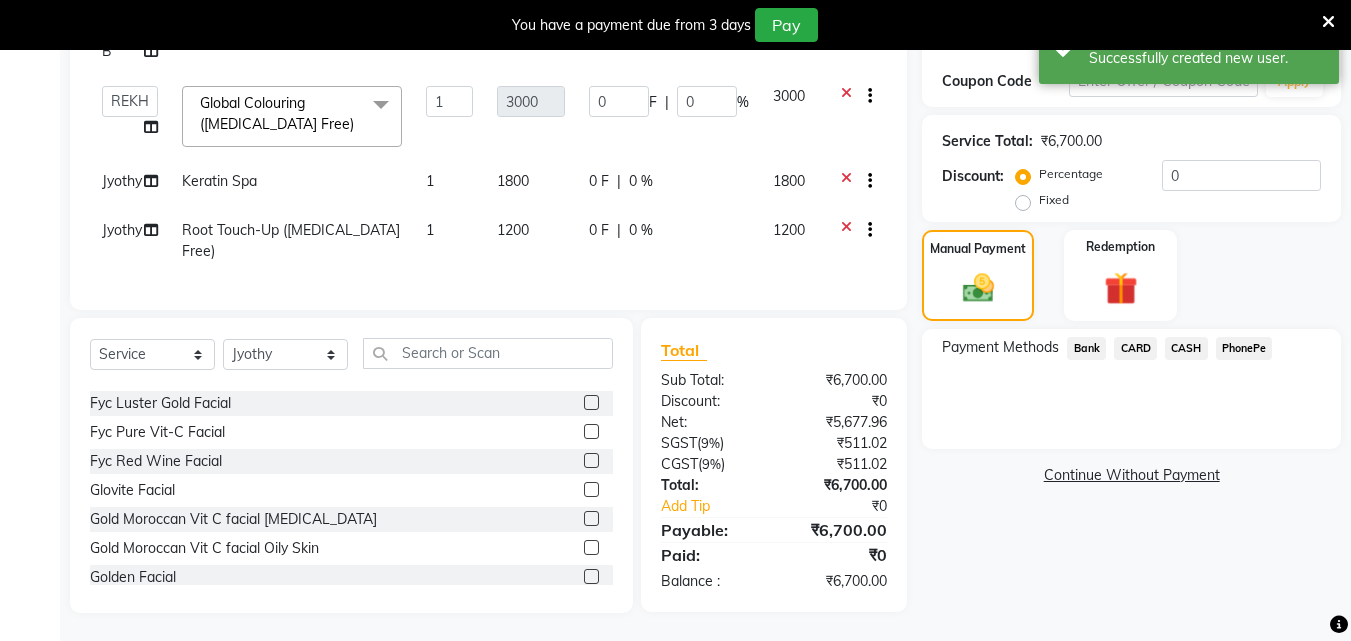 click on "PhonePe" 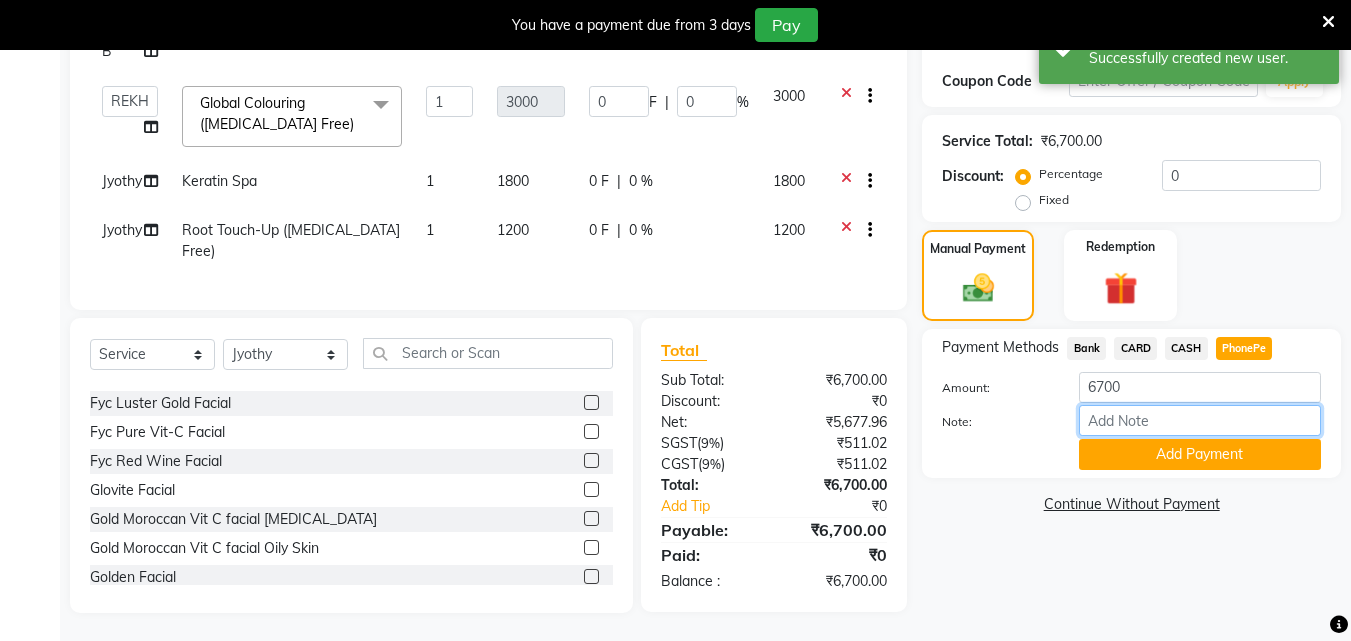 click on "Note:" at bounding box center [1200, 420] 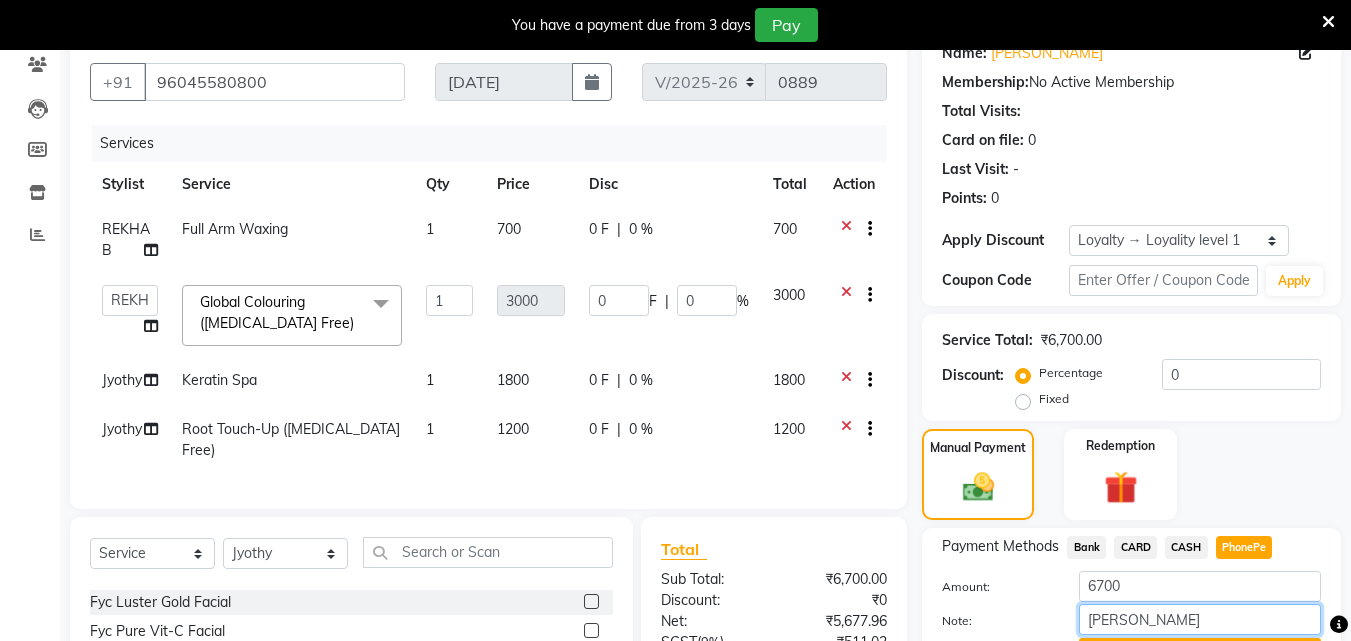 scroll, scrollTop: 172, scrollLeft: 0, axis: vertical 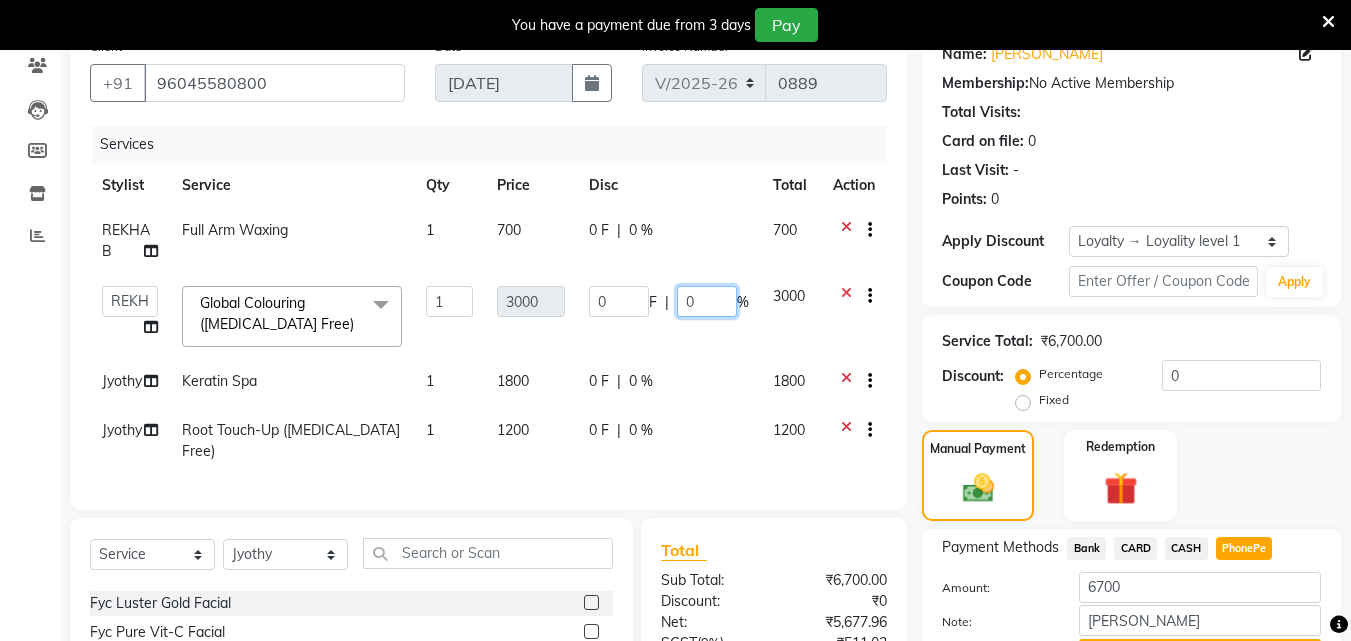 click on "0" 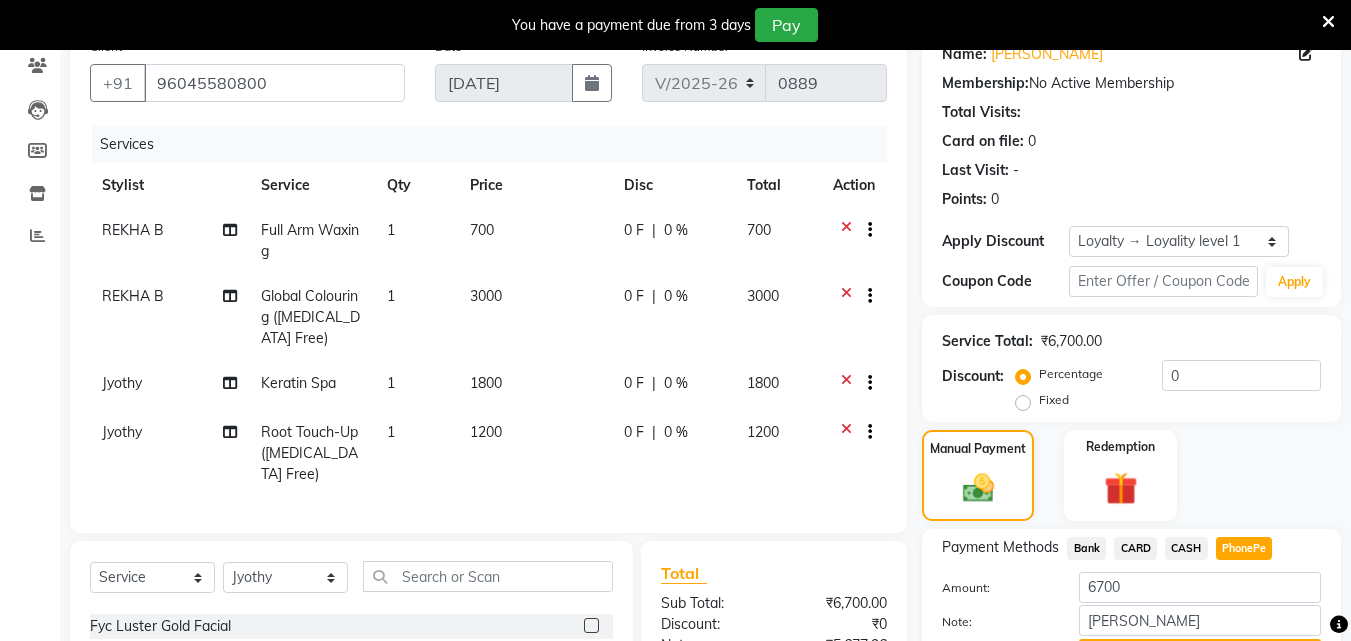 click on "0 F" 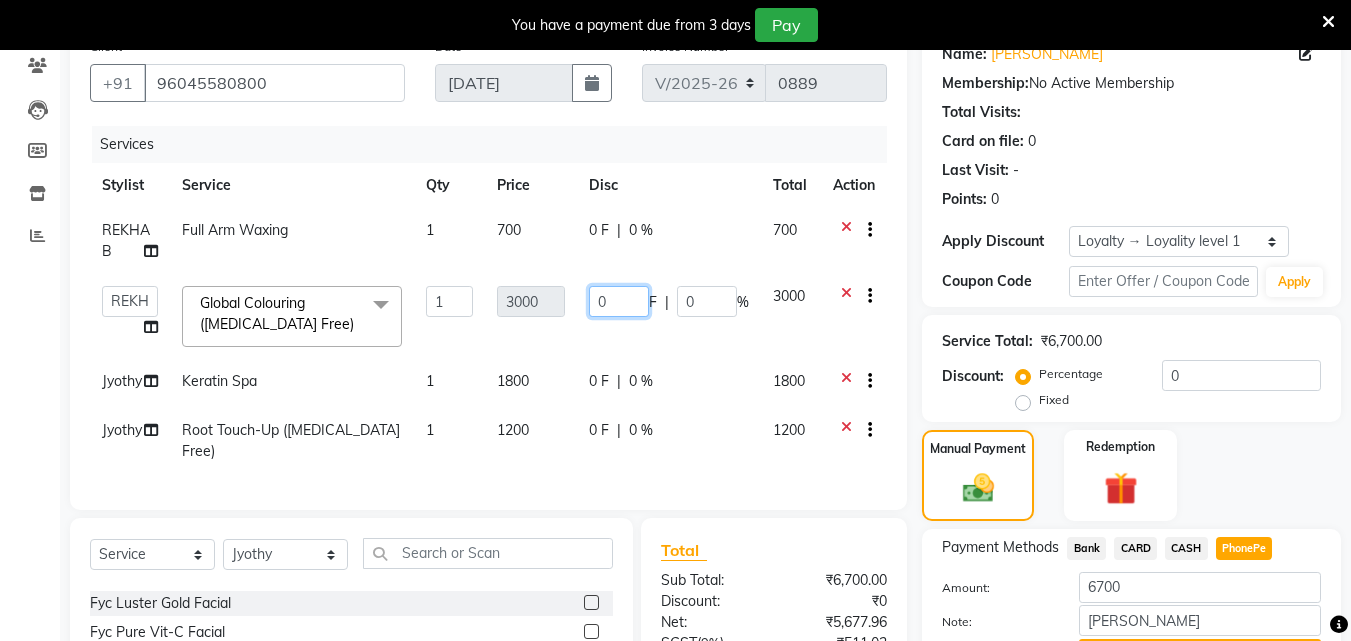 click on "0" 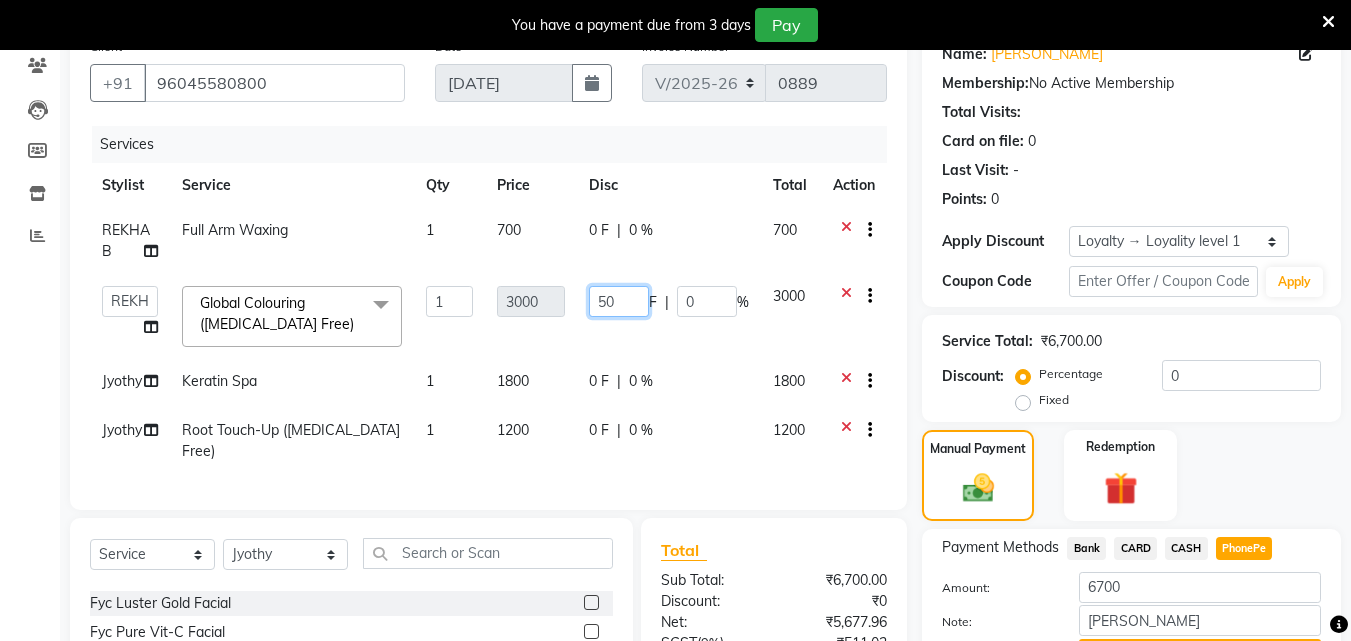 type on "500" 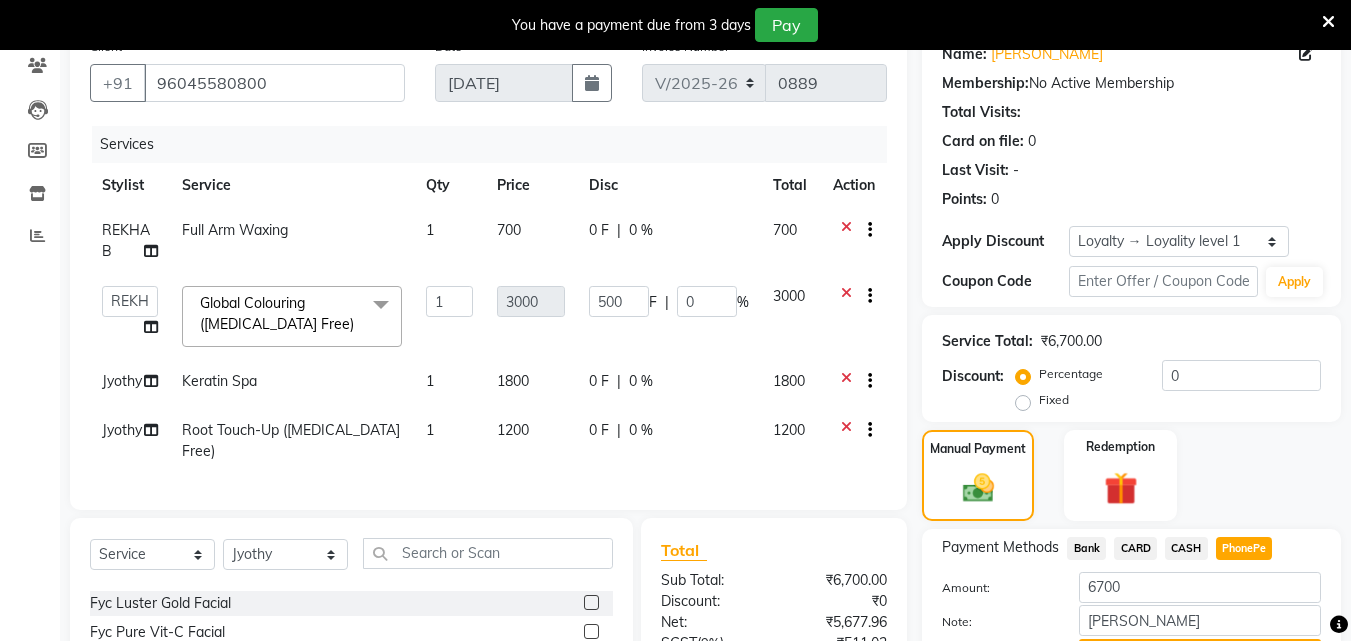 click on "0 F | 0 %" 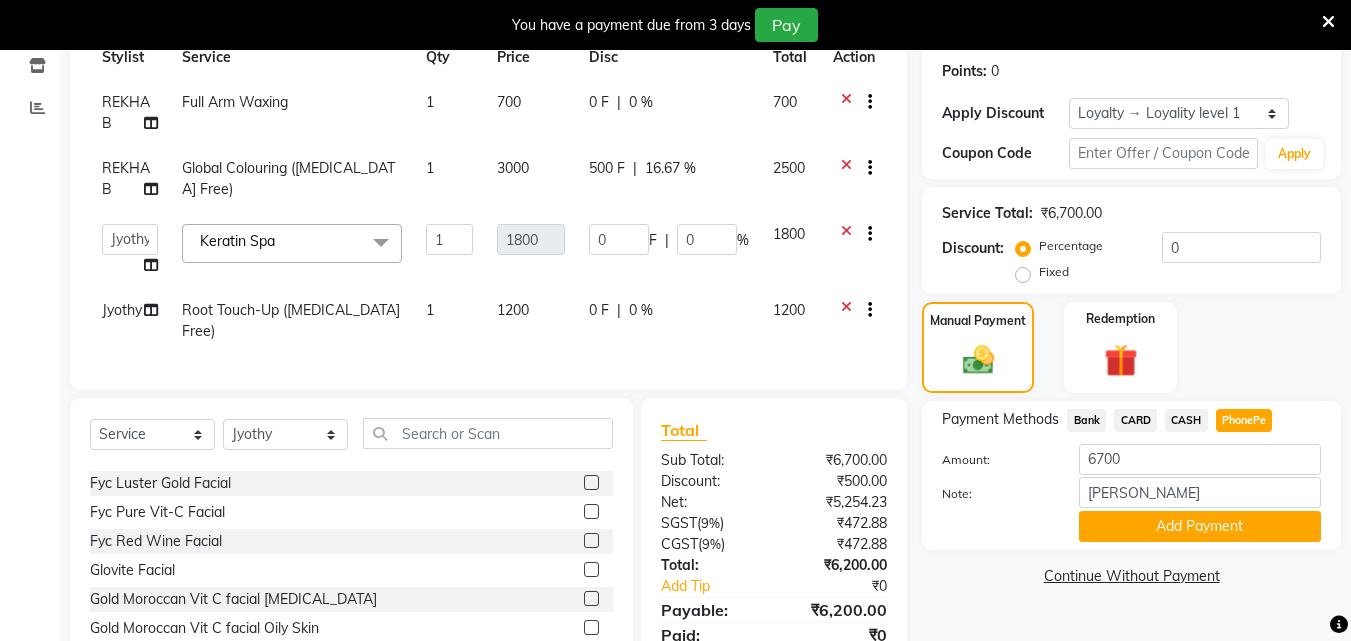 scroll, scrollTop: 380, scrollLeft: 0, axis: vertical 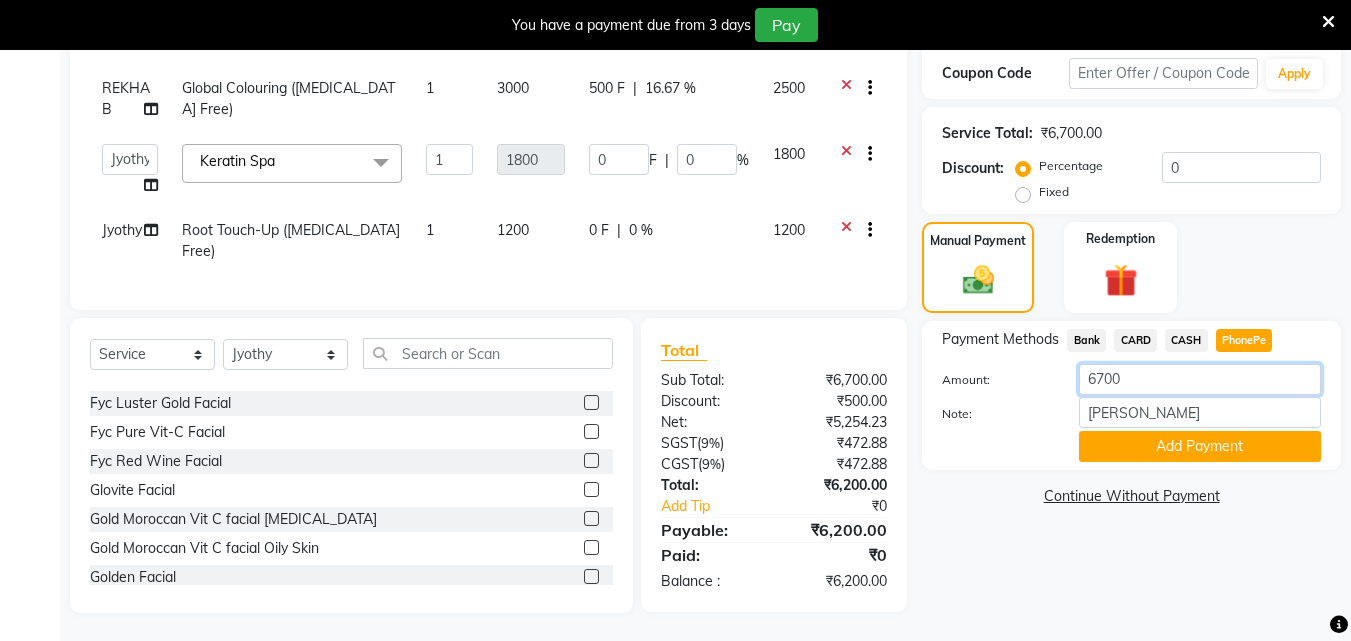 click on "6700" 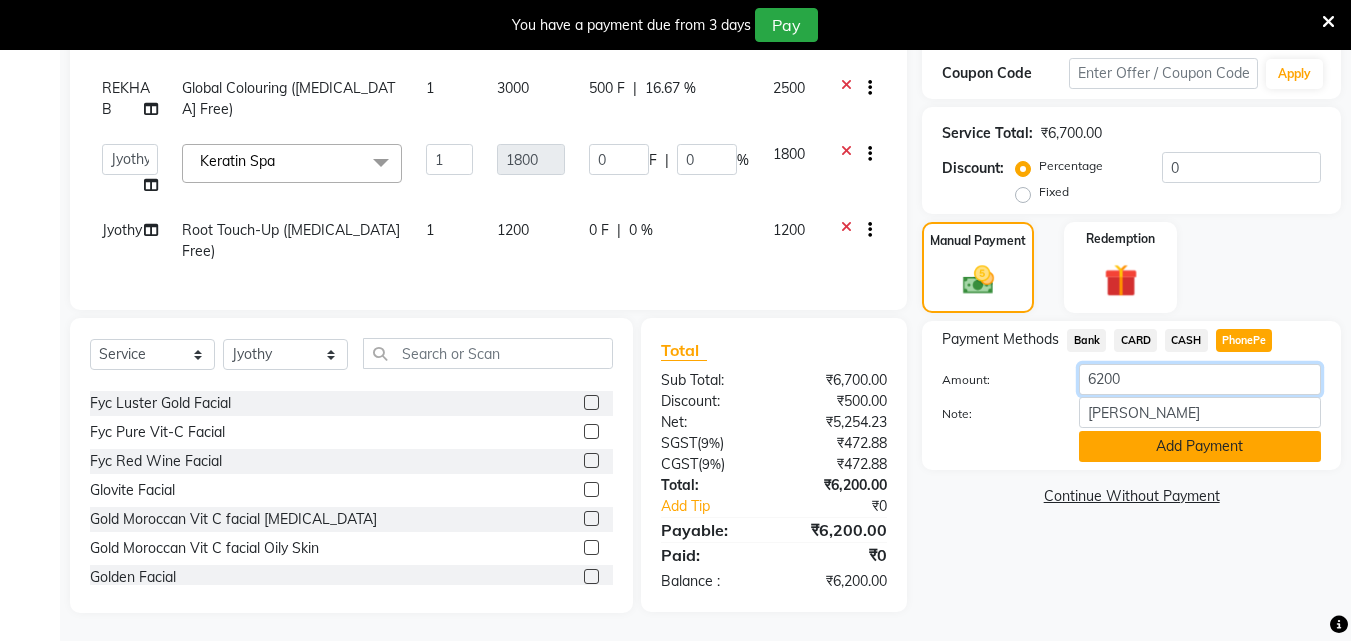 type on "6200" 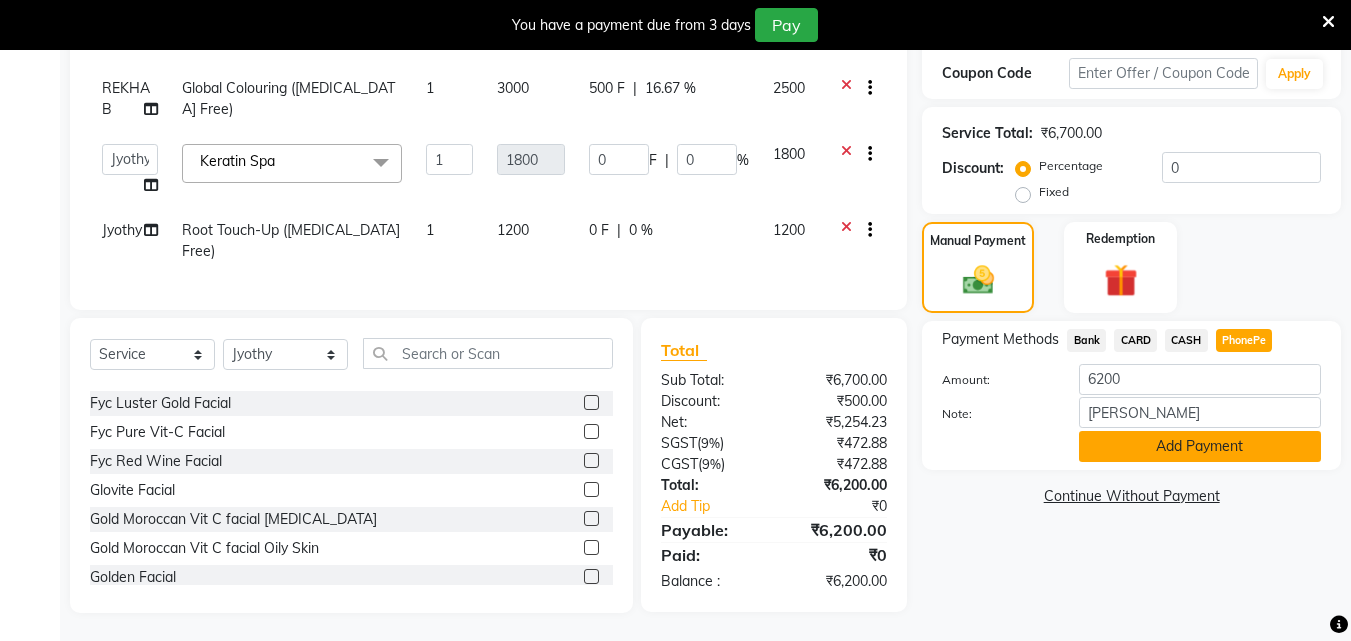 click on "Add Payment" 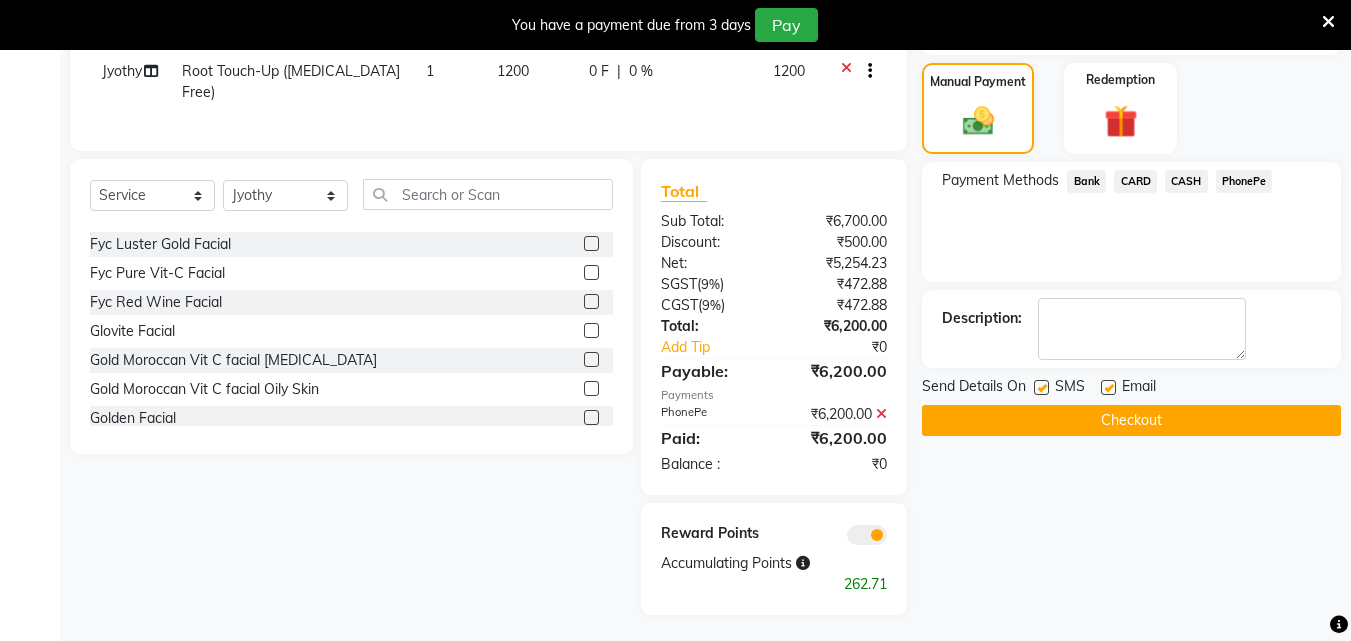 scroll, scrollTop: 541, scrollLeft: 0, axis: vertical 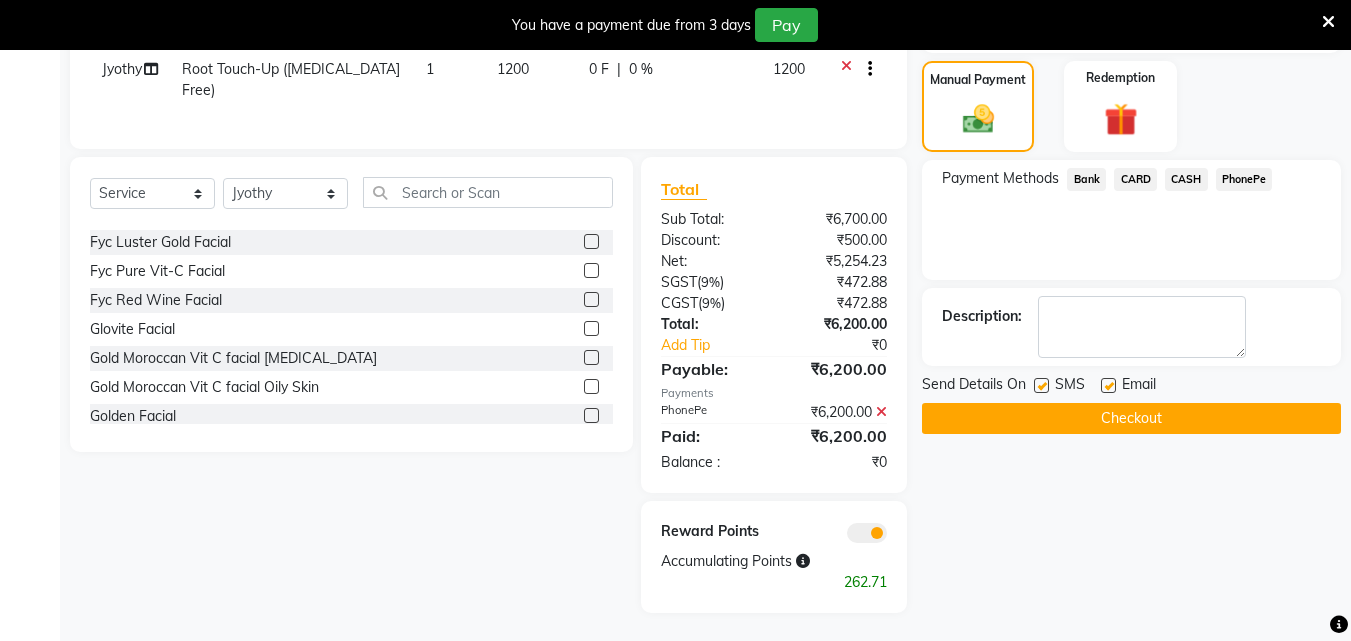 click on "Checkout" 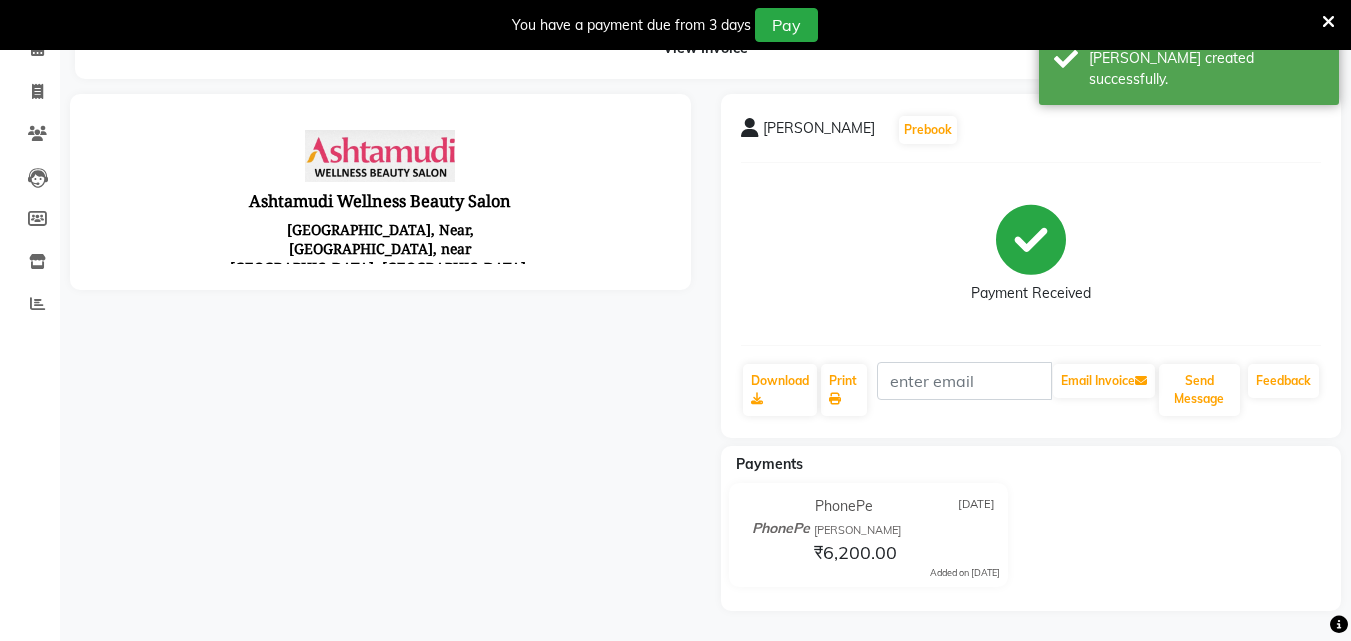 scroll, scrollTop: 0, scrollLeft: 0, axis: both 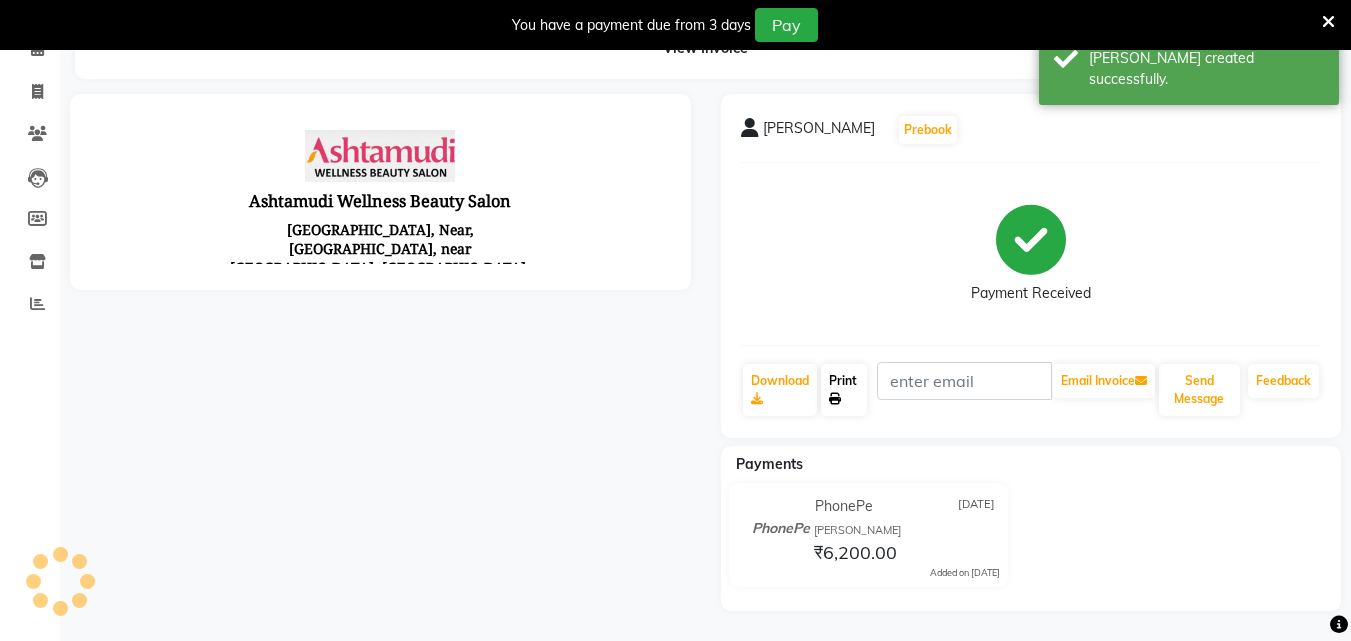 click on "Print" 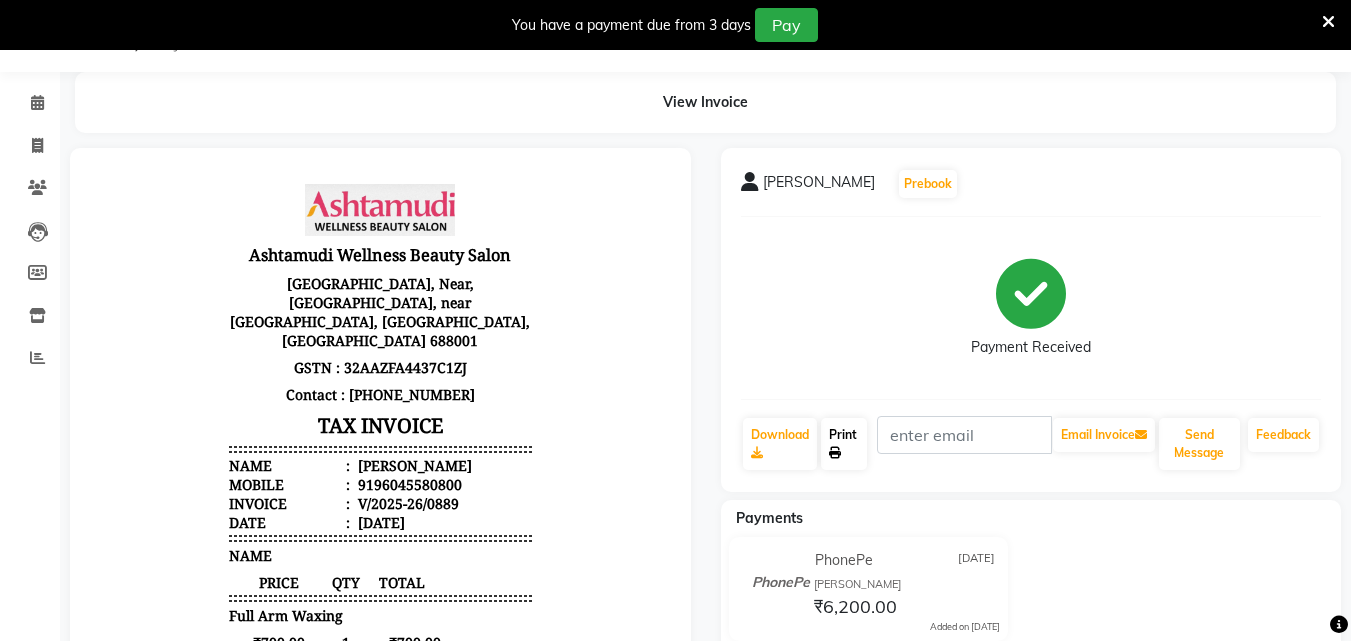 scroll, scrollTop: 0, scrollLeft: 0, axis: both 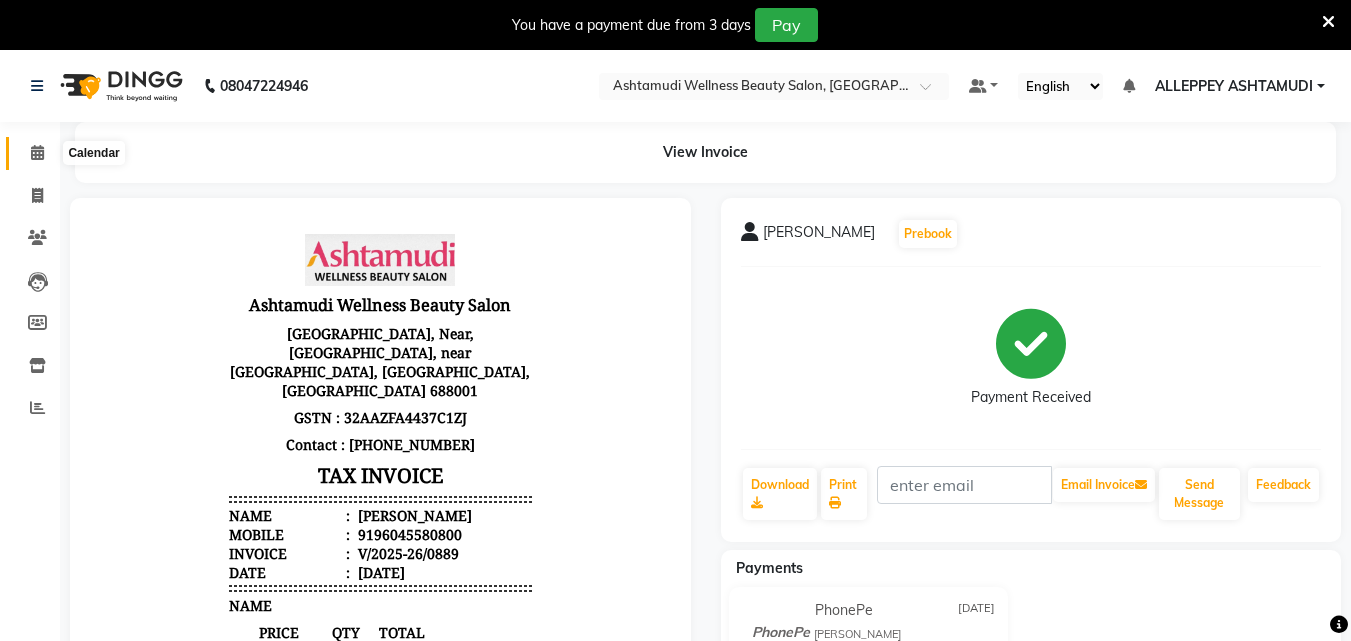 click 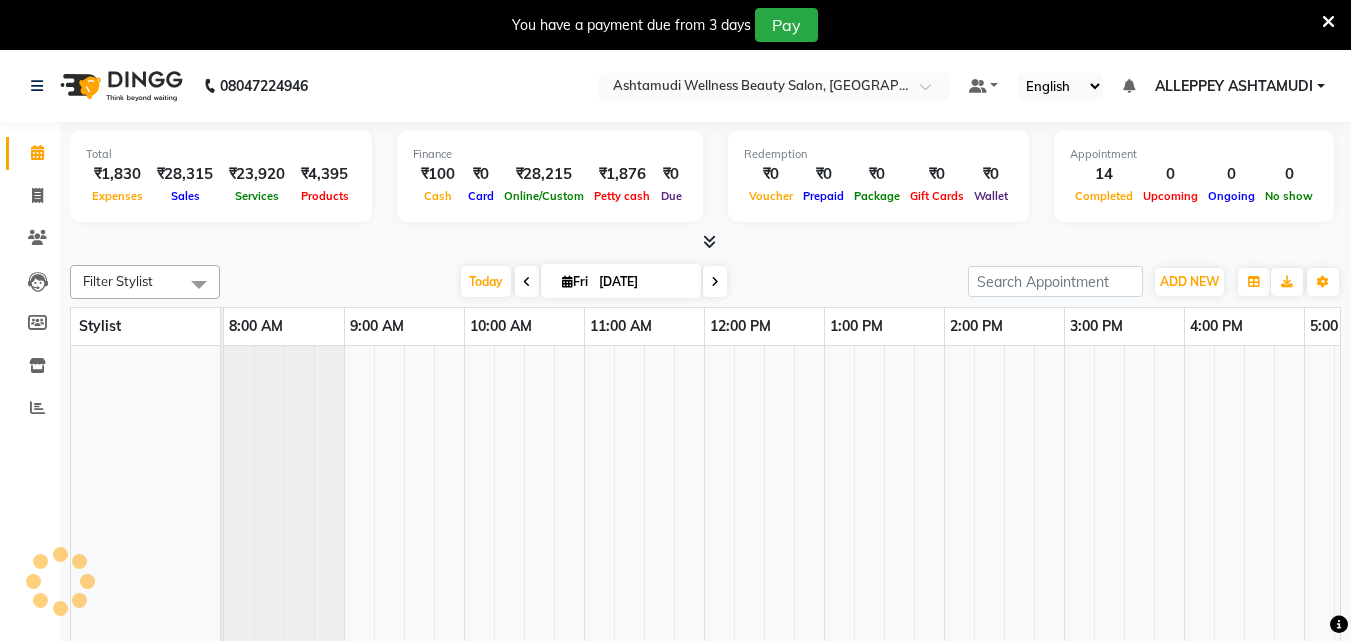 scroll, scrollTop: 0, scrollLeft: 0, axis: both 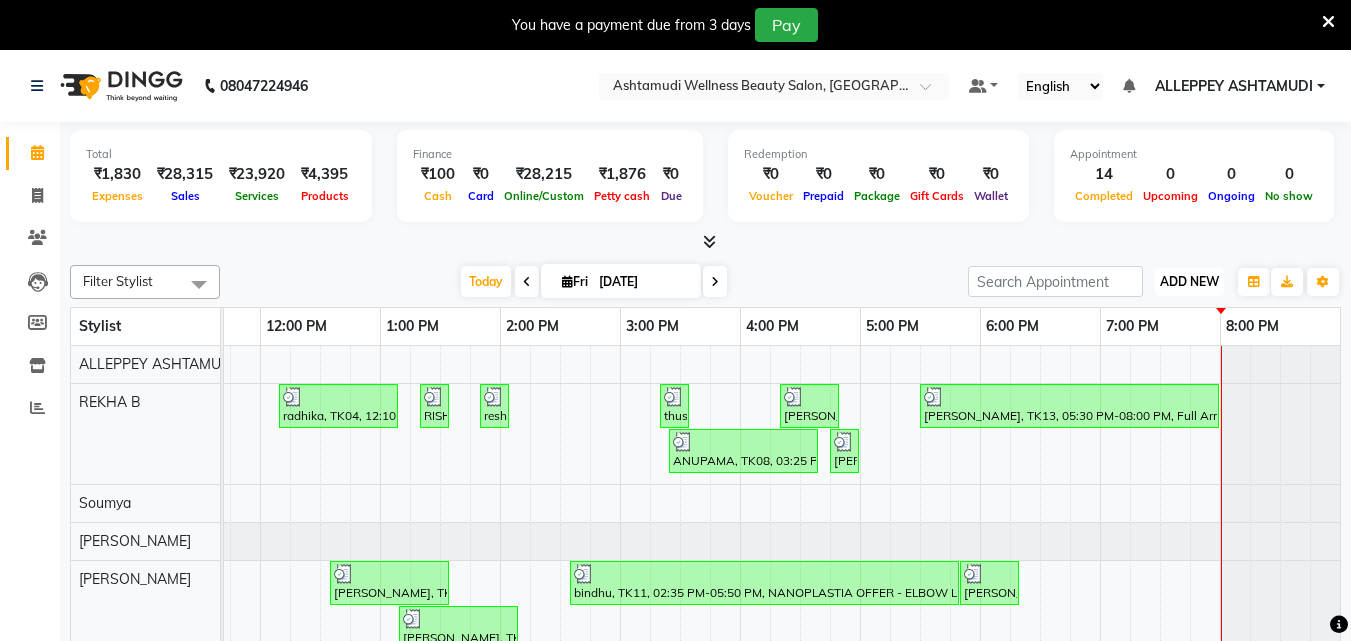 click on "ADD NEW" at bounding box center [1189, 281] 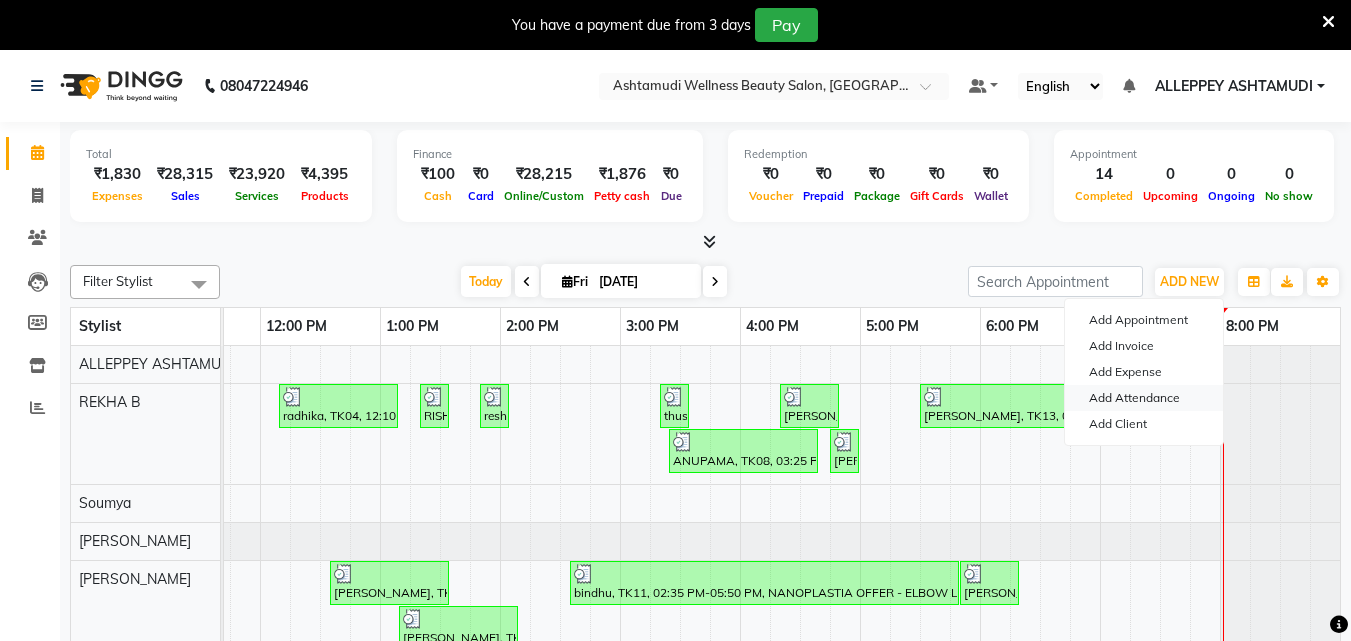 click on "Add Attendance" at bounding box center (1144, 398) 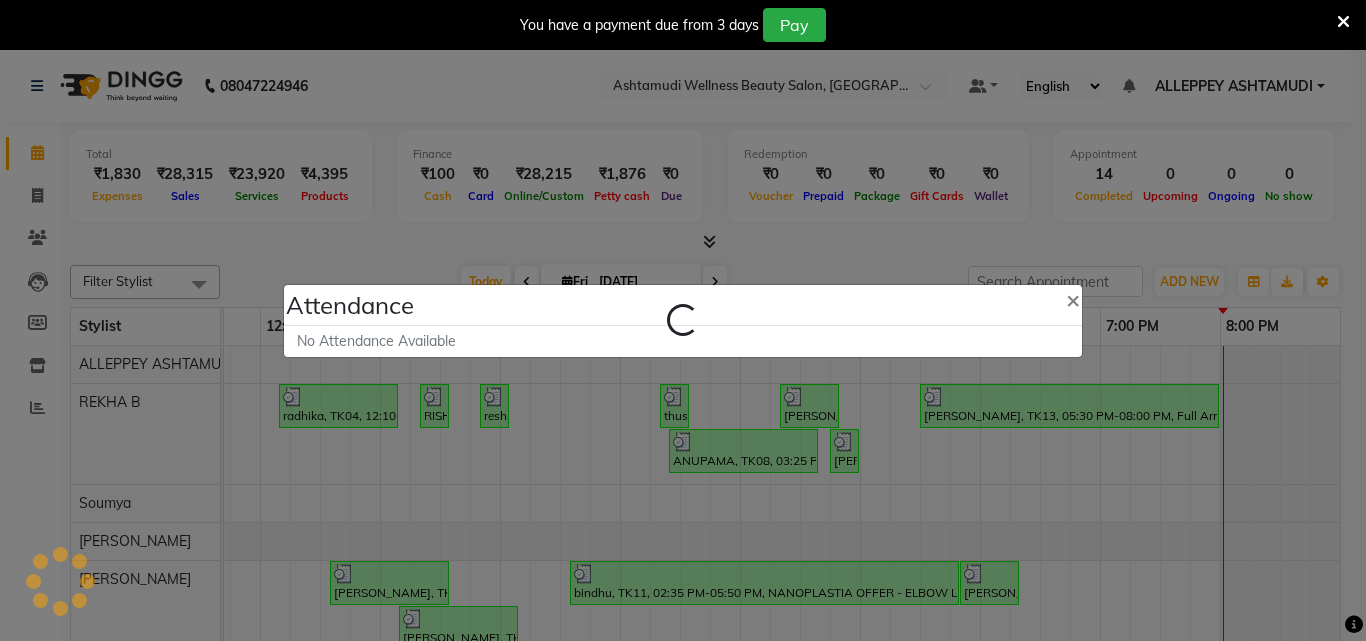 select on "A" 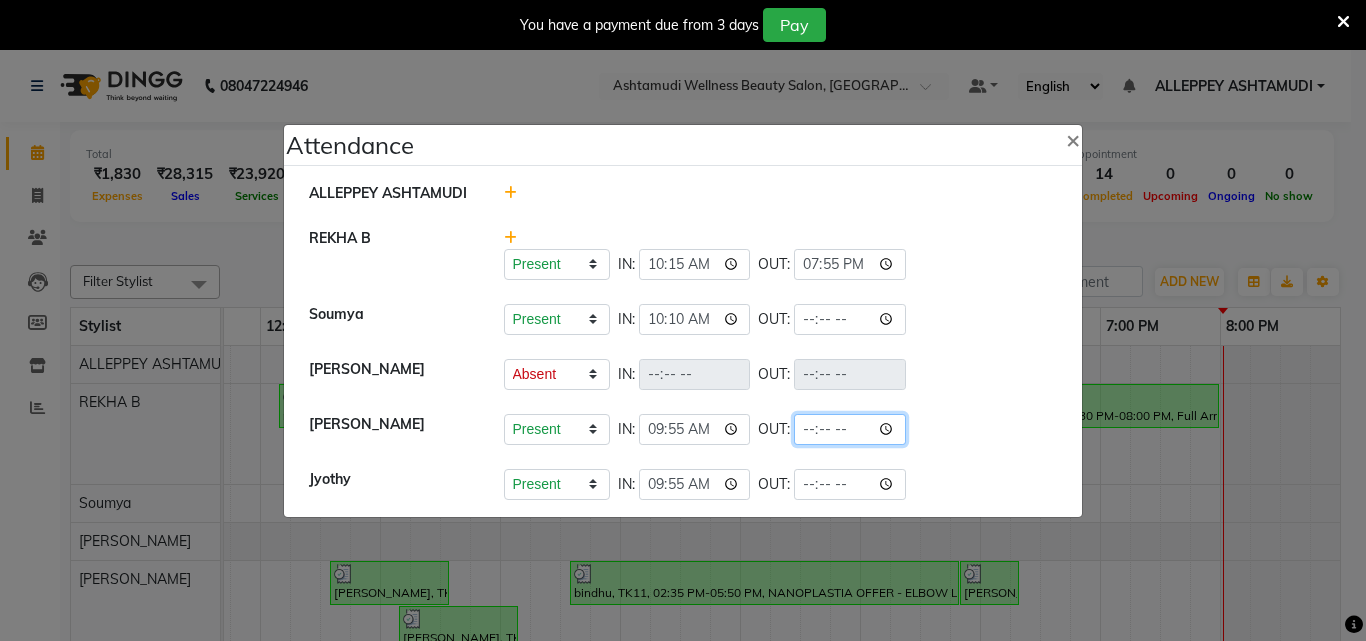 click 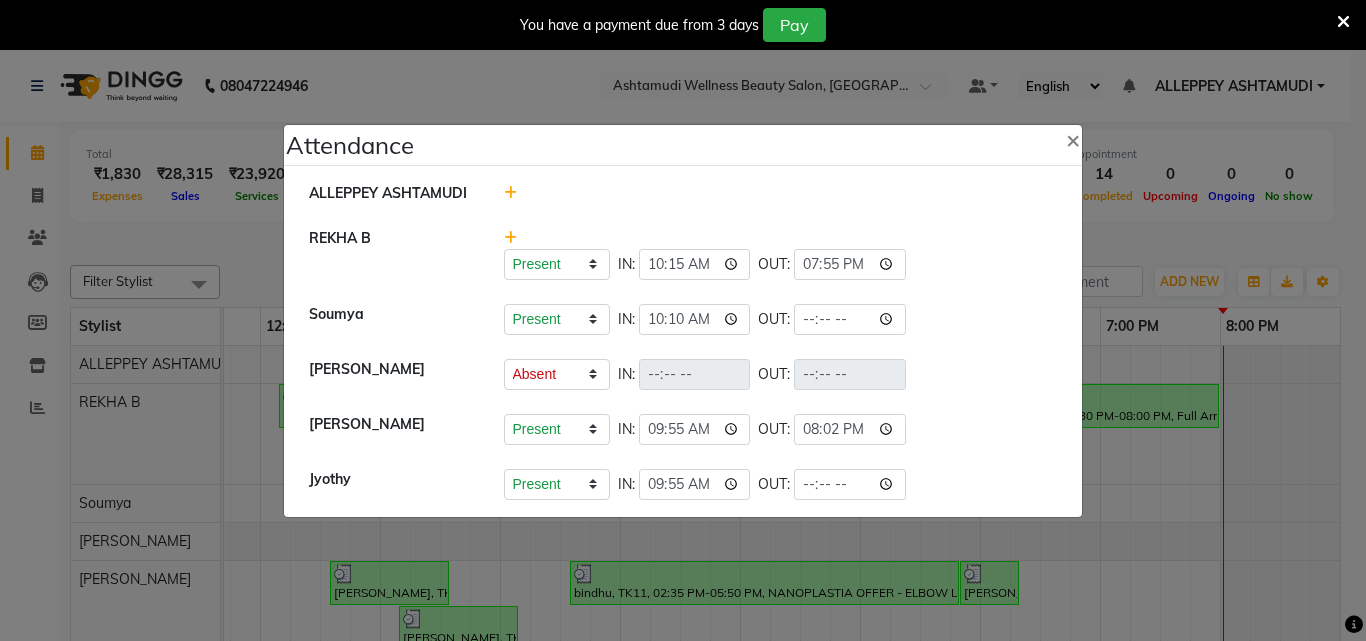 type on "20:02" 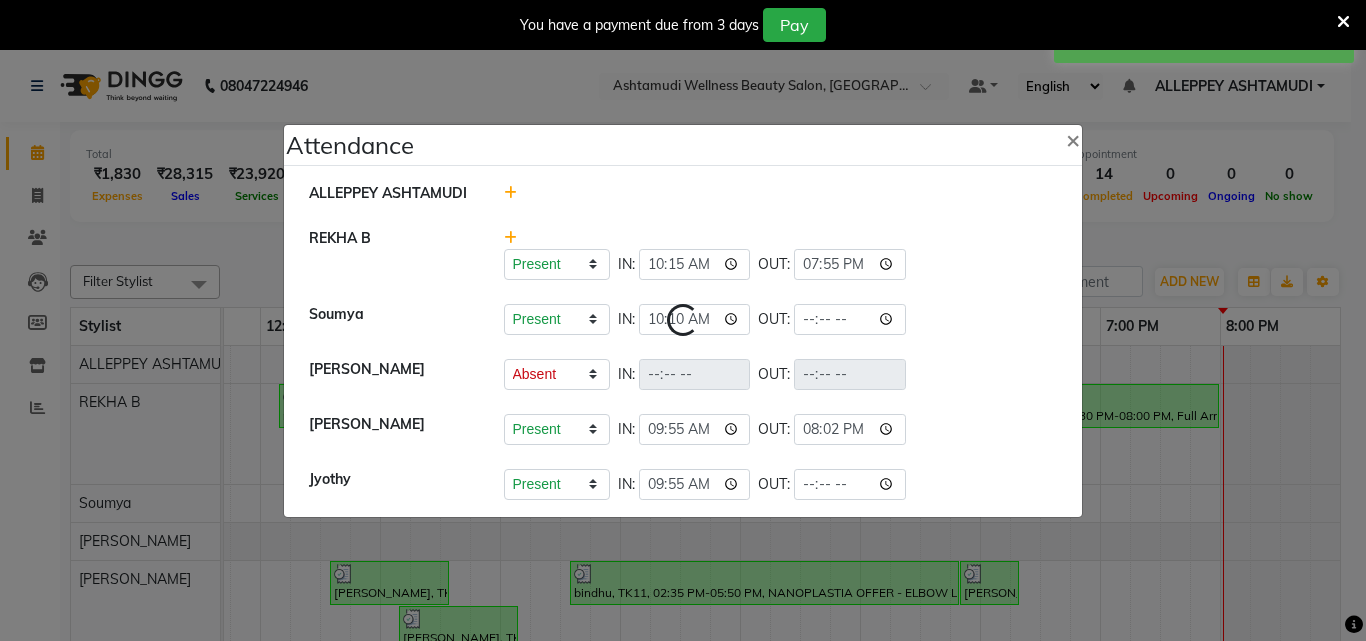 select on "A" 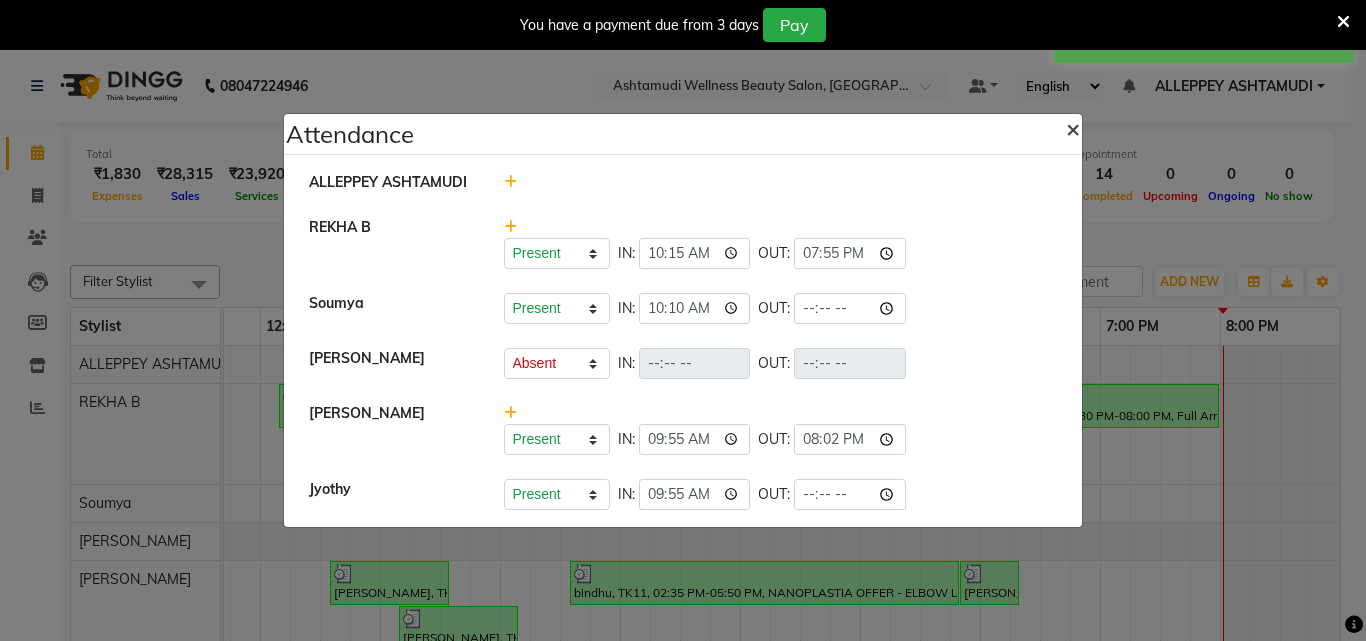 click on "×" 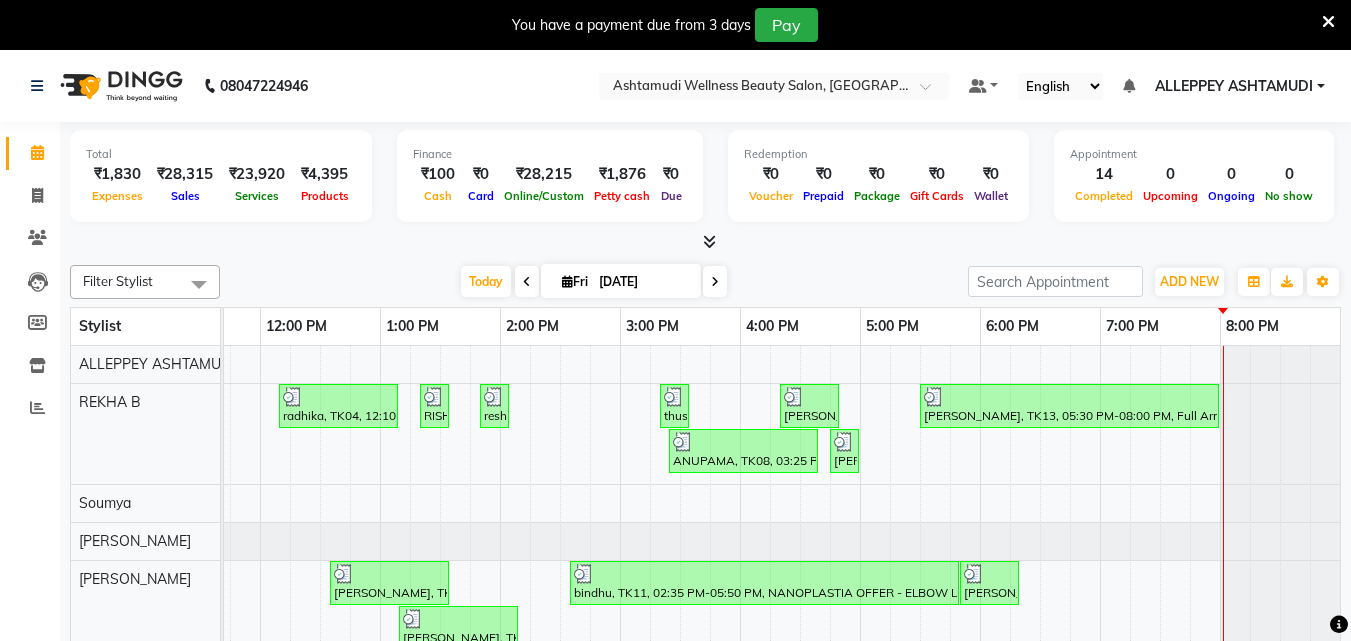 scroll, scrollTop: 0, scrollLeft: 429, axis: horizontal 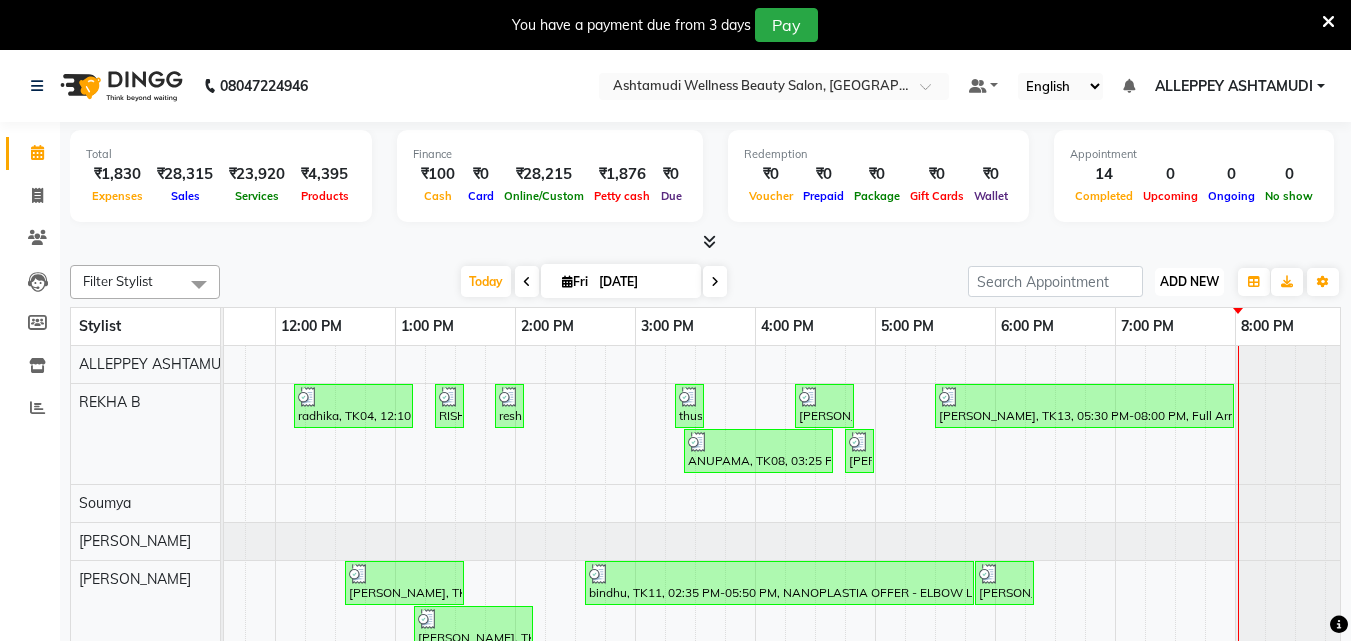 click on "ADD NEW Toggle Dropdown" at bounding box center [1189, 282] 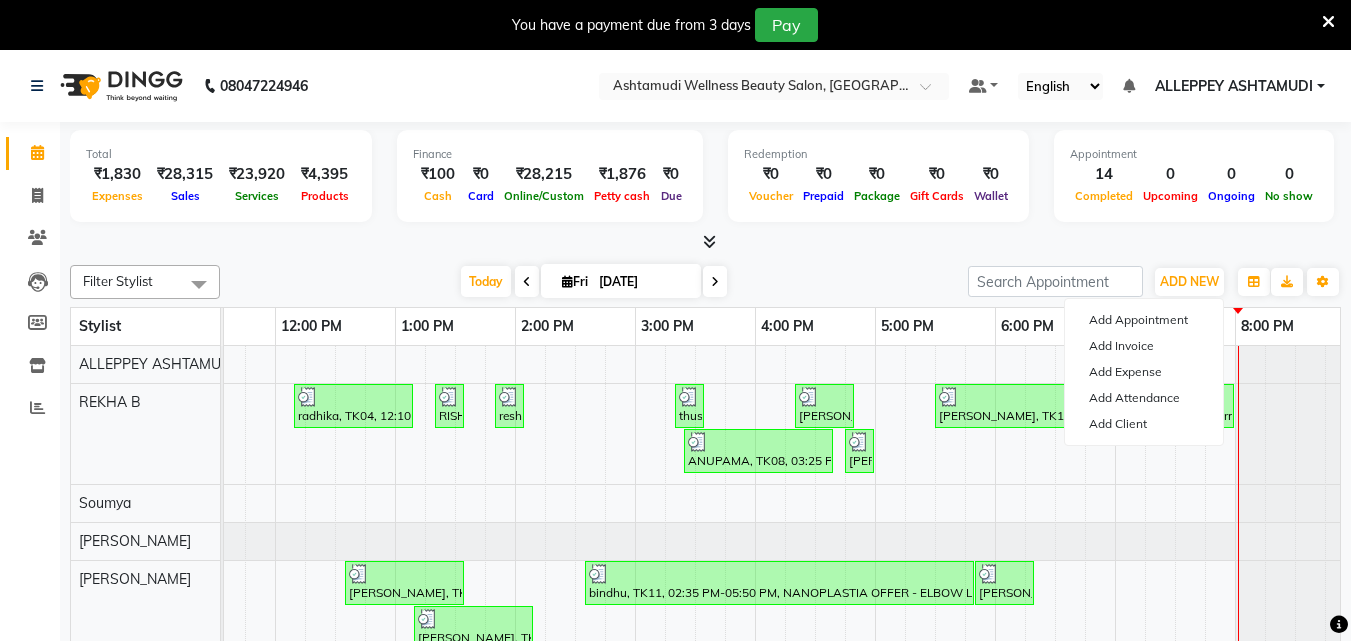 click at bounding box center (709, 241) 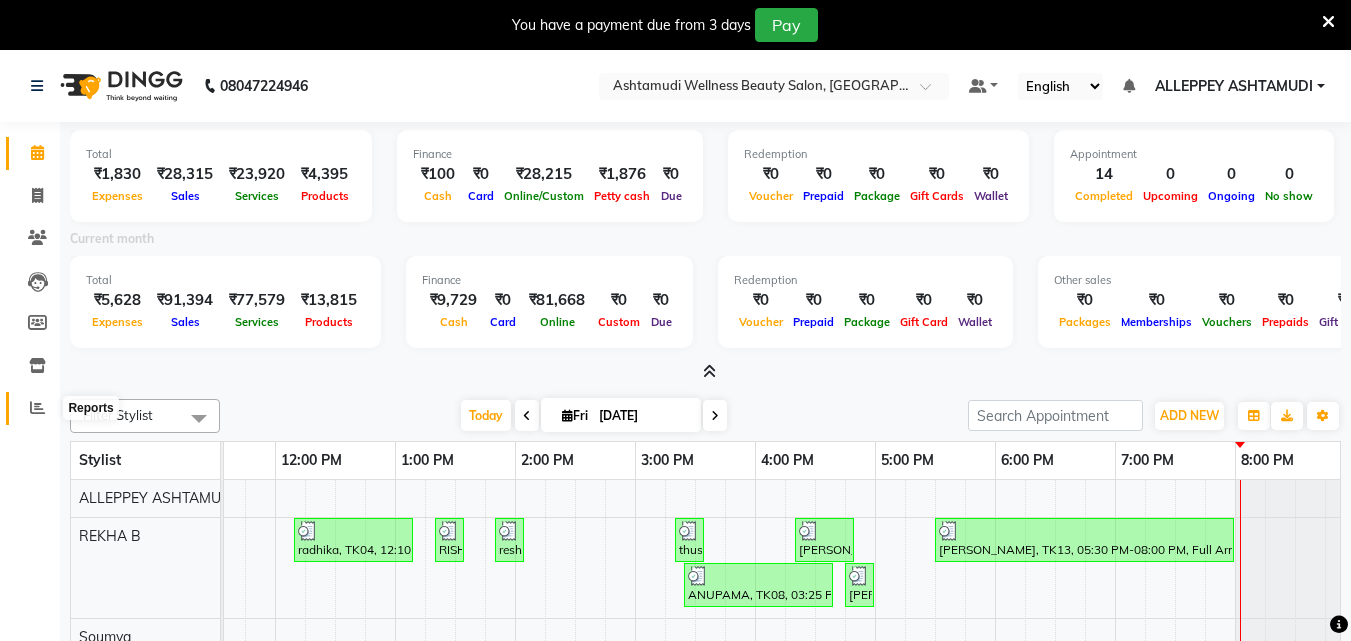 click 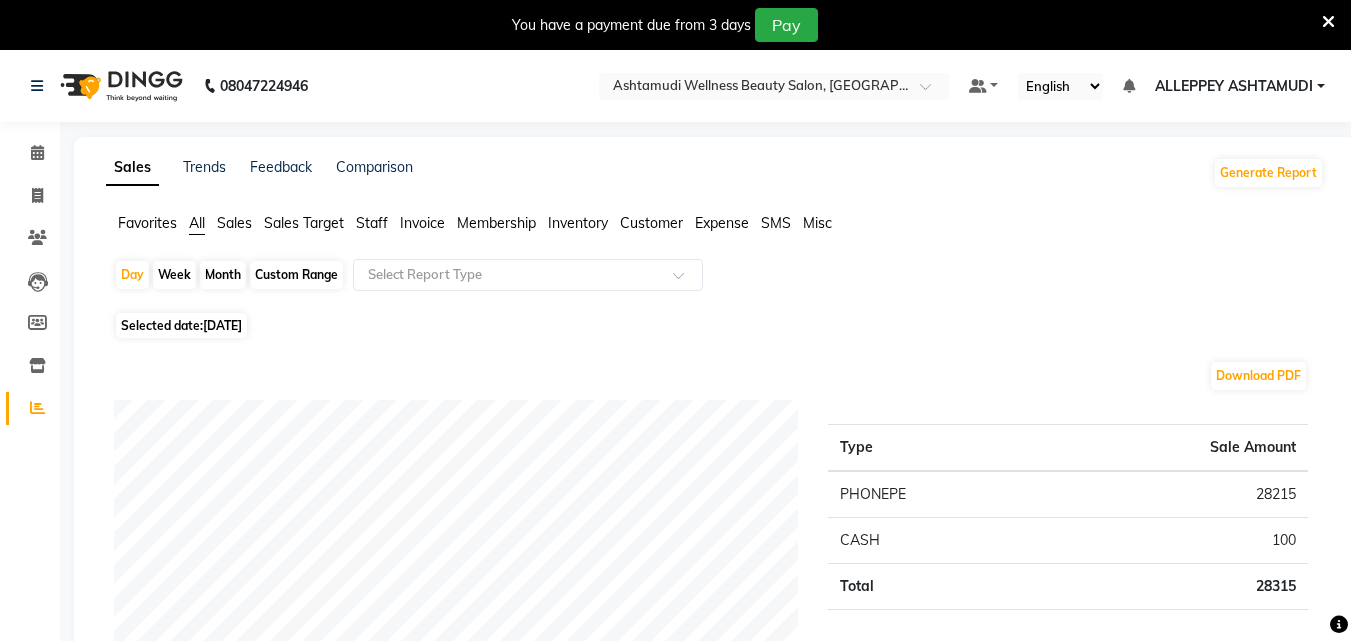 click on "Customer" 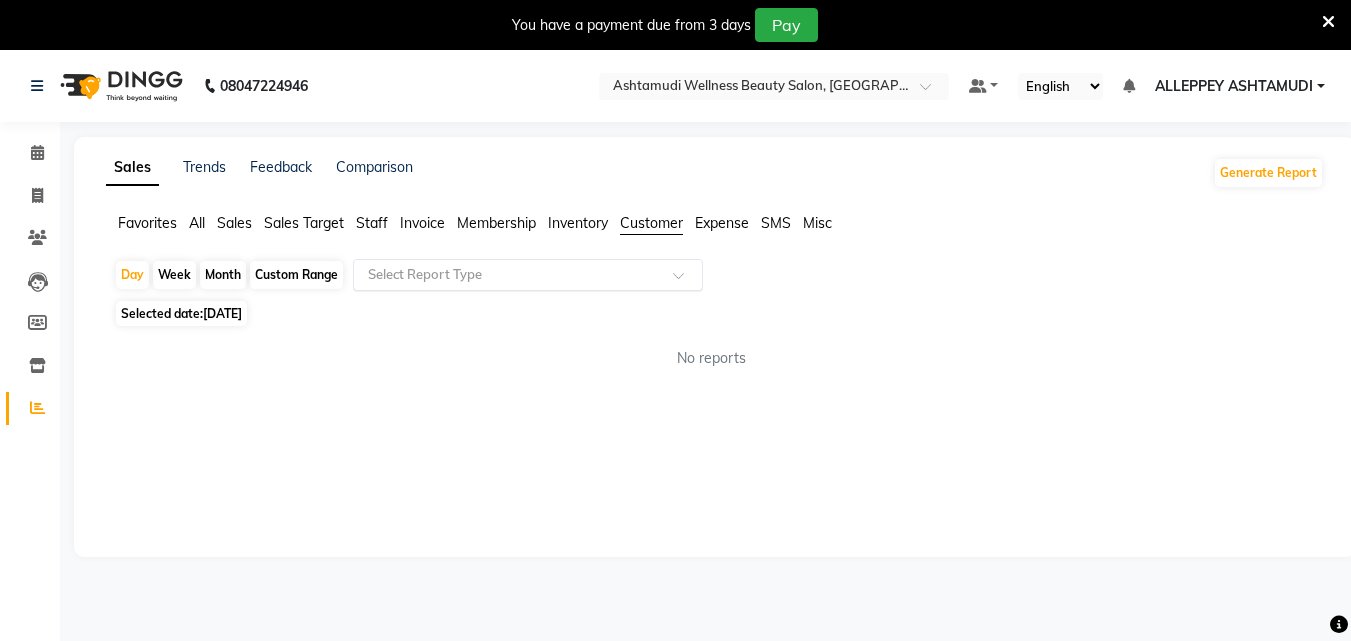click 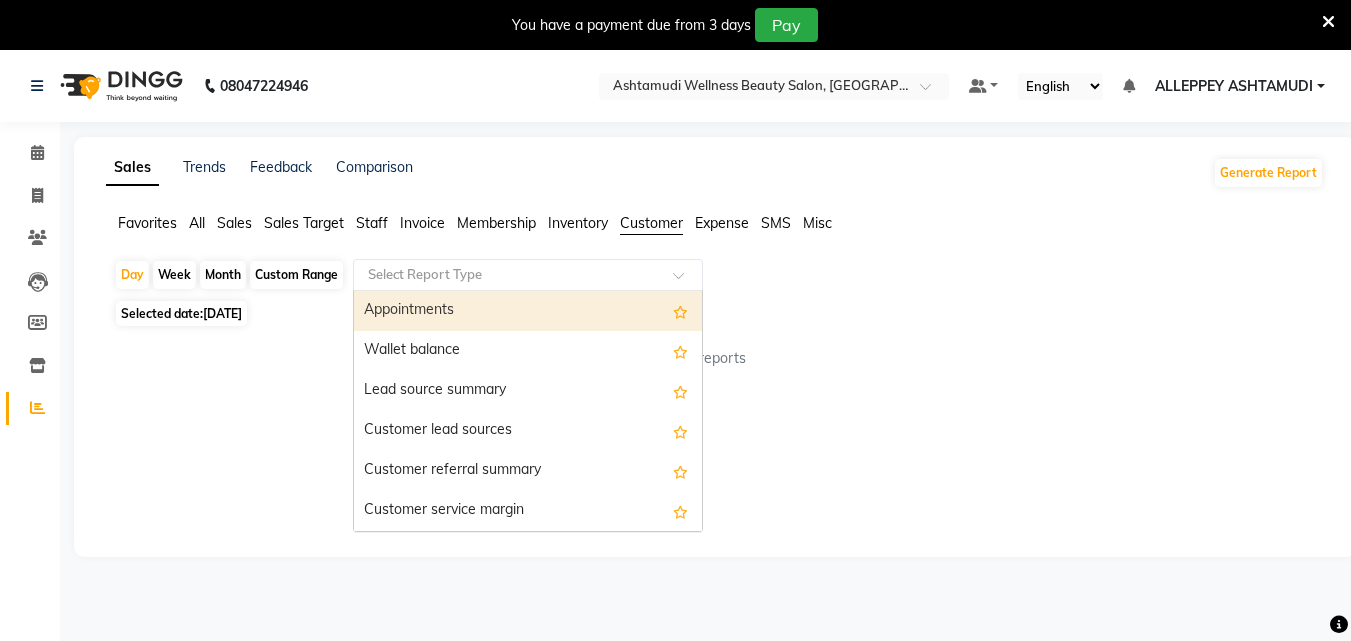 click on "Appointments" at bounding box center [528, 311] 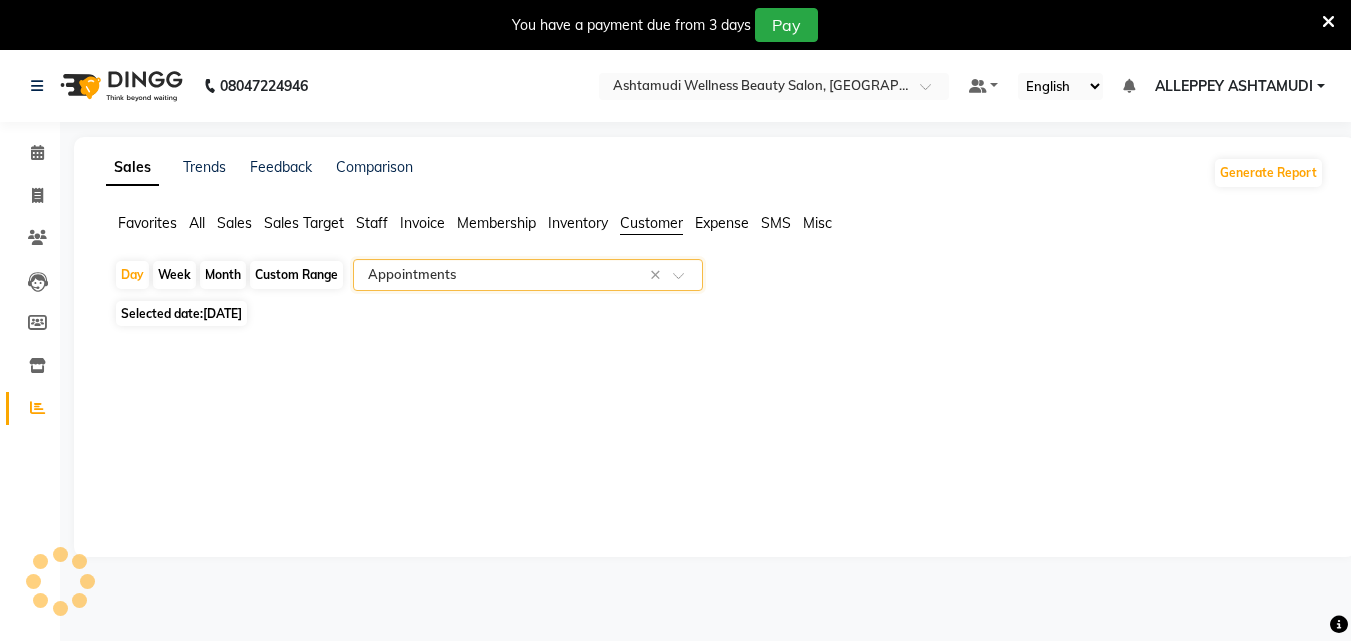 select on "full_report" 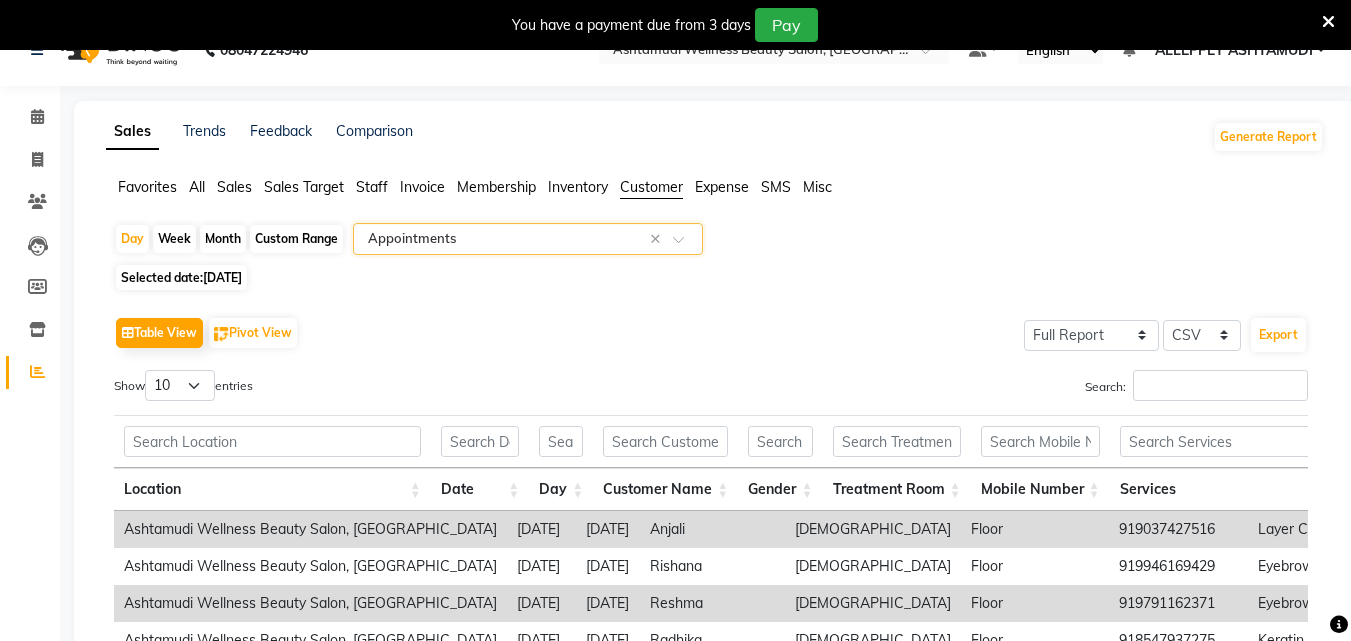 scroll, scrollTop: 0, scrollLeft: 0, axis: both 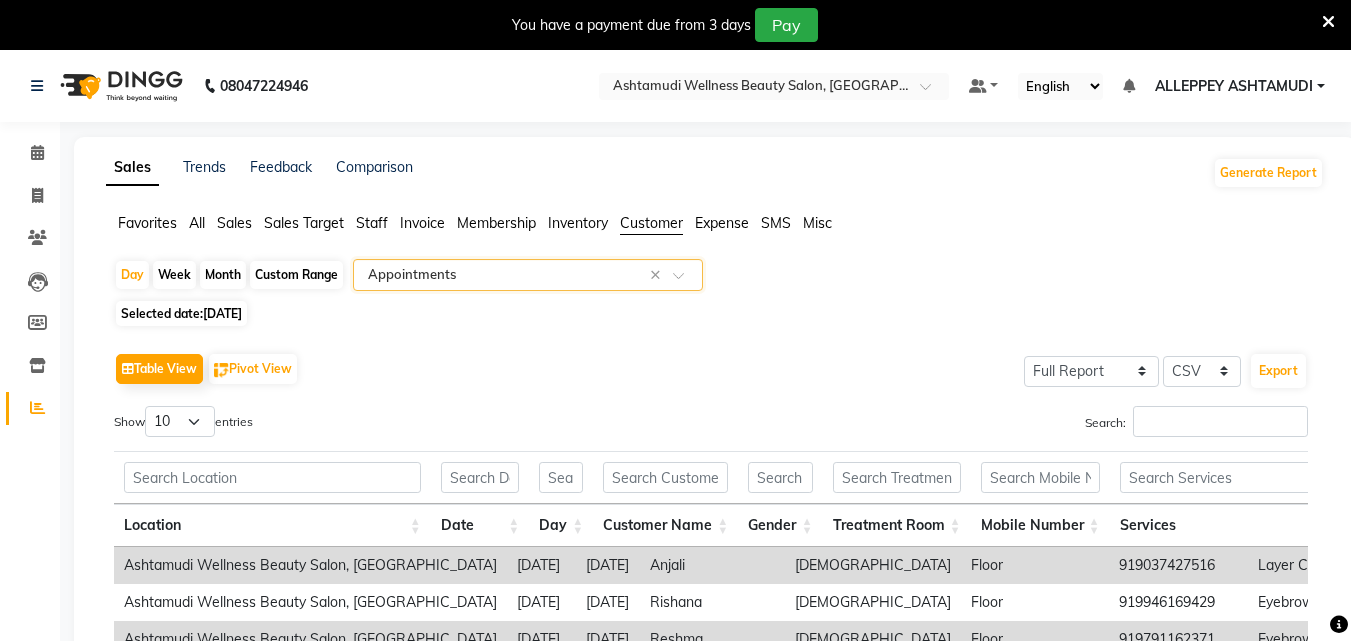 click 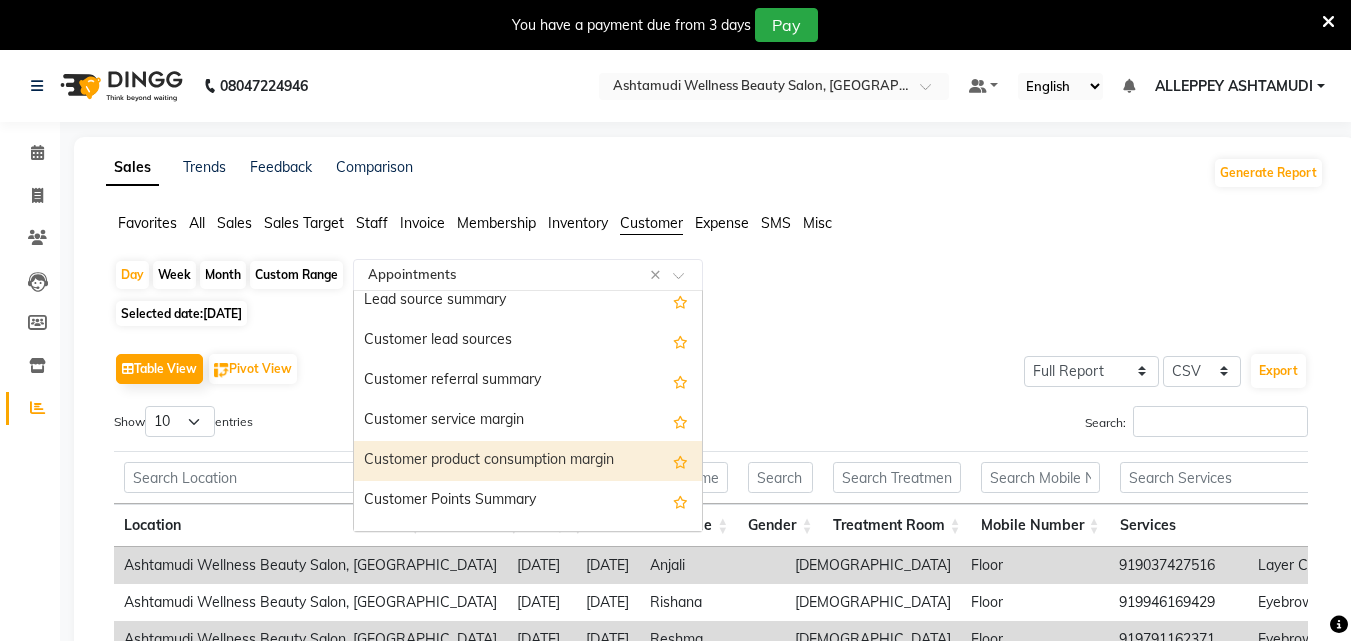 scroll, scrollTop: 160, scrollLeft: 0, axis: vertical 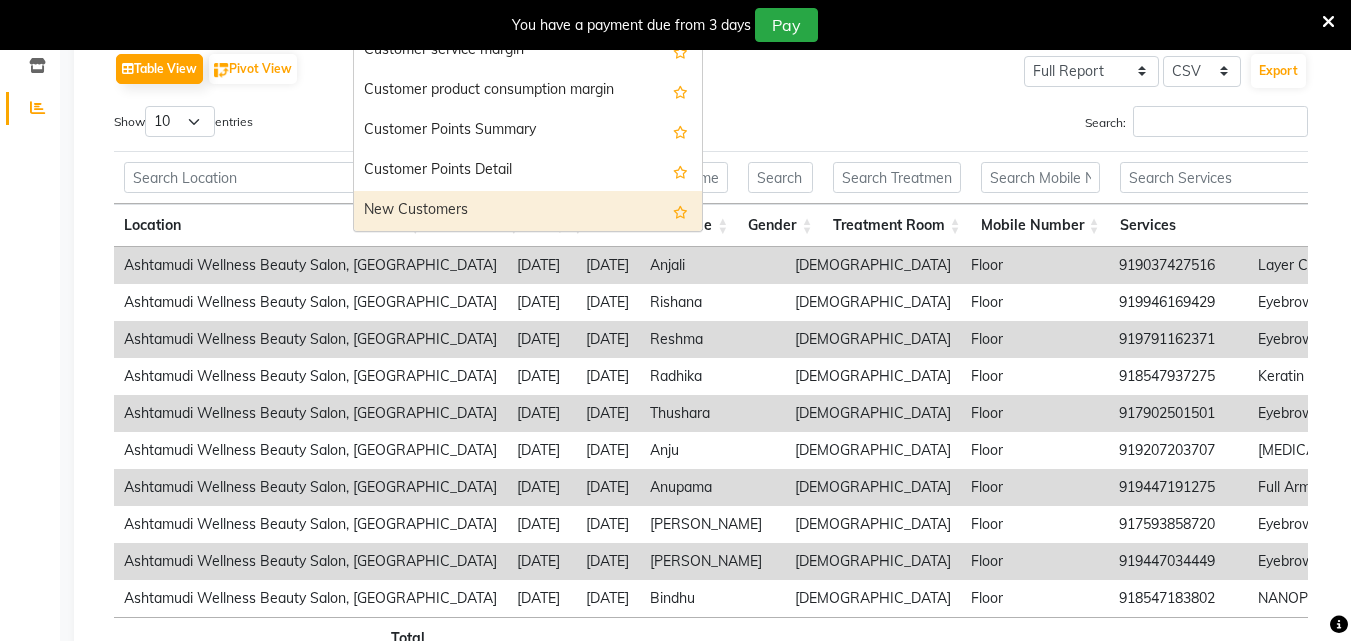 click on "New Customers" at bounding box center [528, 211] 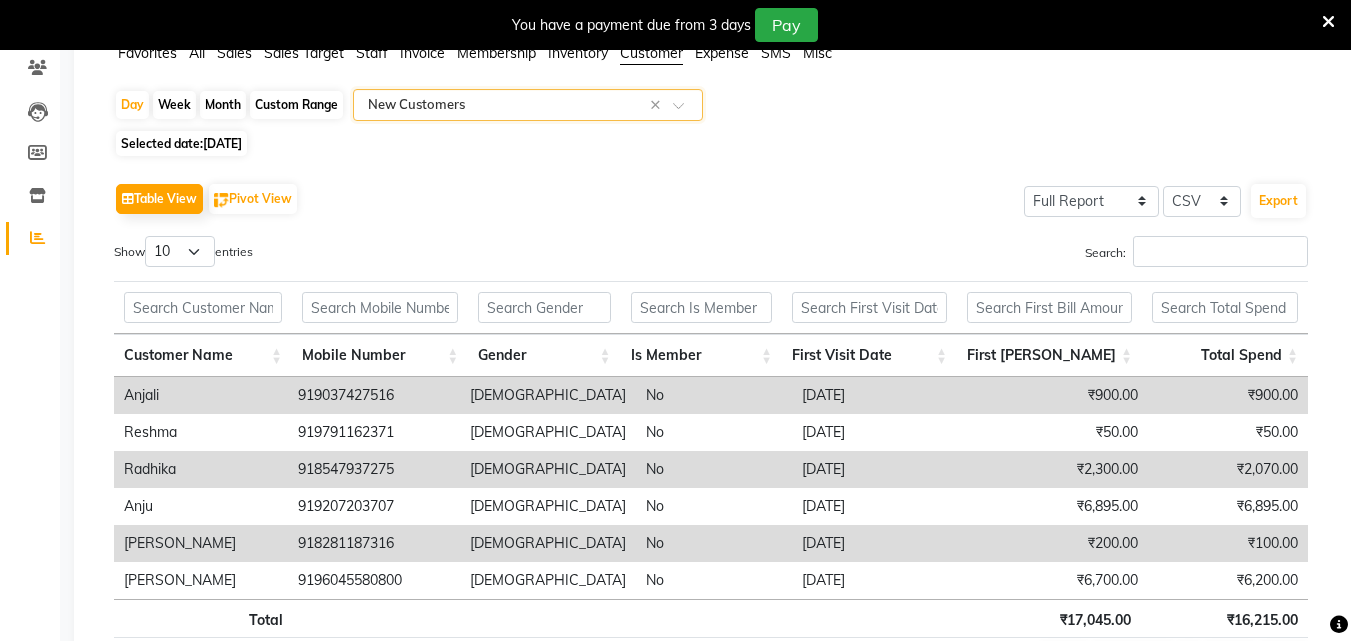 scroll, scrollTop: 0, scrollLeft: 0, axis: both 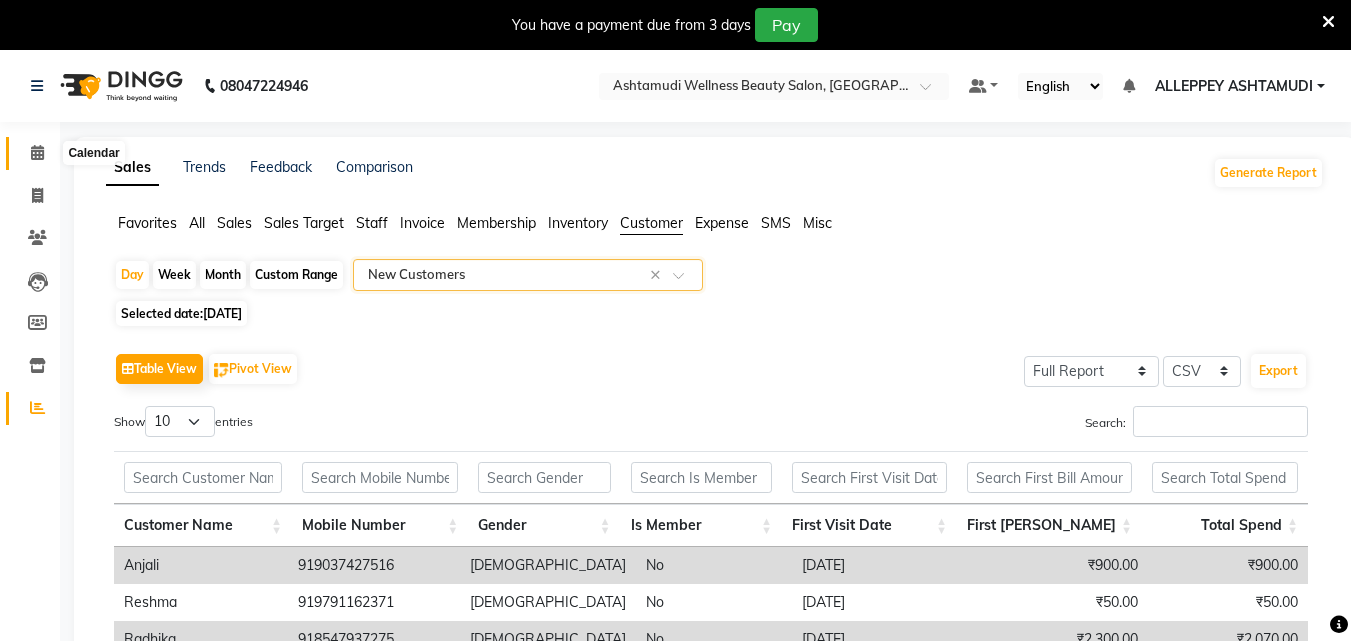 click 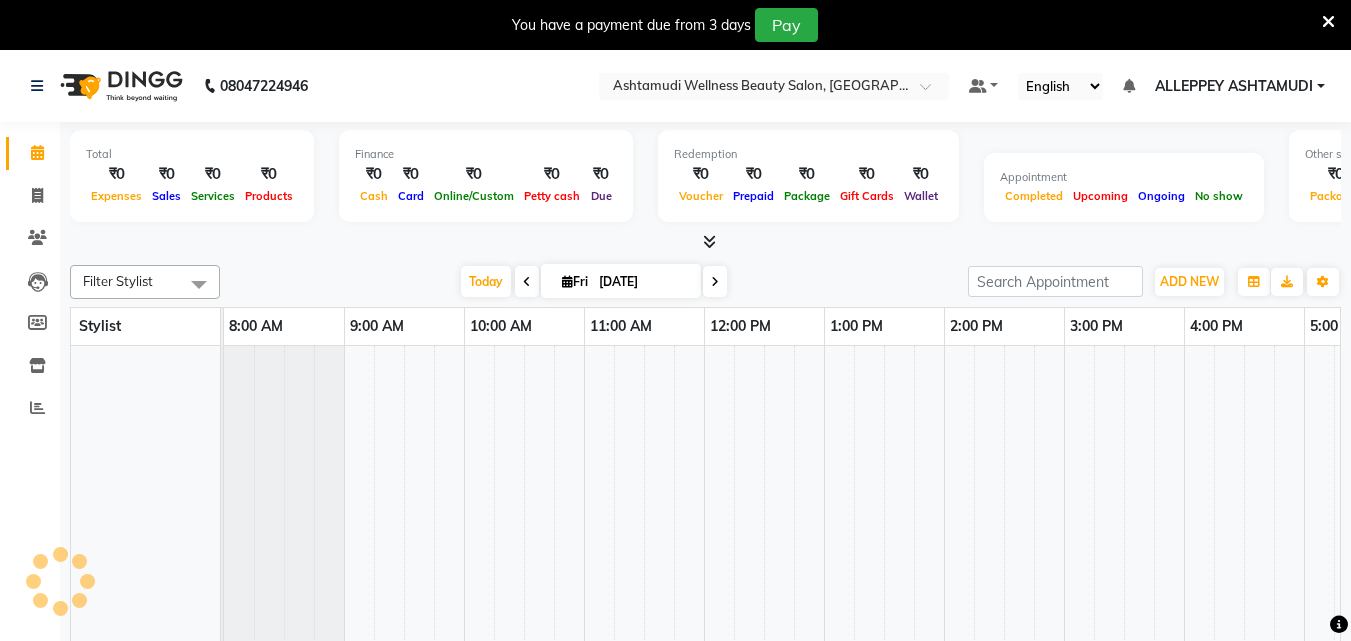 scroll, scrollTop: 0, scrollLeft: 0, axis: both 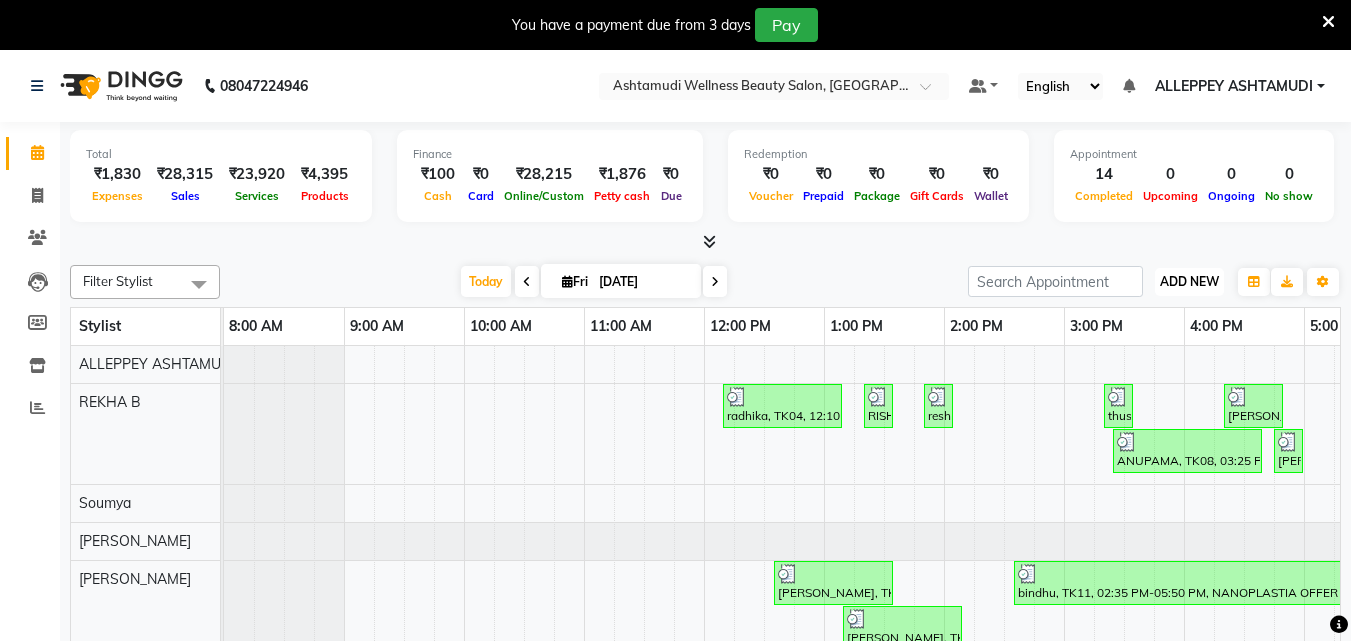 click on "ADD NEW" at bounding box center [1189, 281] 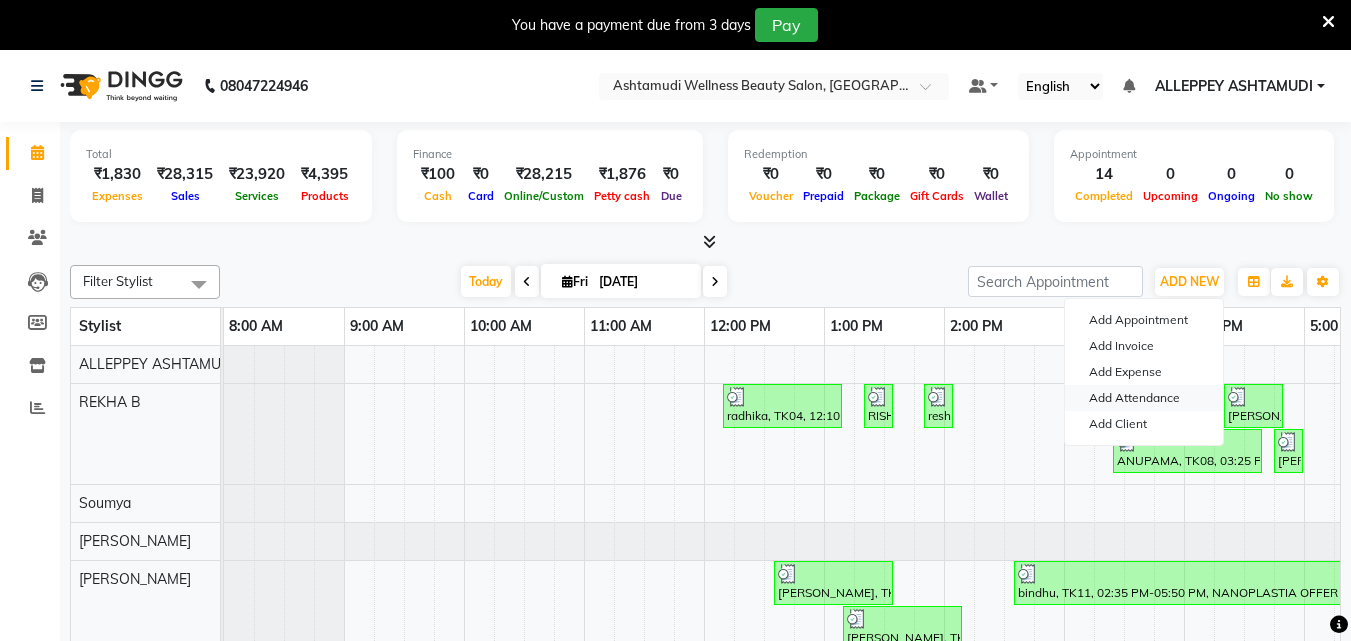 click on "Add Attendance" at bounding box center [1144, 398] 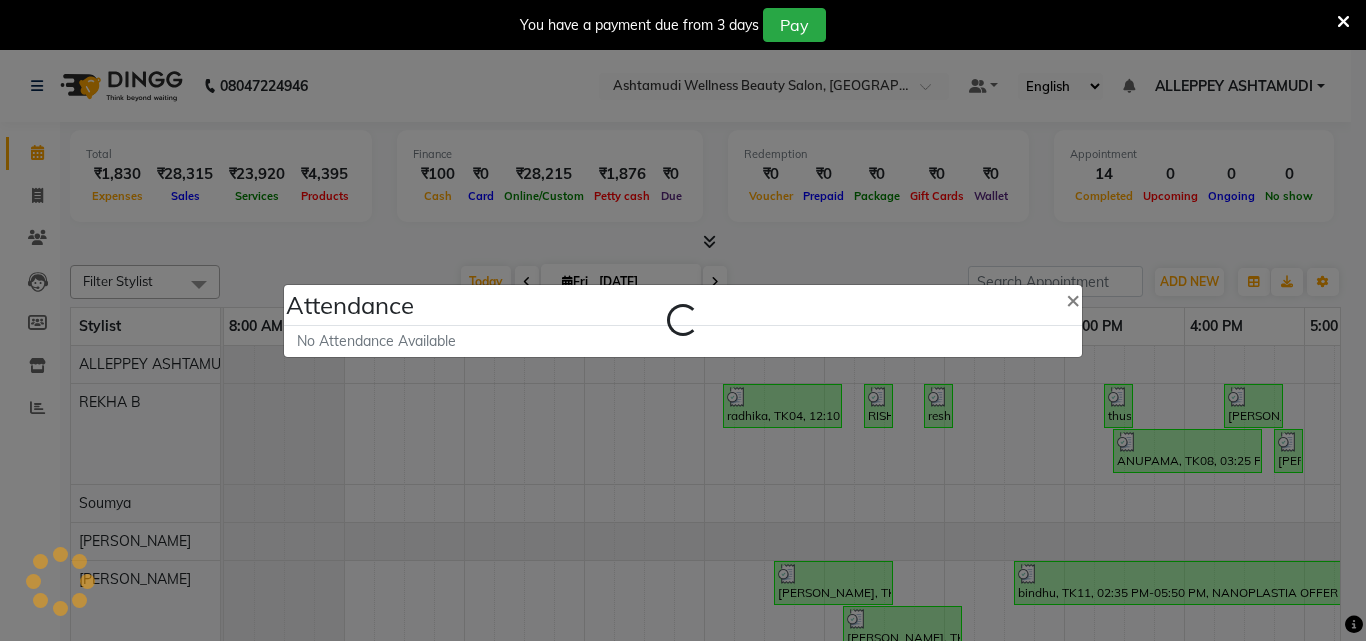 select on "A" 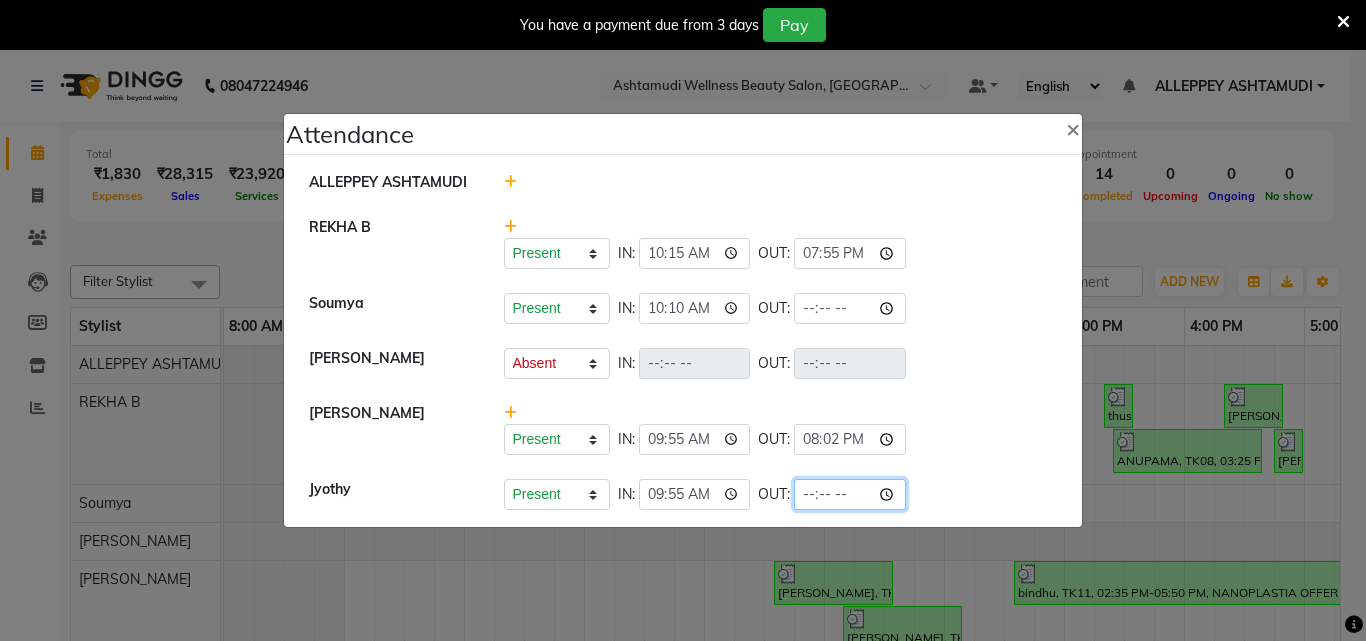 click 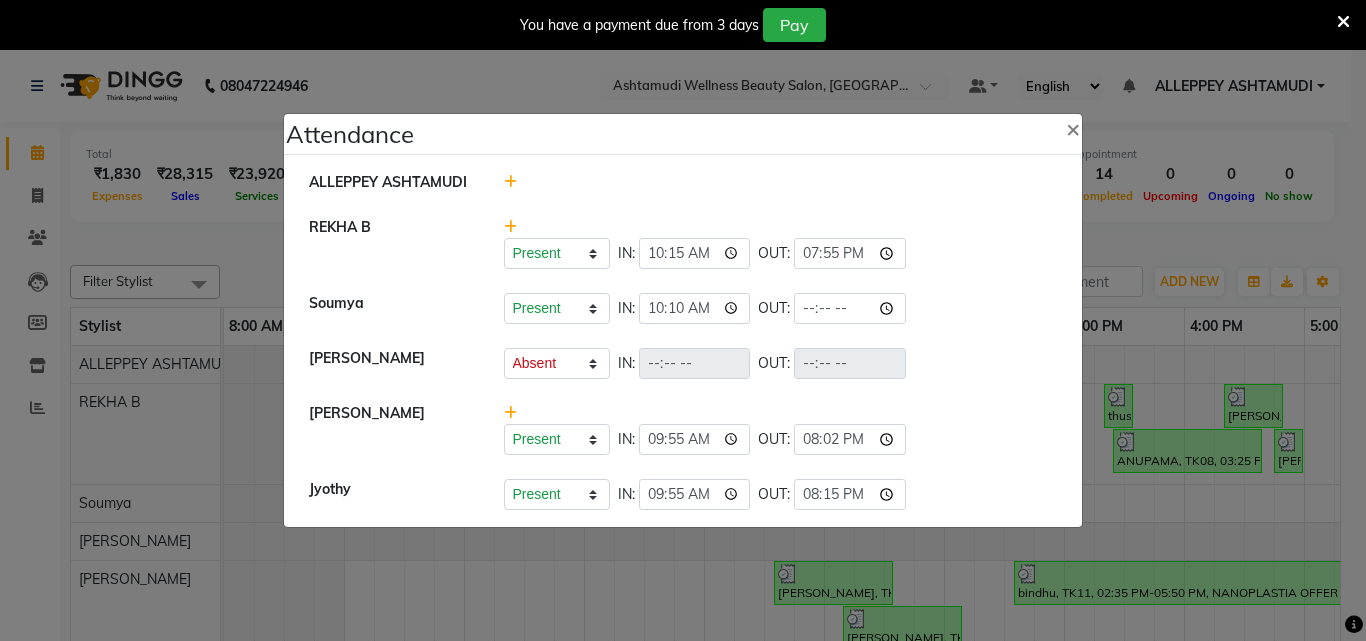 type on "20:15" 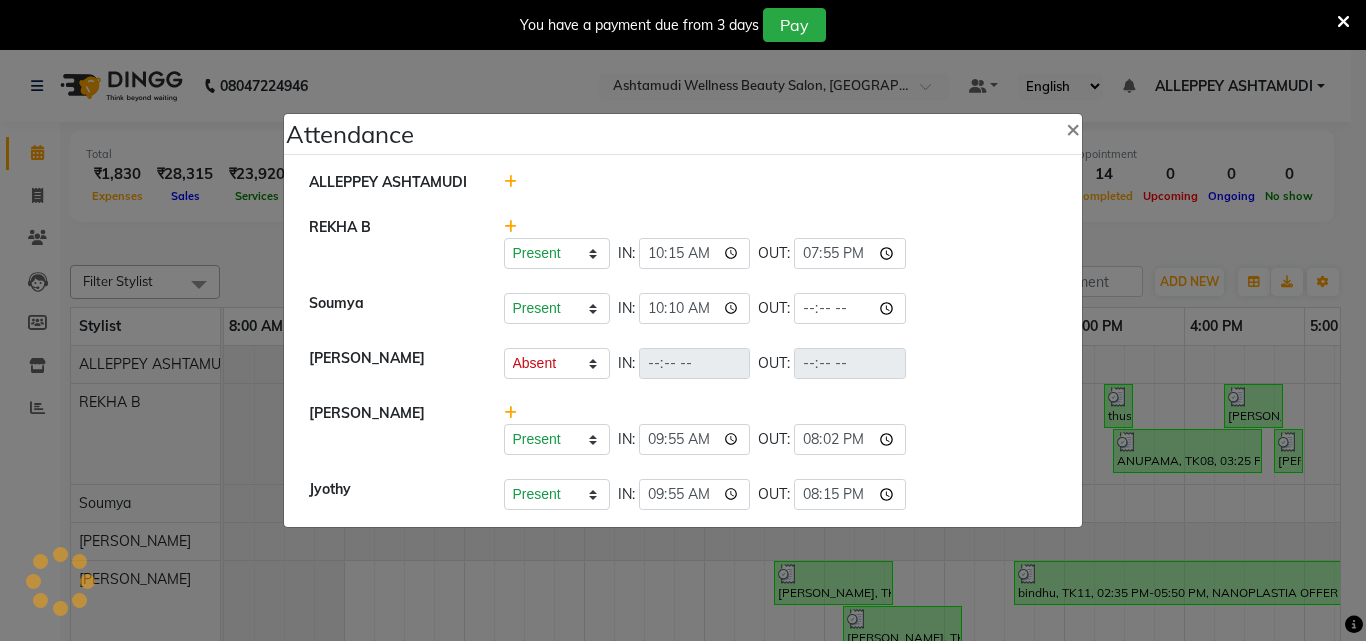 click on "Present   Absent   Late   Half Day   Weekly Off  IN:  10:15 OUT:  19:55" 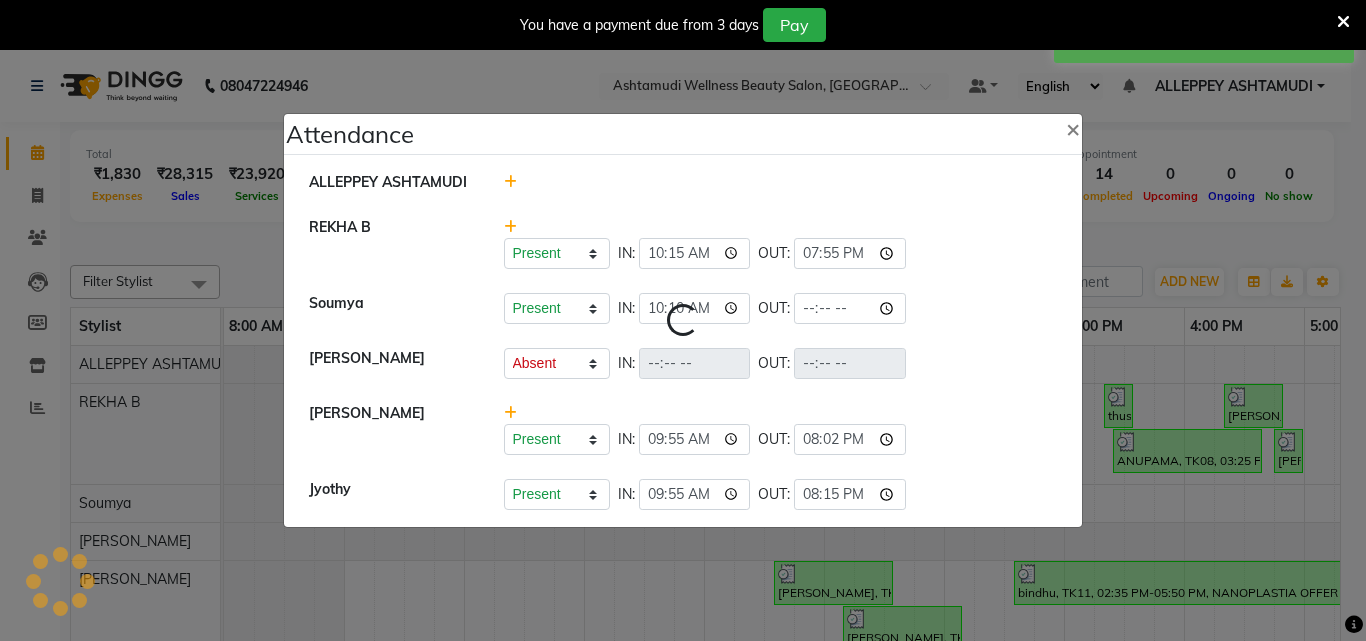 select on "A" 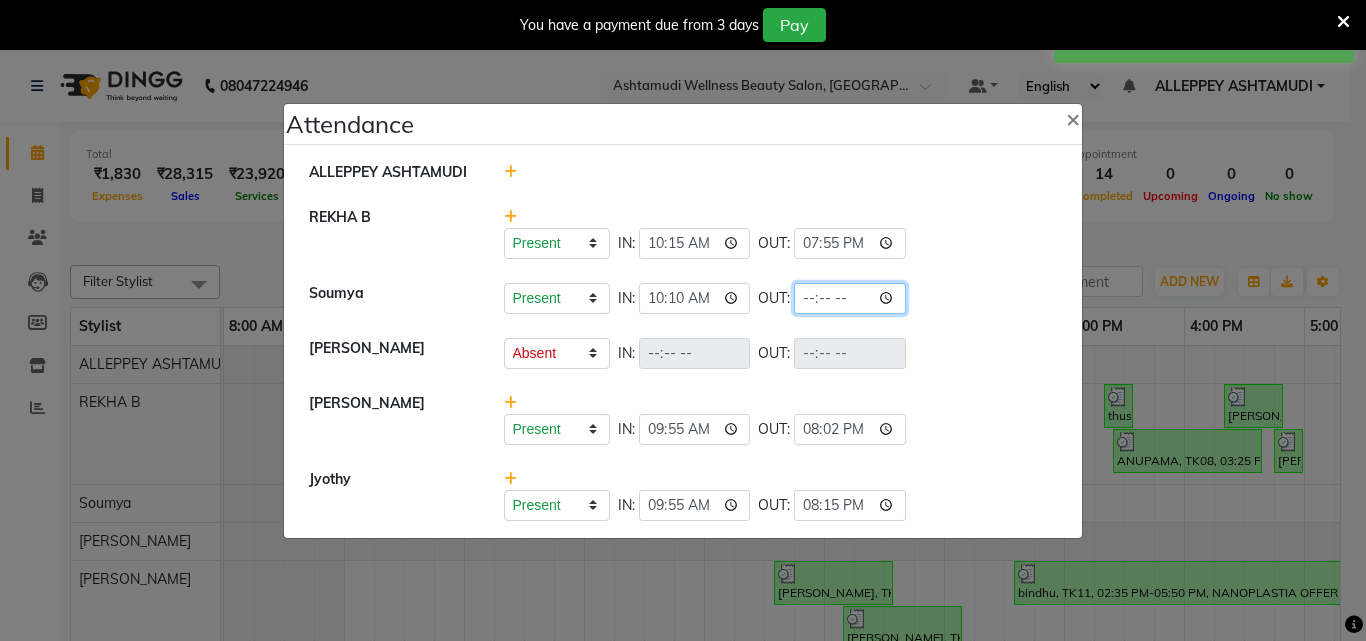 click 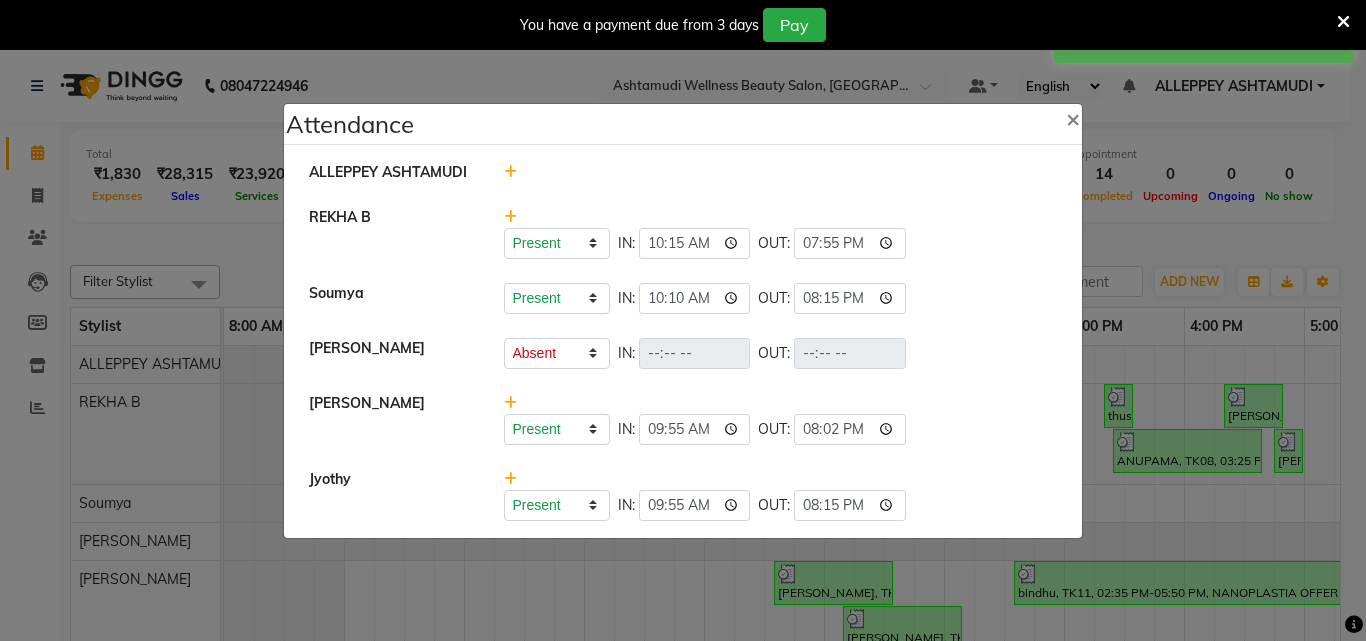 type on "20:15" 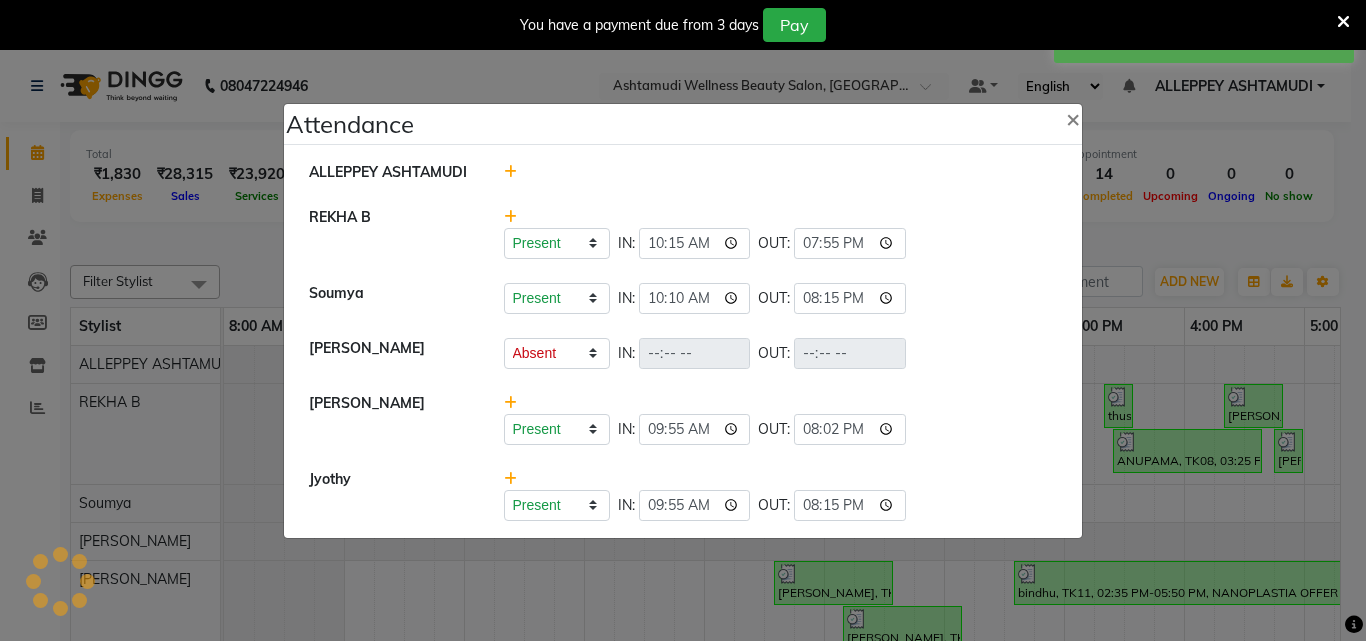 select on "A" 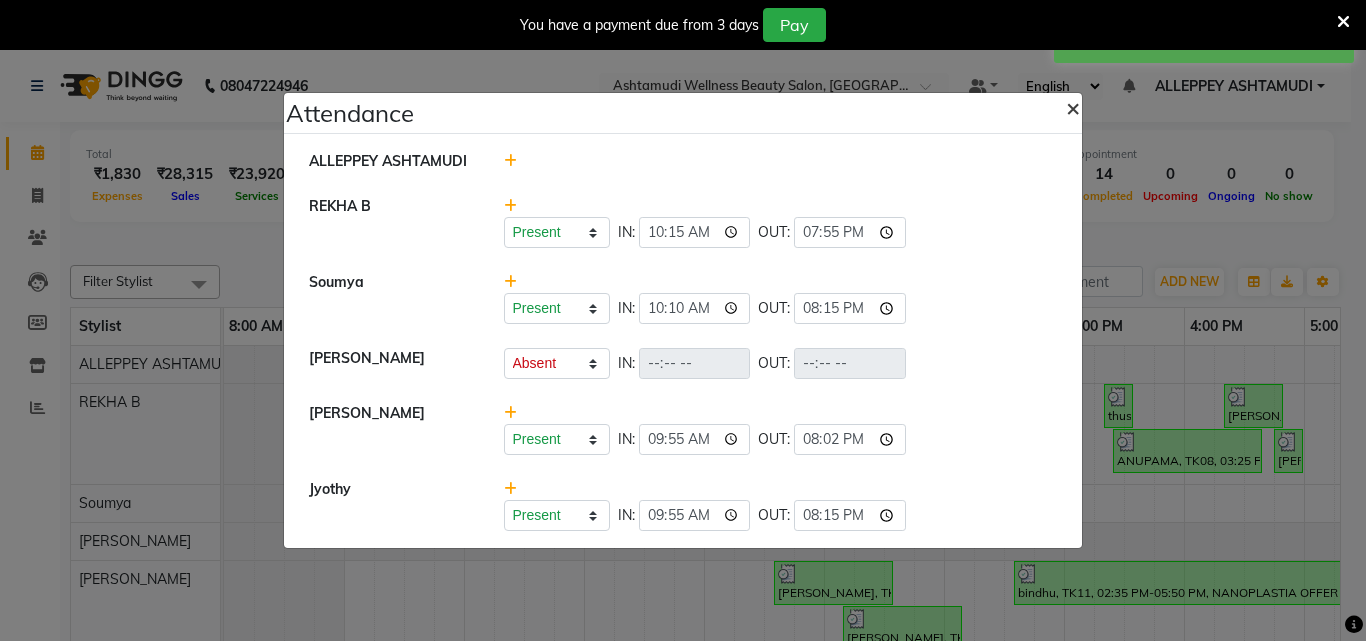 click on "×" 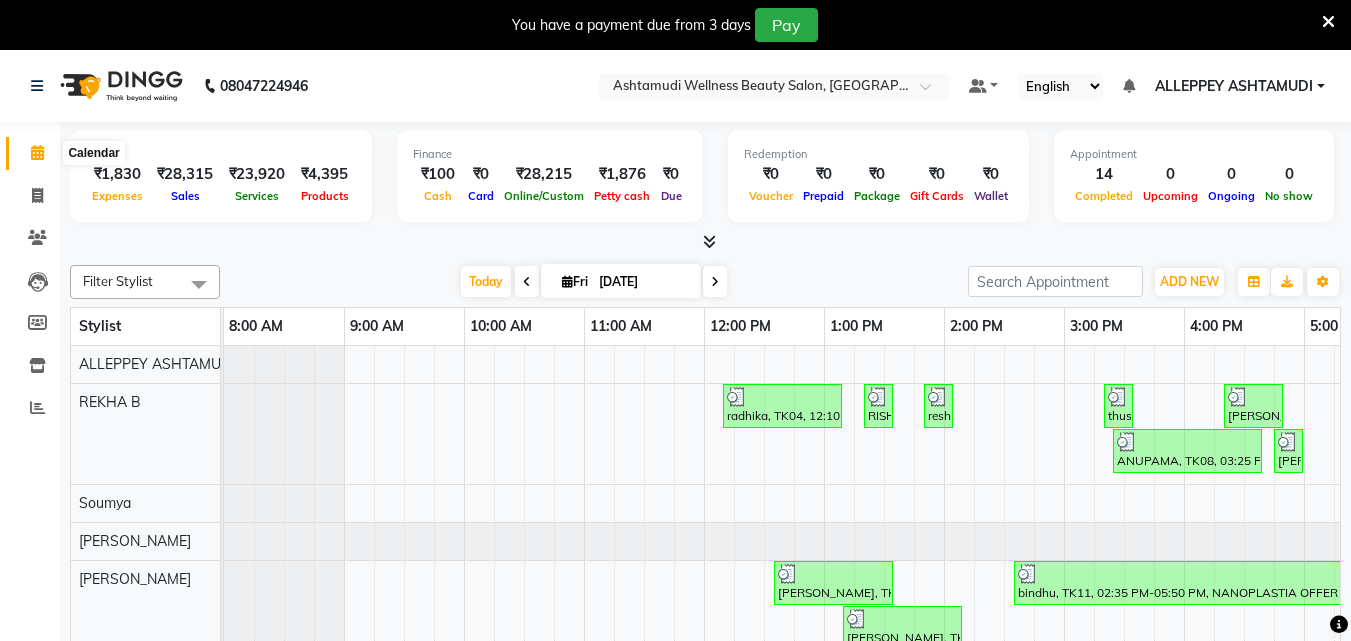 scroll, scrollTop: 50, scrollLeft: 0, axis: vertical 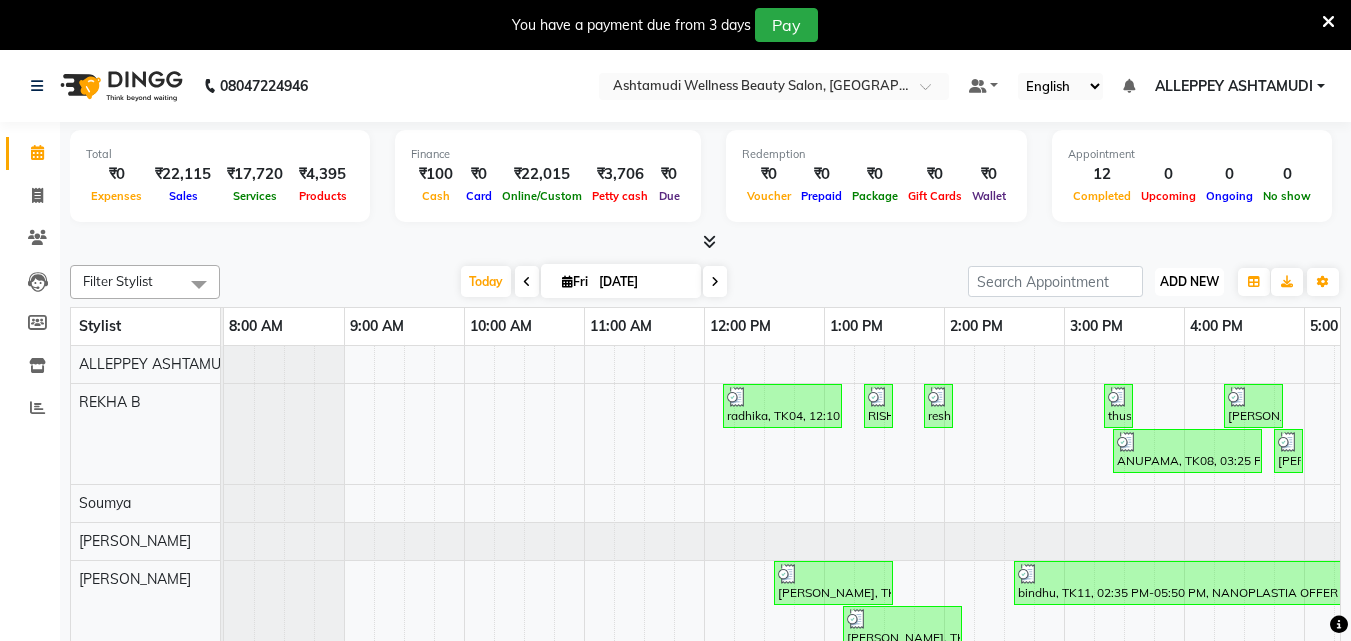 click on "ADD NEW Toggle Dropdown" at bounding box center [1189, 282] 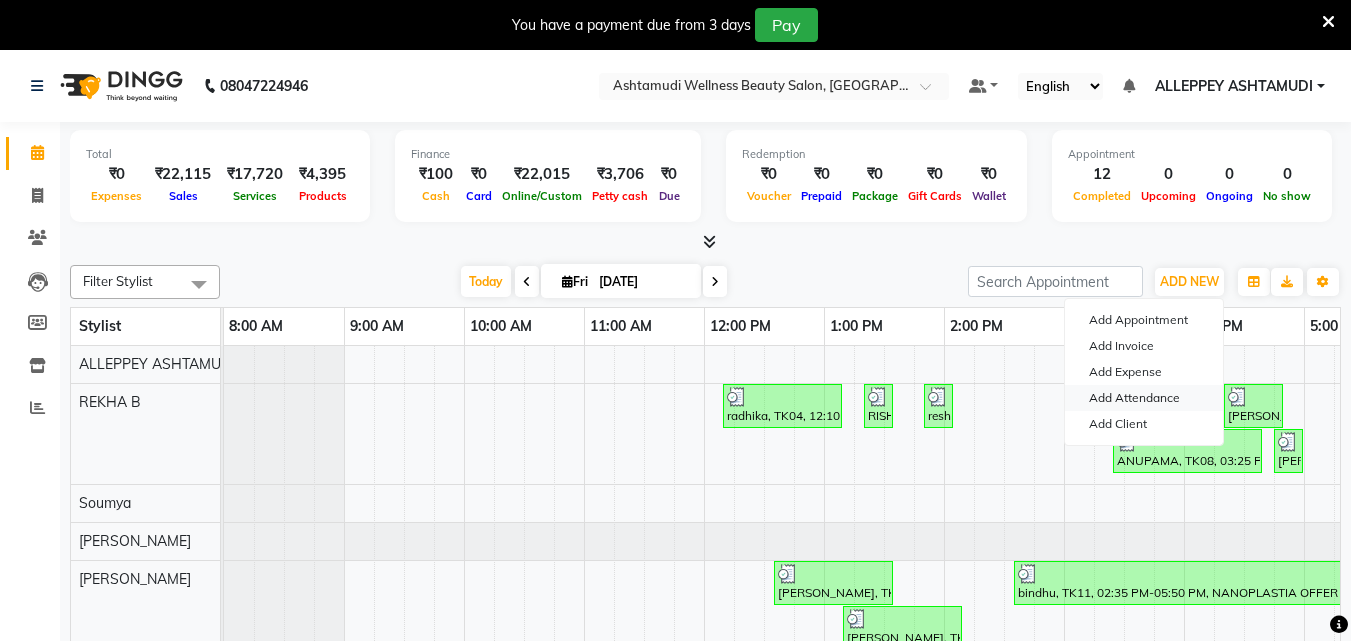 click on "Add Attendance" at bounding box center [1144, 398] 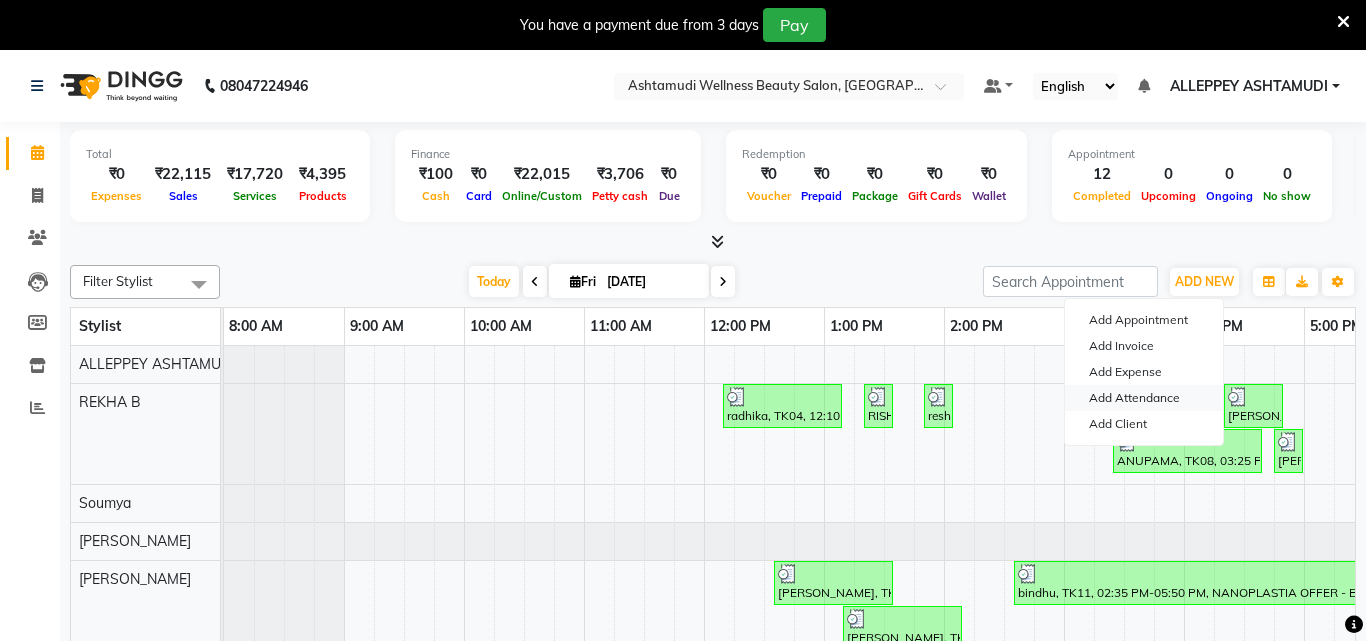 select on "A" 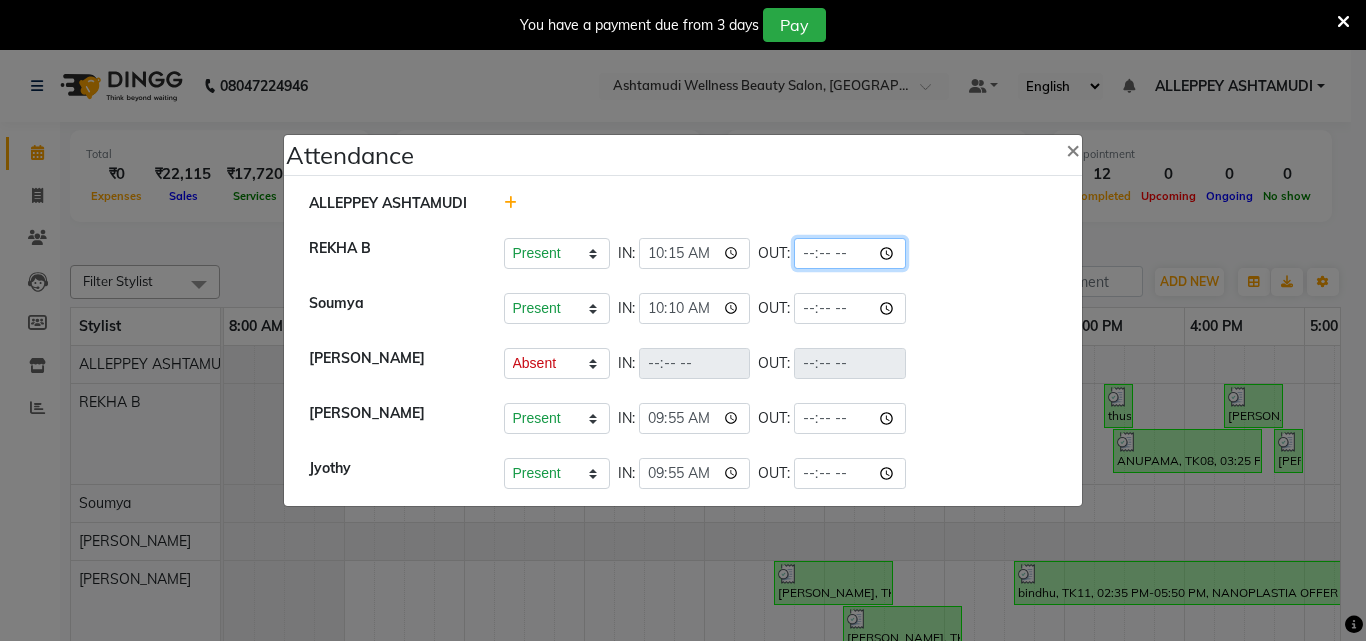click 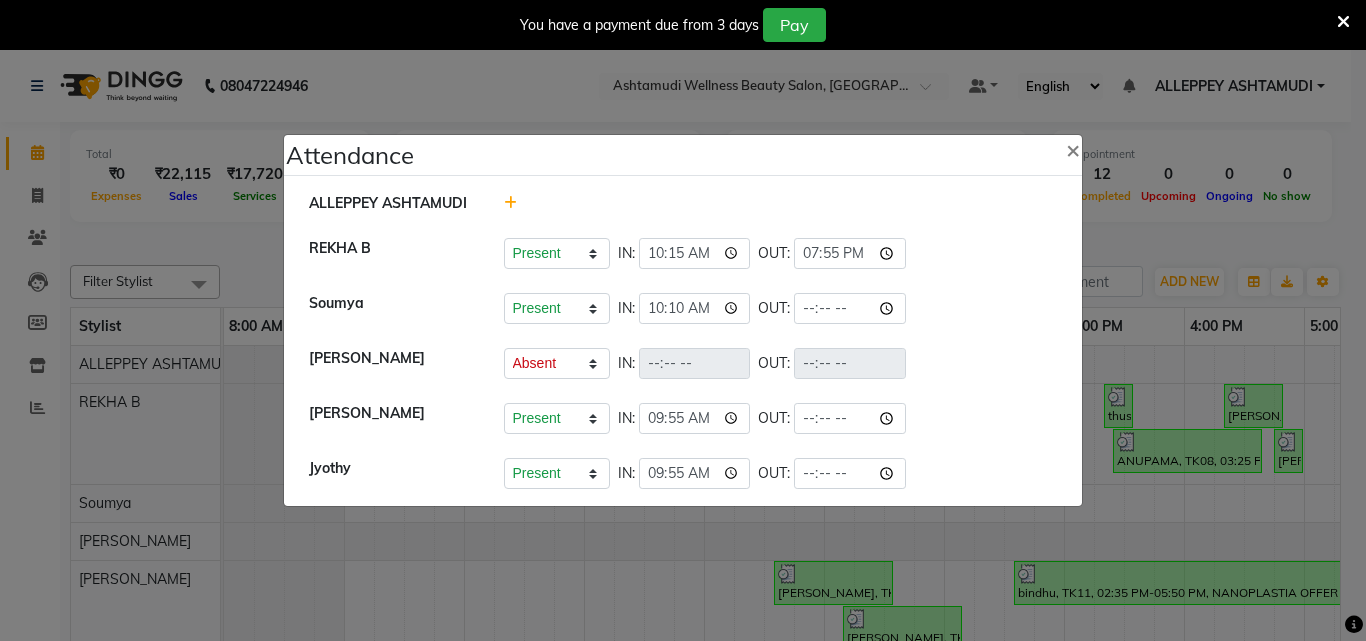 type on "19:55" 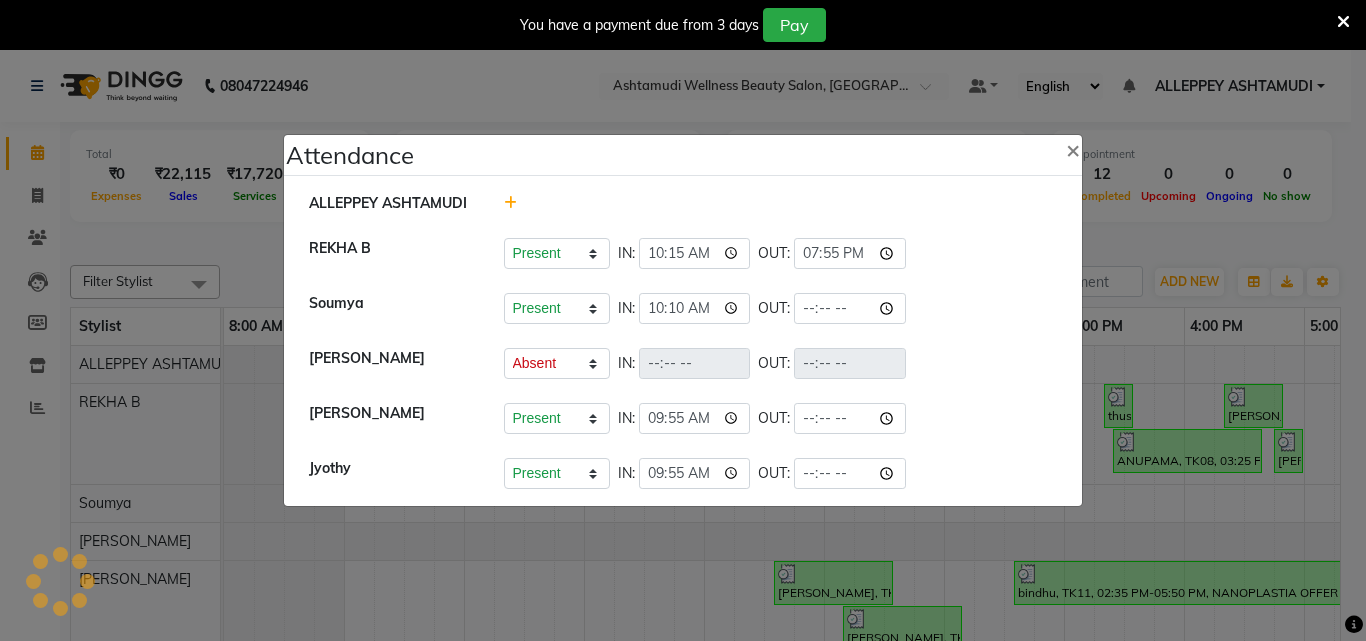 select on "A" 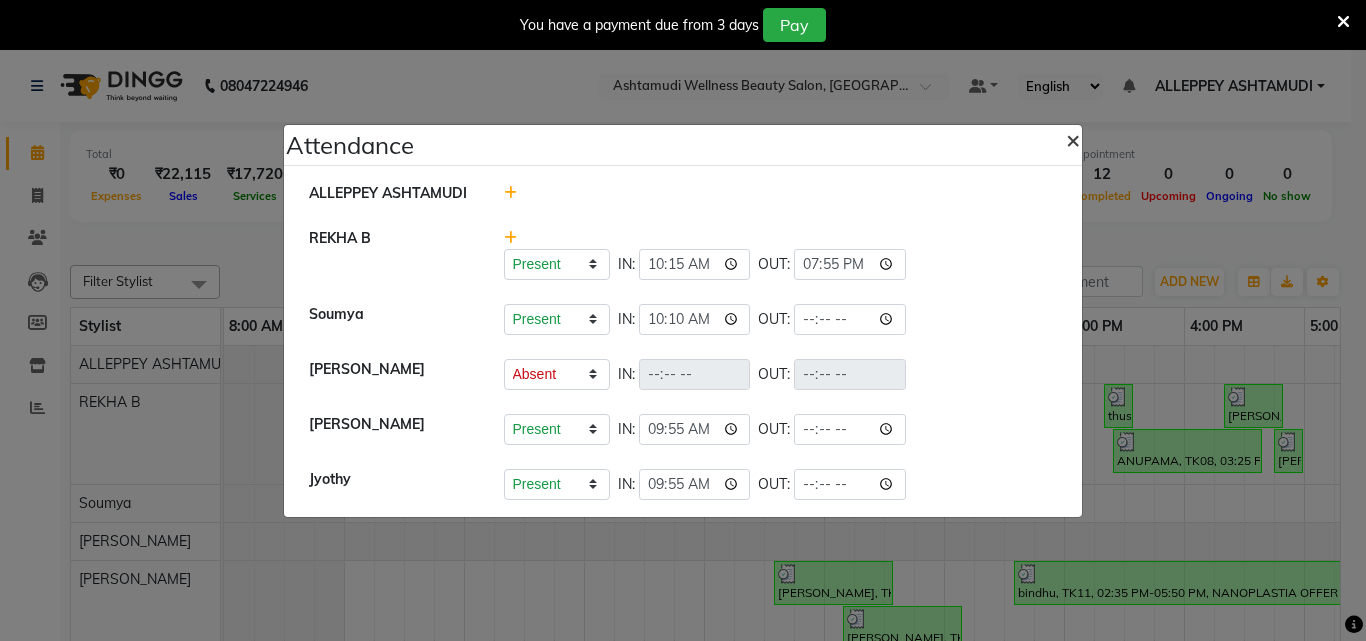 click on "×" 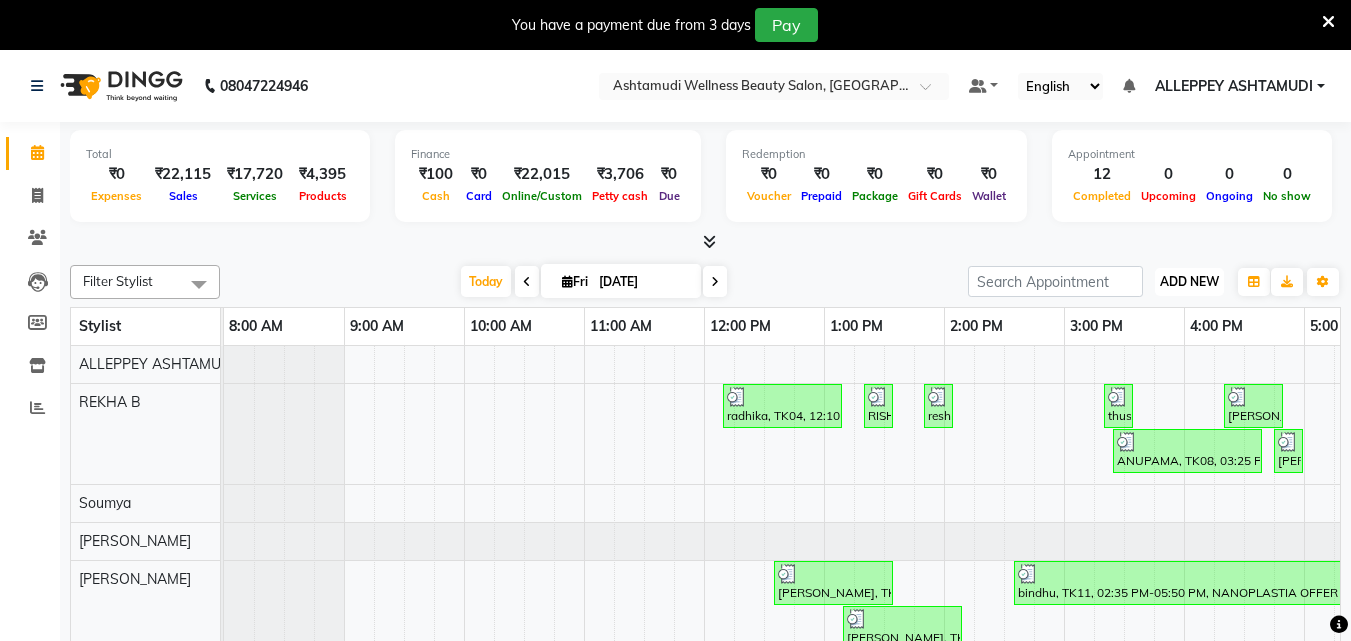 click on "ADD NEW" at bounding box center (1189, 281) 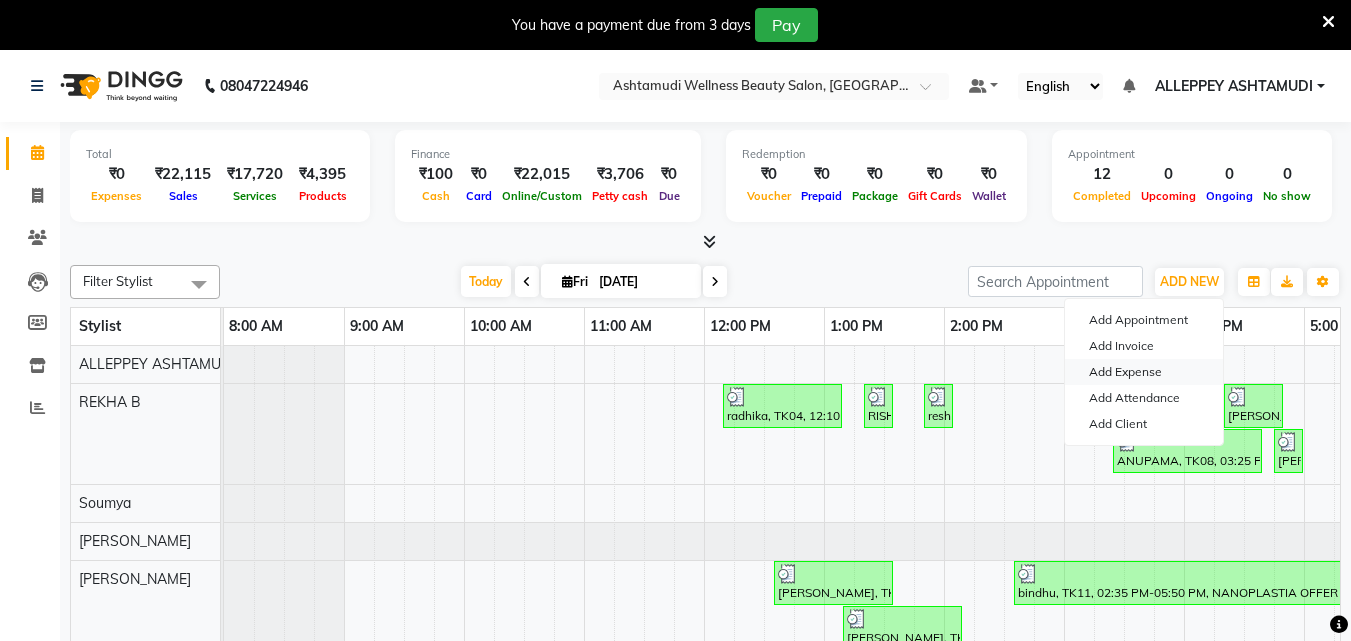 click on "Add Expense" at bounding box center [1144, 372] 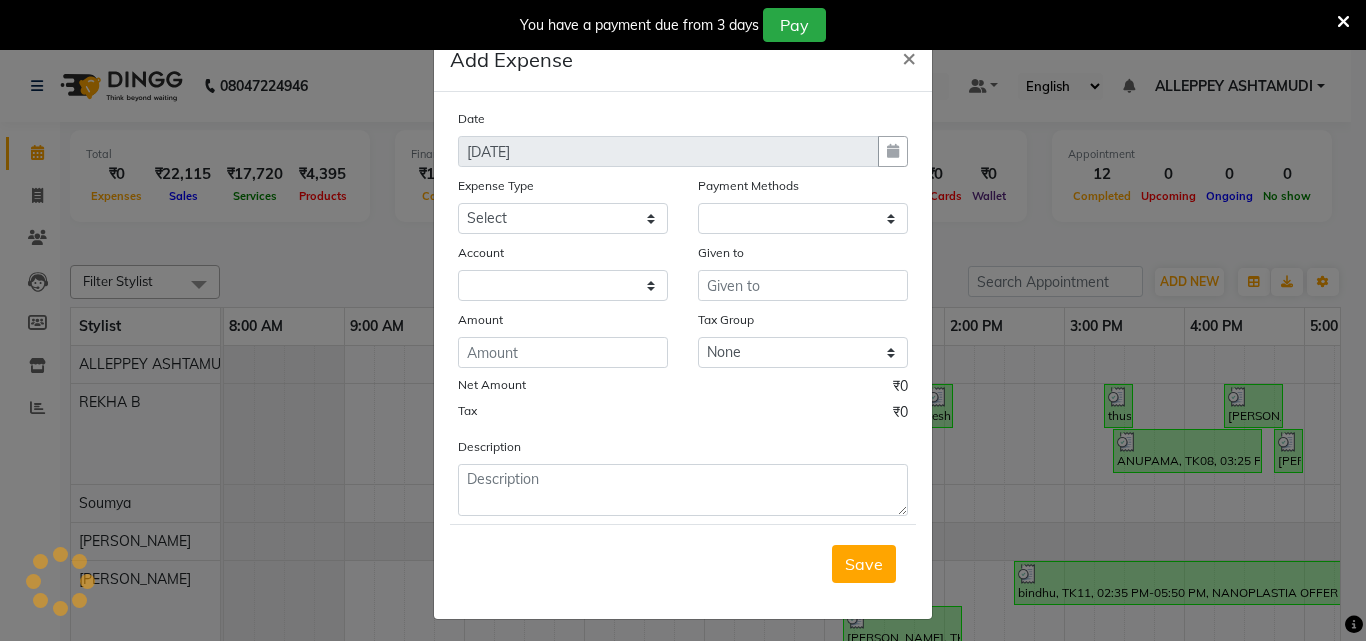select on "1" 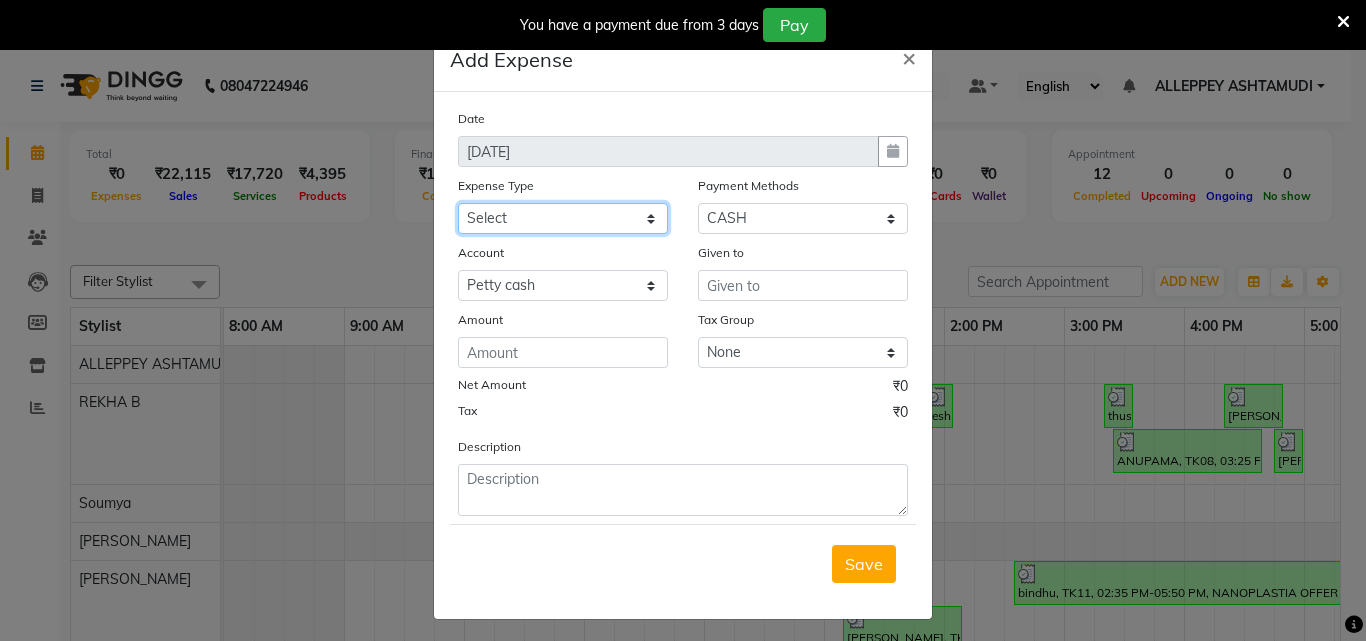 click on "Select ACCOMODATION EXPENSES ADVERTISEMENT SALES PROMOTIONAL EXPENSES Bonus BRIDAL ACCESSORIES REFUND BRIDAL COMMISSION BRIDAL FOOD BRIDAL INCENTIVES BRIDAL ORNAMENTS REFUND BRIDAL TA CASH DEPOSIT RAK BANK COMPUTER ACCESSORIES MOBILE PHONE Donation and Charity Expenses ELECTRICITY CHARGES ELECTRONICS FITTINGS Event Expense FISH FOOD EXPENSES FOOD REFRESHMENT FOR CLIENTS FOOD REFRESHMENT FOR STAFFS Freight And Forwarding Charges FUEL FOR GENERATOR FURNITURE AND EQUIPMENTS Gifts for Clients GIFTS FOR STAFFS GOKULAM CHITS HOSTEL RENT LAUNDRY EXPENSES LICENSE OTHER FEES LOADING UNLOADING CHARGES Medical Expenses MEHNDI PAYMENTS MISCELLANEOUS EXPENSES NEWSPAPER PERIODICALS Ornaments Maintenance Expense OVERTIME ALLOWANCES Payment For Pest Control Perfomance based incentives POSTAGE COURIER CHARGES Printing PRINTING STATIONERY EXPENSES PROFESSIONAL TAX REPAIRS MAINTENANCE ROUND OFF Salary SALARY ADVANCE Sales Incentives Membership Card SALES INCENTIVES PRODUCT SALES INCENTIVES SERVICES SALON ESSENTIALS SALON RENT" 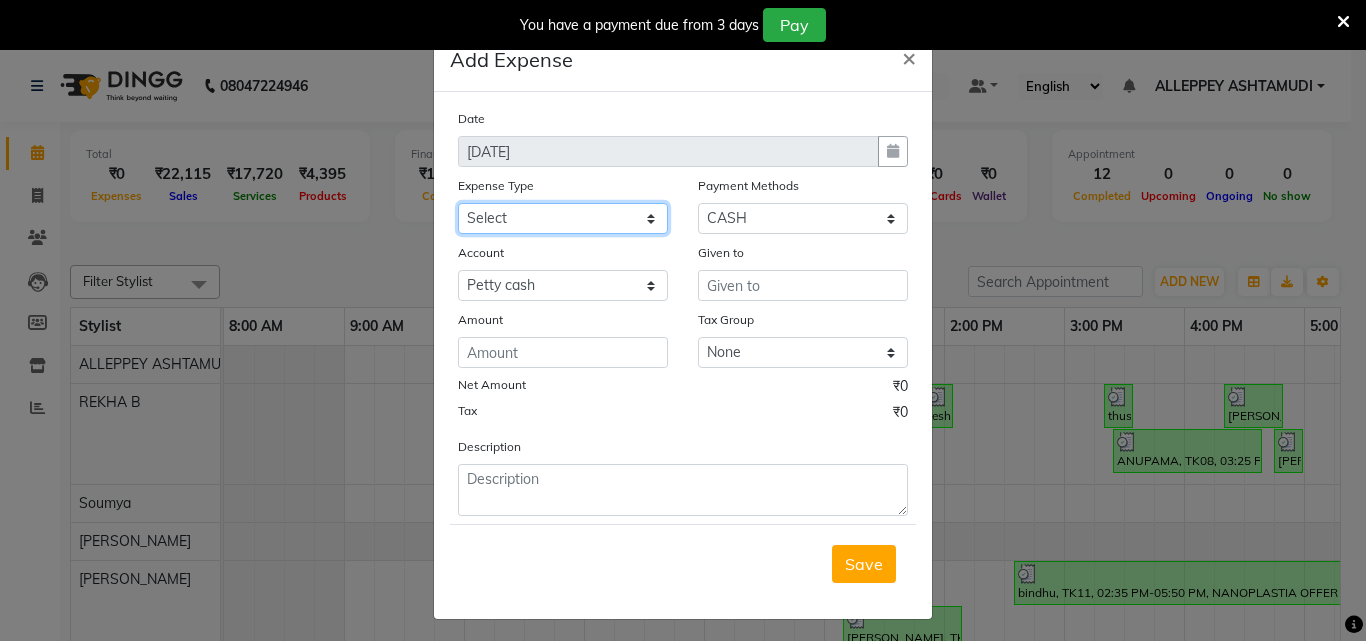 select on "6233" 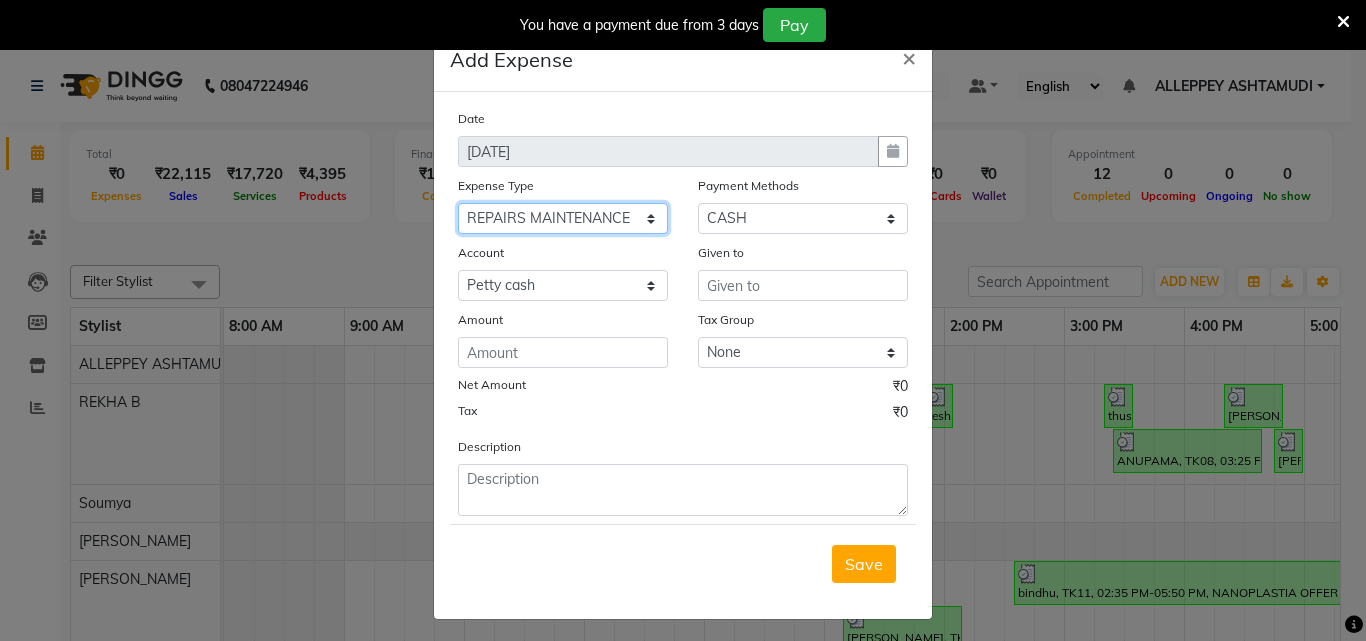 click on "Select ACCOMODATION EXPENSES ADVERTISEMENT SALES PROMOTIONAL EXPENSES Bonus BRIDAL ACCESSORIES REFUND BRIDAL COMMISSION BRIDAL FOOD BRIDAL INCENTIVES BRIDAL ORNAMENTS REFUND BRIDAL TA CASH DEPOSIT RAK BANK COMPUTER ACCESSORIES MOBILE PHONE Donation and Charity Expenses ELECTRICITY CHARGES ELECTRONICS FITTINGS Event Expense FISH FOOD EXPENSES FOOD REFRESHMENT FOR CLIENTS FOOD REFRESHMENT FOR STAFFS Freight And Forwarding Charges FUEL FOR GENERATOR FURNITURE AND EQUIPMENTS Gifts for Clients GIFTS FOR STAFFS GOKULAM CHITS HOSTEL RENT LAUNDRY EXPENSES LICENSE OTHER FEES LOADING UNLOADING CHARGES Medical Expenses MEHNDI PAYMENTS MISCELLANEOUS EXPENSES NEWSPAPER PERIODICALS Ornaments Maintenance Expense OVERTIME ALLOWANCES Payment For Pest Control Perfomance based incentives POSTAGE COURIER CHARGES Printing PRINTING STATIONERY EXPENSES PROFESSIONAL TAX REPAIRS MAINTENANCE ROUND OFF Salary SALARY ADVANCE Sales Incentives Membership Card SALES INCENTIVES PRODUCT SALES INCENTIVES SERVICES SALON ESSENTIALS SALON RENT" 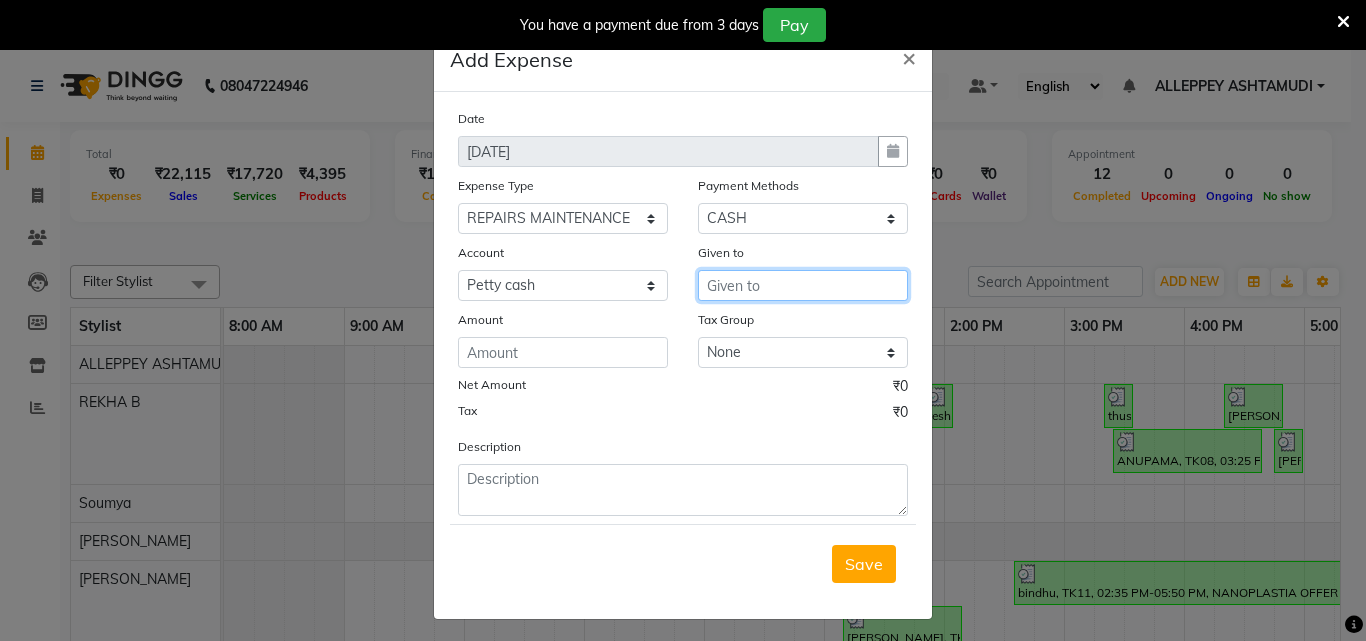 click at bounding box center [803, 285] 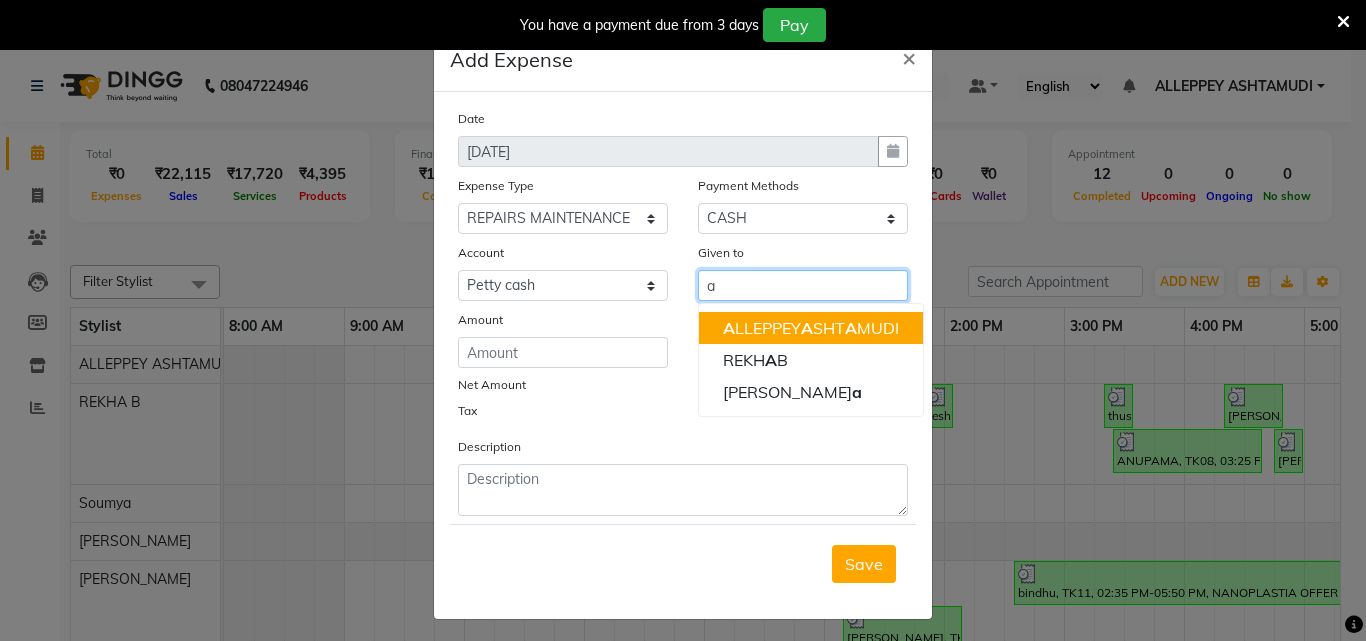 click on "A LLEPPEY  A SHT A MUDI" at bounding box center (811, 328) 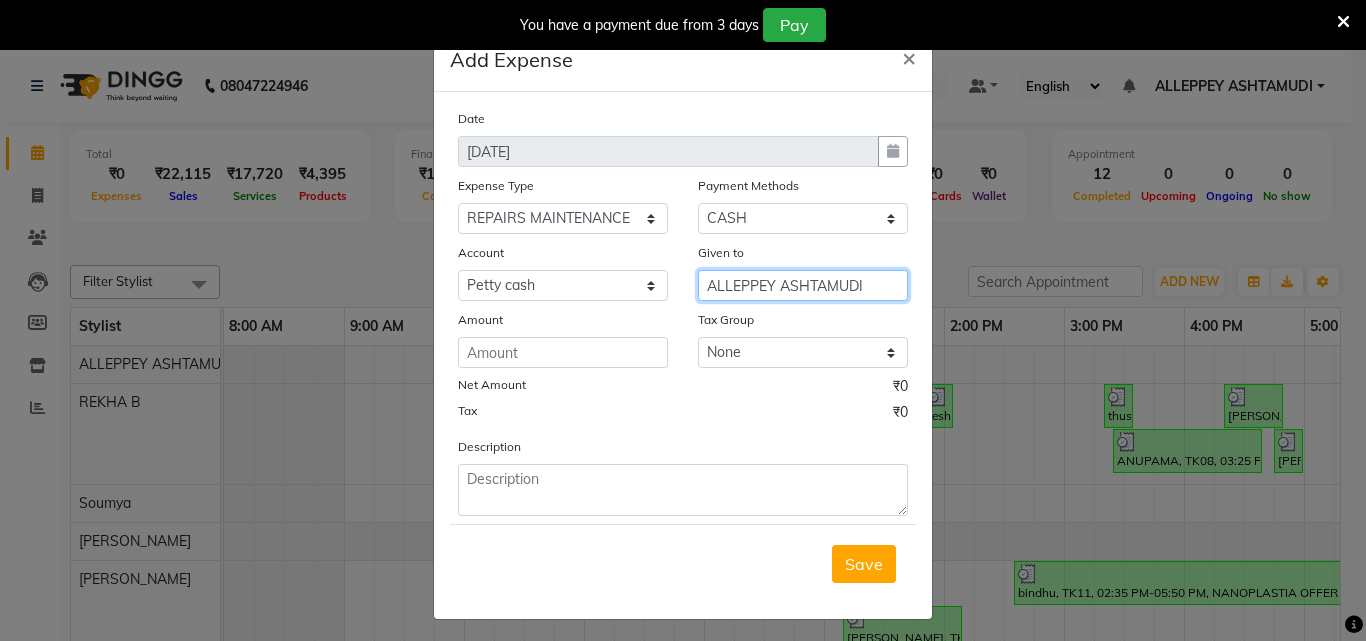 type on "ALLEPPEY ASHTAMUDI" 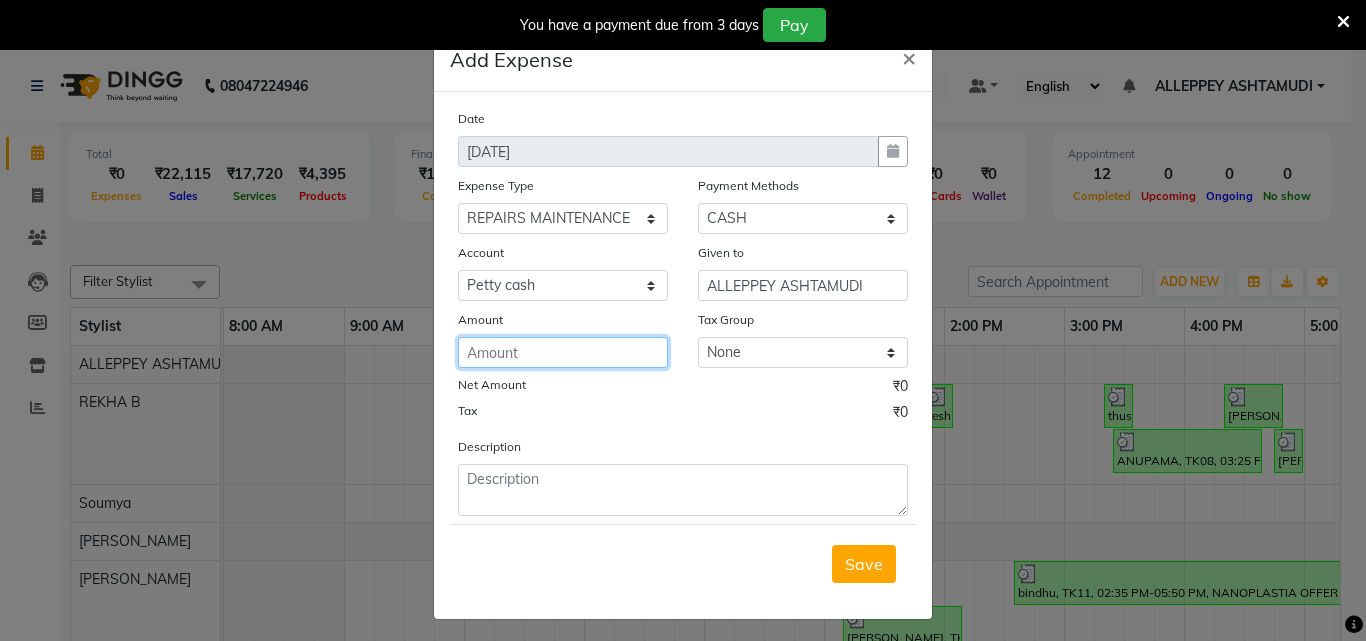 click 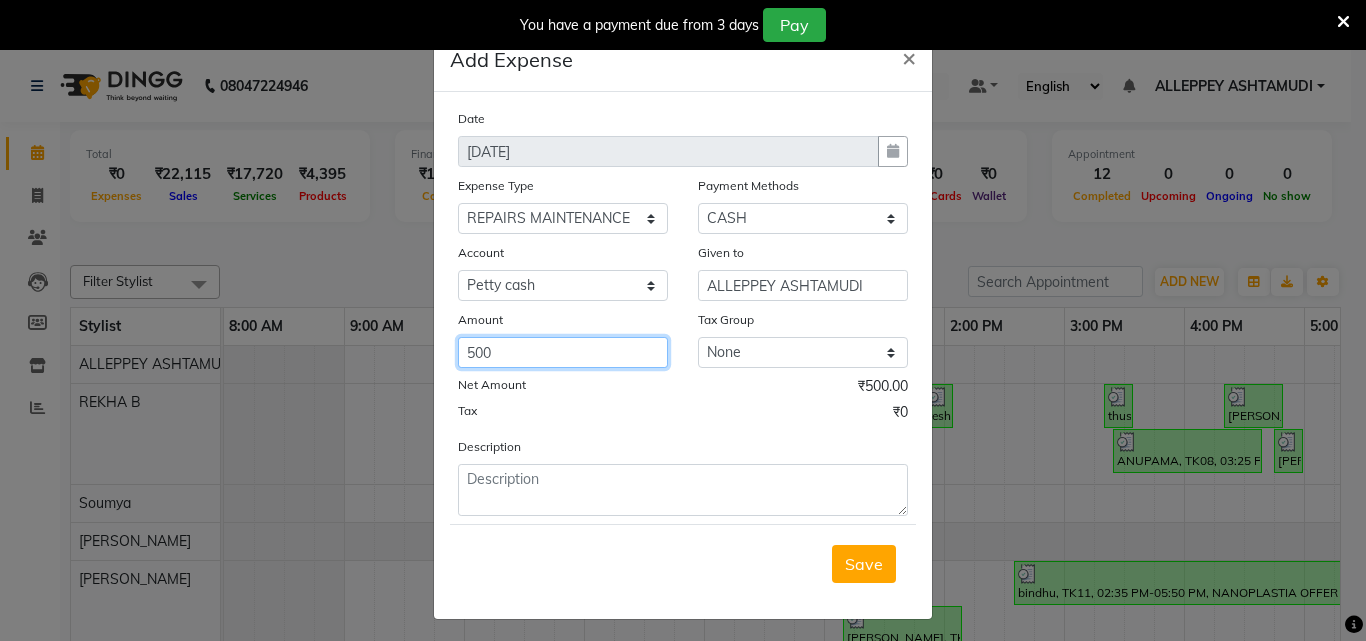type on "500" 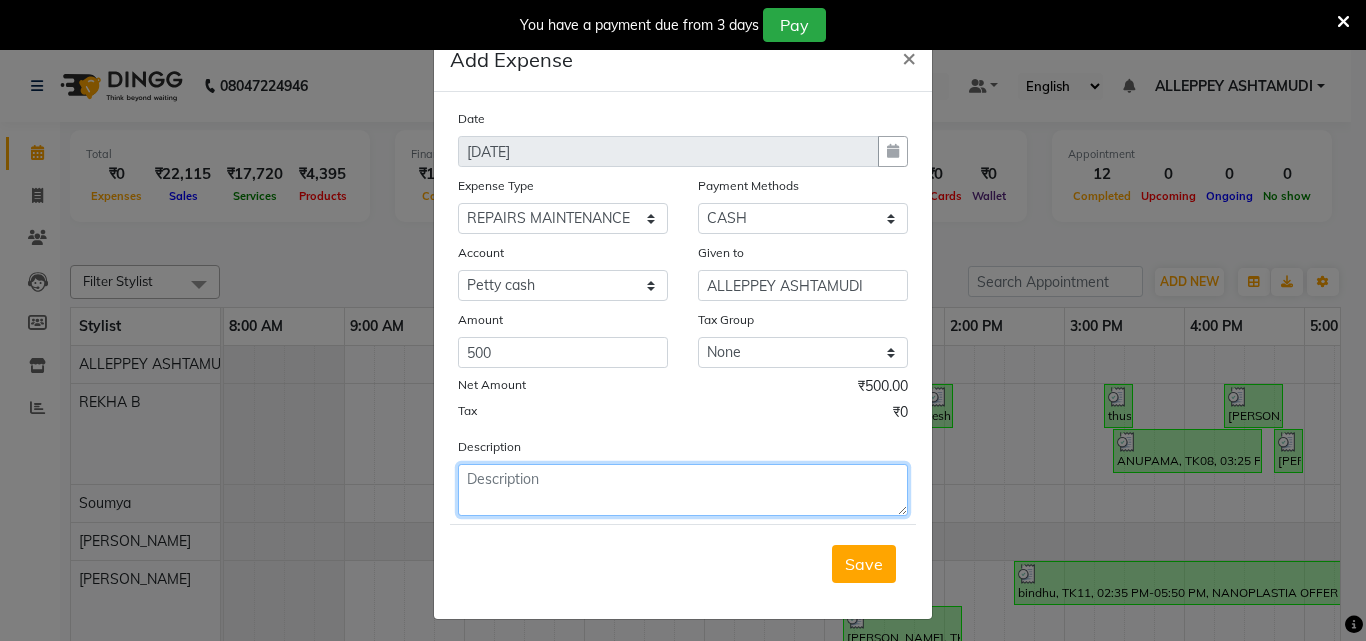 click 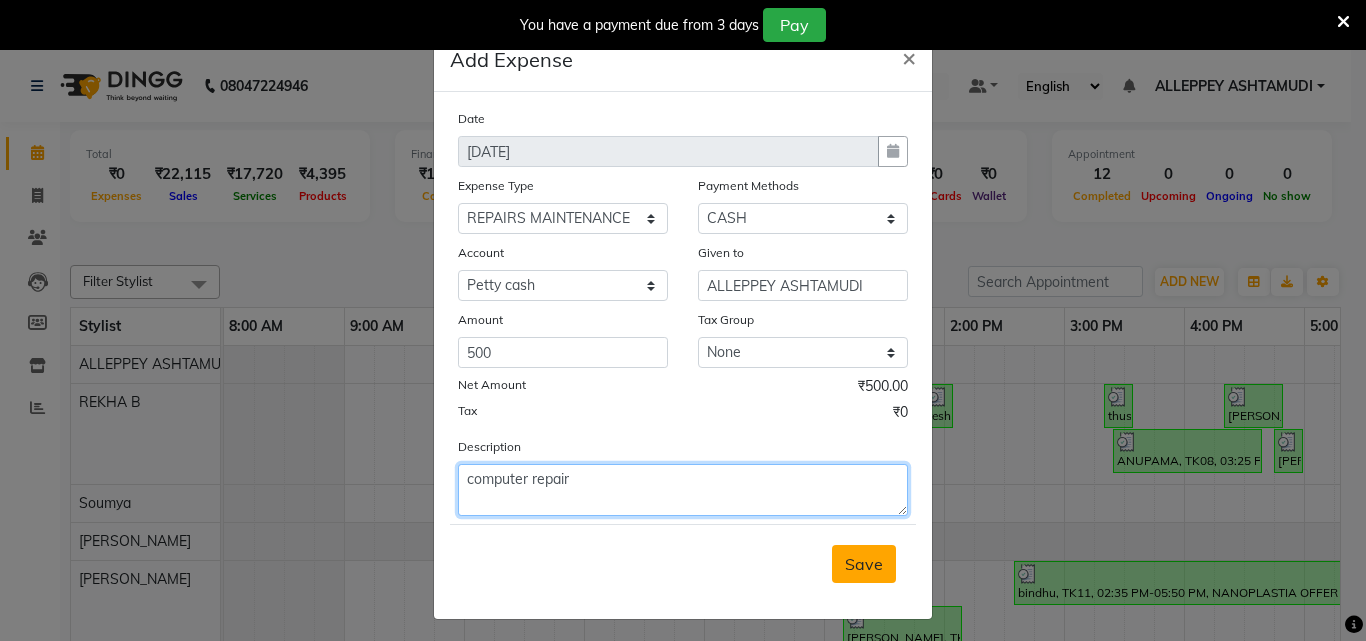 type on "computer repair" 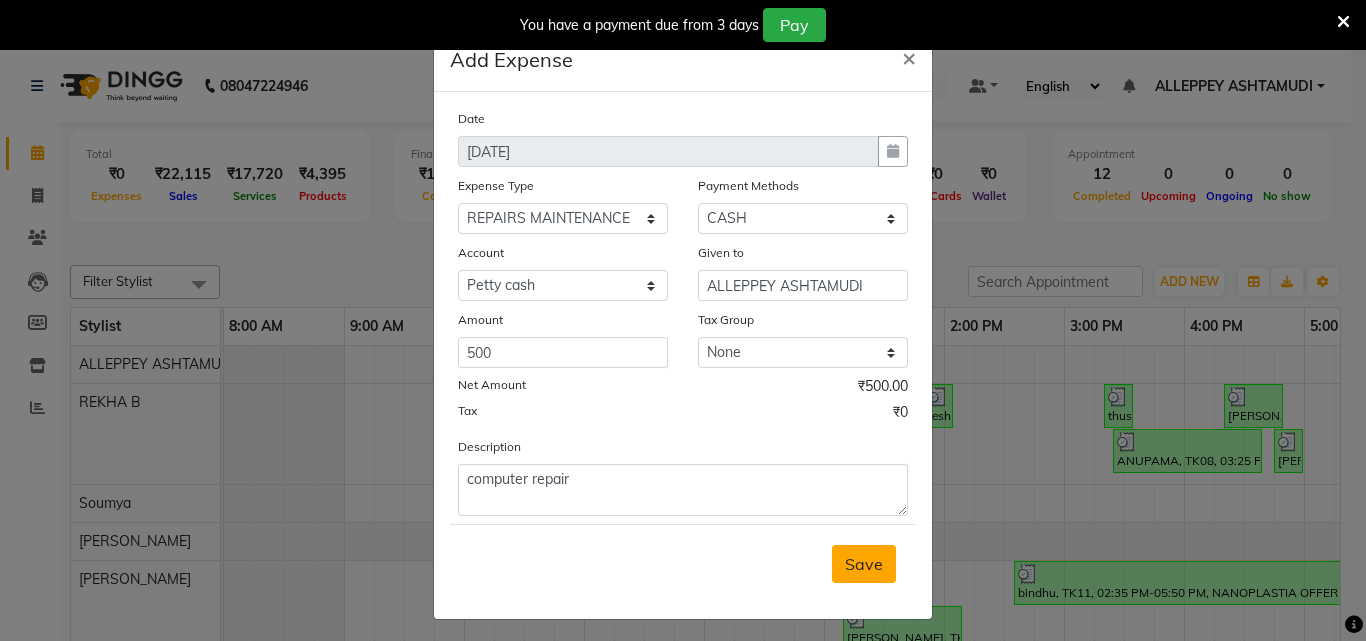click on "Save" at bounding box center (864, 564) 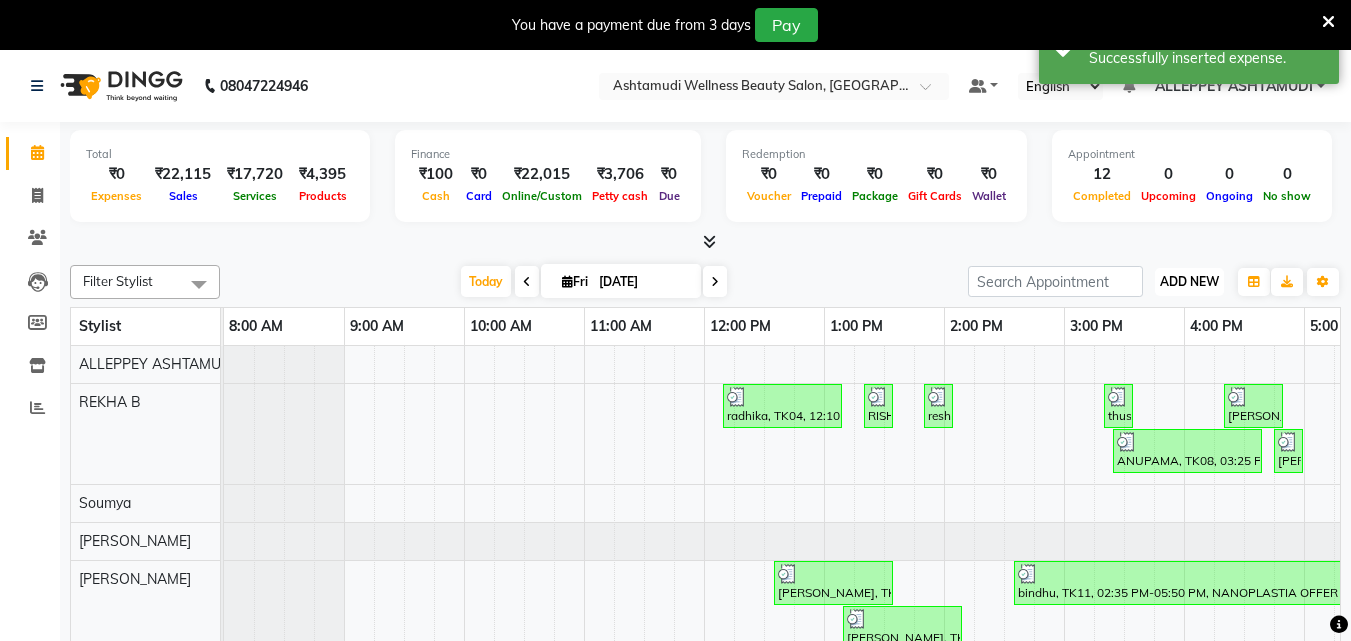 click on "ADD NEW" at bounding box center [1189, 281] 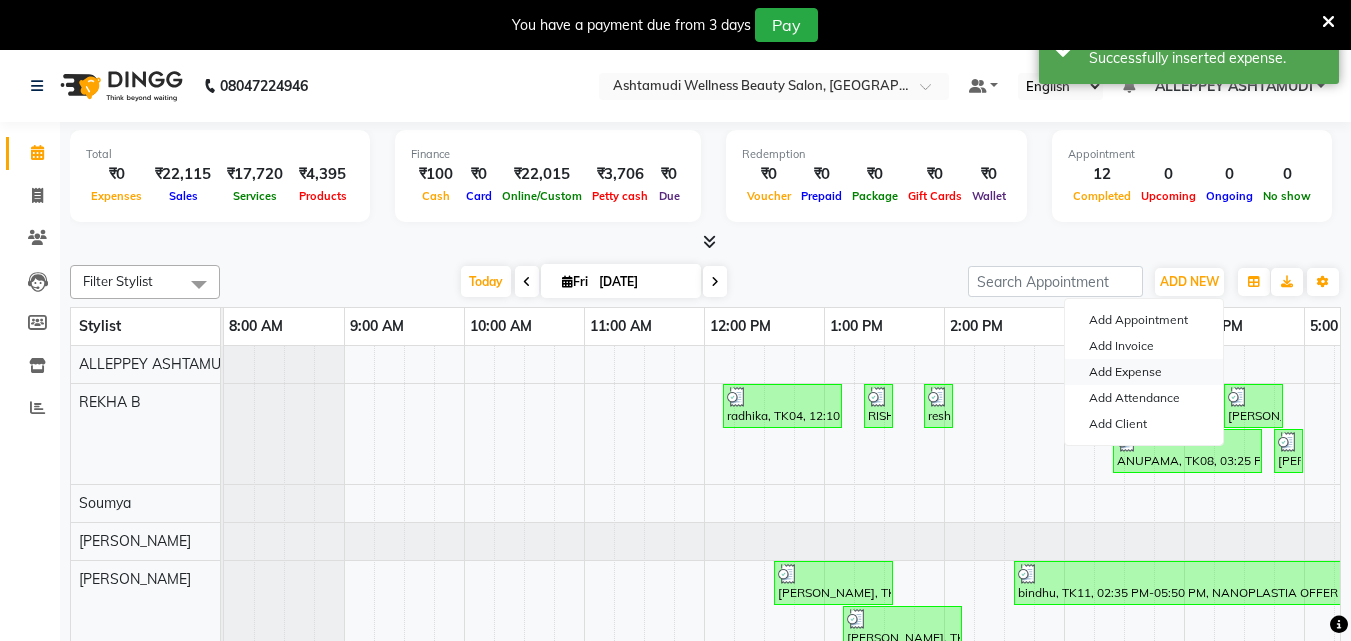 click on "Add Expense" at bounding box center (1144, 372) 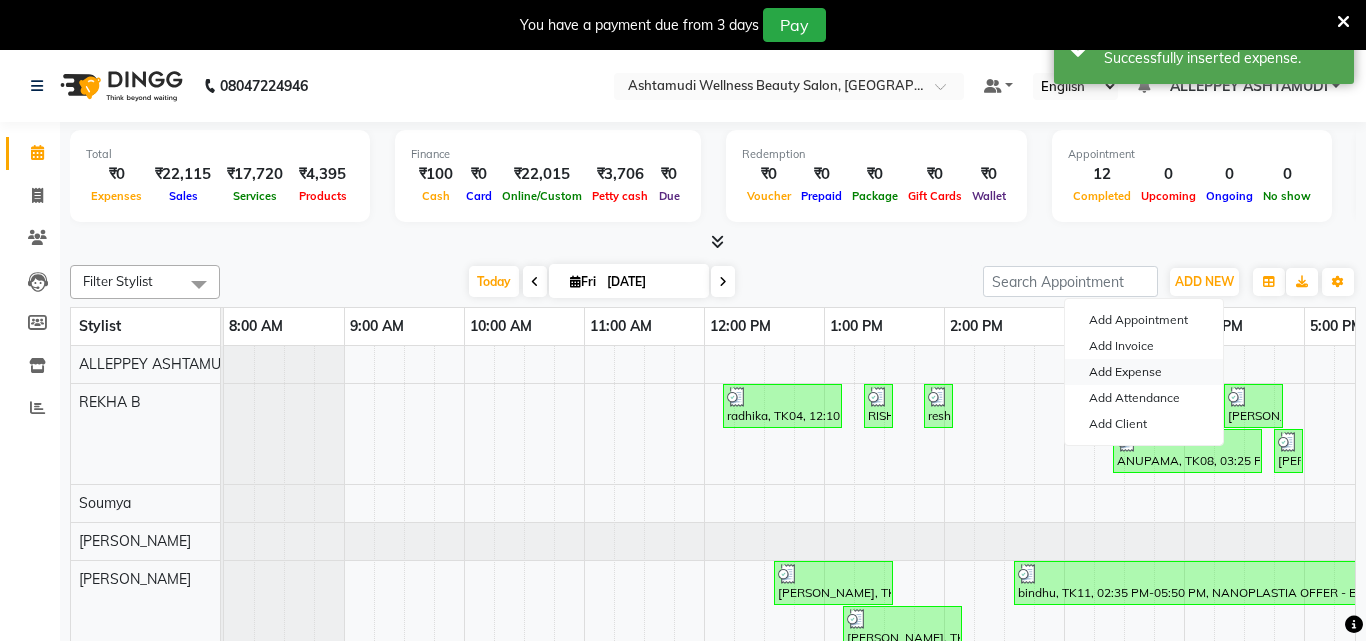 select on "1" 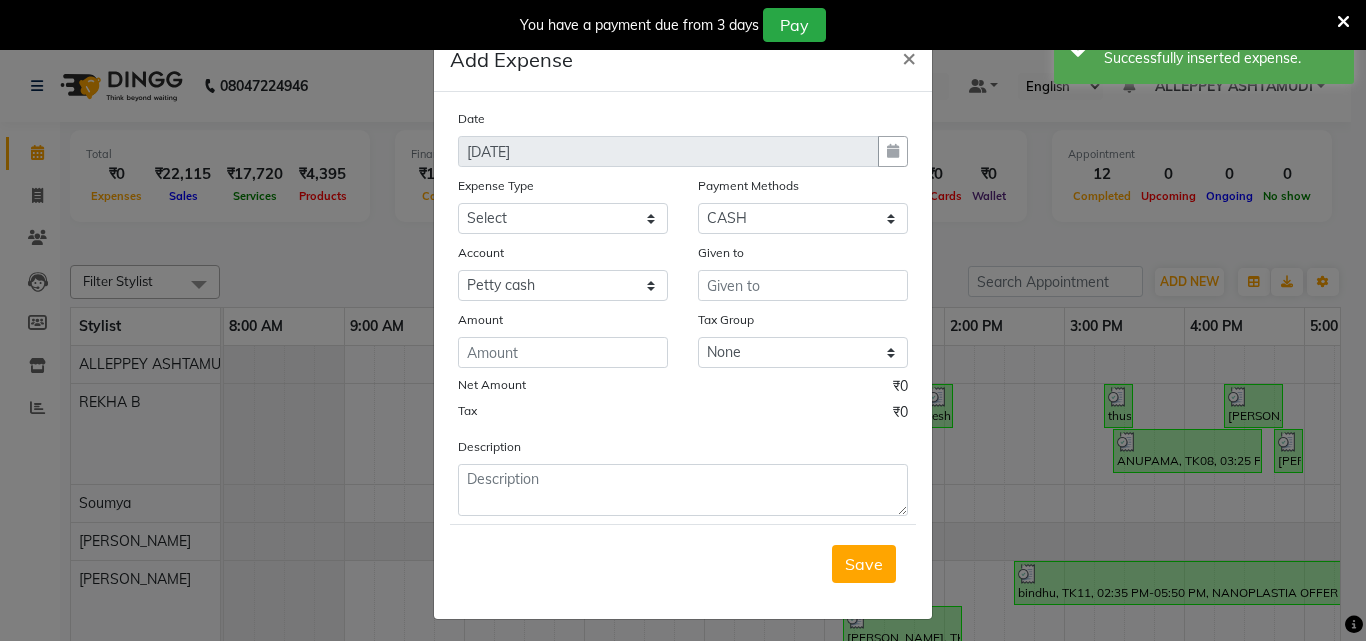 click on "Expense Type" 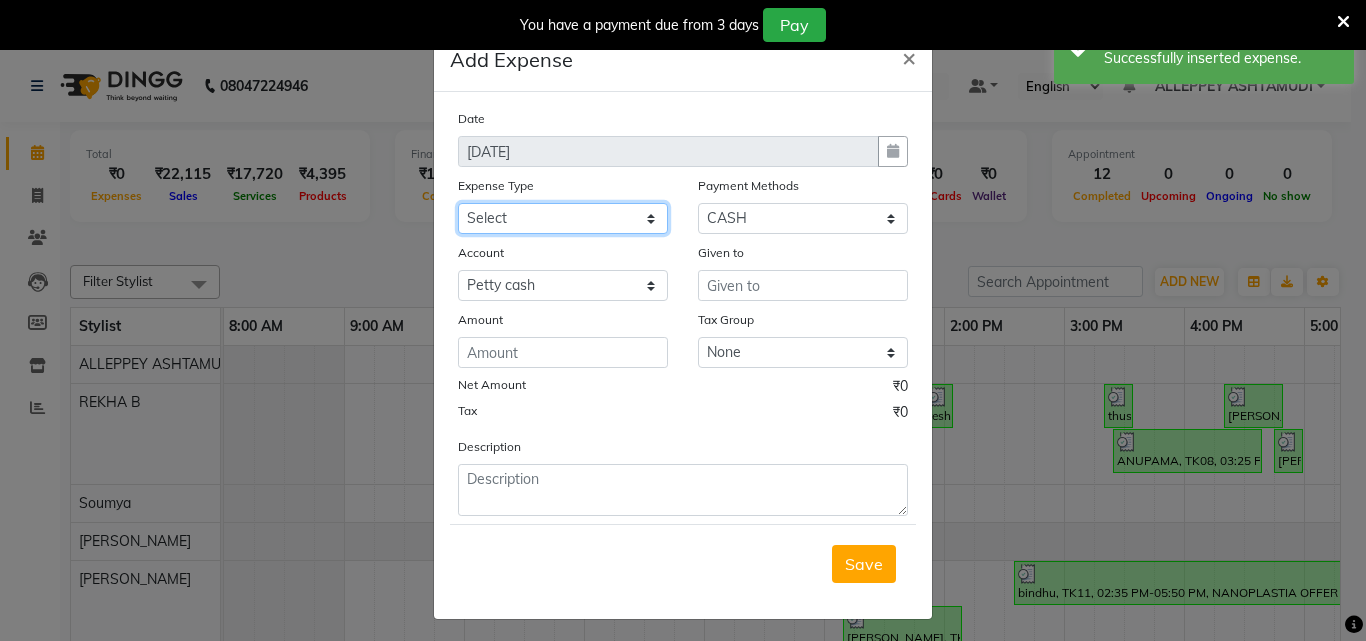click on "Select ACCOMODATION EXPENSES ADVERTISEMENT SALES PROMOTIONAL EXPENSES Bonus BRIDAL ACCESSORIES REFUND BRIDAL COMMISSION BRIDAL FOOD BRIDAL INCENTIVES BRIDAL ORNAMENTS REFUND BRIDAL TA CASH DEPOSIT RAK BANK COMPUTER ACCESSORIES MOBILE PHONE Donation and Charity Expenses ELECTRICITY CHARGES ELECTRONICS FITTINGS Event Expense FISH FOOD EXPENSES FOOD REFRESHMENT FOR CLIENTS FOOD REFRESHMENT FOR STAFFS Freight And Forwarding Charges FUEL FOR GENERATOR FURNITURE AND EQUIPMENTS Gifts for Clients GIFTS FOR STAFFS GOKULAM CHITS HOSTEL RENT LAUNDRY EXPENSES LICENSE OTHER FEES LOADING UNLOADING CHARGES Medical Expenses MEHNDI PAYMENTS MISCELLANEOUS EXPENSES NEWSPAPER PERIODICALS Ornaments Maintenance Expense OVERTIME ALLOWANCES Payment For Pest Control Perfomance based incentives POSTAGE COURIER CHARGES Printing PRINTING STATIONERY EXPENSES PROFESSIONAL TAX REPAIRS MAINTENANCE ROUND OFF Salary SALARY ADVANCE Sales Incentives Membership Card SALES INCENTIVES PRODUCT SALES INCENTIVES SERVICES SALON ESSENTIALS SALON RENT" 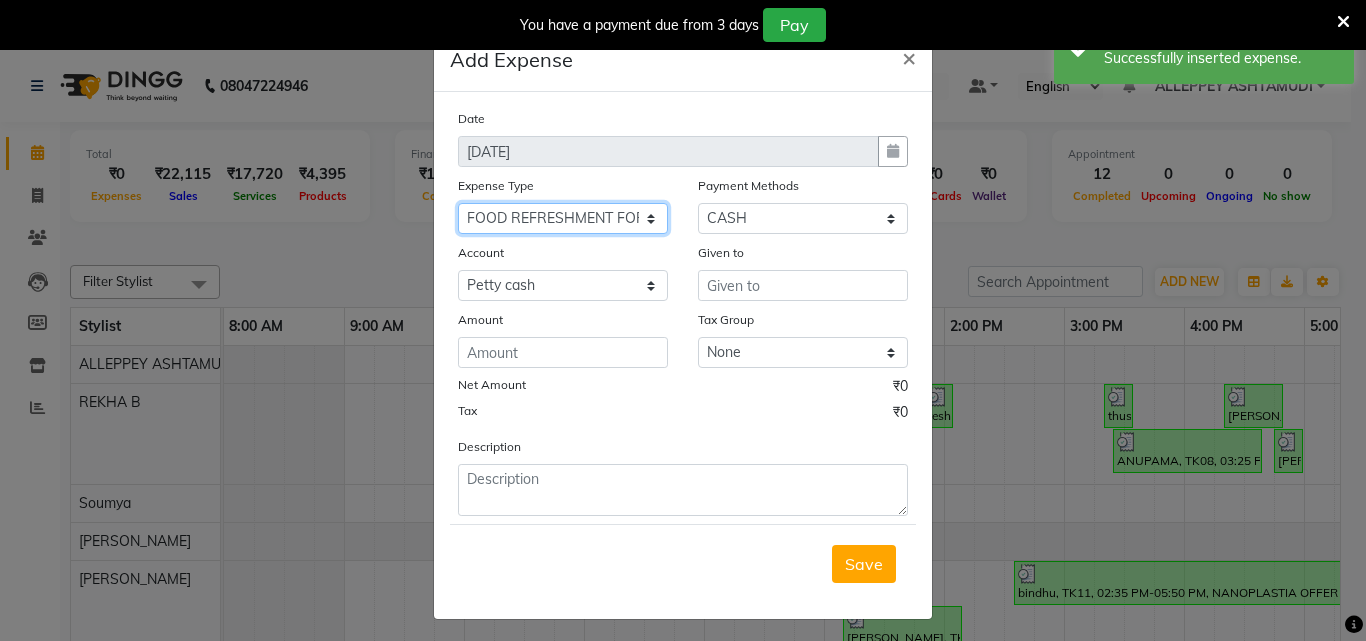 click on "Select ACCOMODATION EXPENSES ADVERTISEMENT SALES PROMOTIONAL EXPENSES Bonus BRIDAL ACCESSORIES REFUND BRIDAL COMMISSION BRIDAL FOOD BRIDAL INCENTIVES BRIDAL ORNAMENTS REFUND BRIDAL TA CASH DEPOSIT RAK BANK COMPUTER ACCESSORIES MOBILE PHONE Donation and Charity Expenses ELECTRICITY CHARGES ELECTRONICS FITTINGS Event Expense FISH FOOD EXPENSES FOOD REFRESHMENT FOR CLIENTS FOOD REFRESHMENT FOR STAFFS Freight And Forwarding Charges FUEL FOR GENERATOR FURNITURE AND EQUIPMENTS Gifts for Clients GIFTS FOR STAFFS GOKULAM CHITS HOSTEL RENT LAUNDRY EXPENSES LICENSE OTHER FEES LOADING UNLOADING CHARGES Medical Expenses MEHNDI PAYMENTS MISCELLANEOUS EXPENSES NEWSPAPER PERIODICALS Ornaments Maintenance Expense OVERTIME ALLOWANCES Payment For Pest Control Perfomance based incentives POSTAGE COURIER CHARGES Printing PRINTING STATIONERY EXPENSES PROFESSIONAL TAX REPAIRS MAINTENANCE ROUND OFF Salary SALARY ADVANCE Sales Incentives Membership Card SALES INCENTIVES PRODUCT SALES INCENTIVES SERVICES SALON ESSENTIALS SALON RENT" 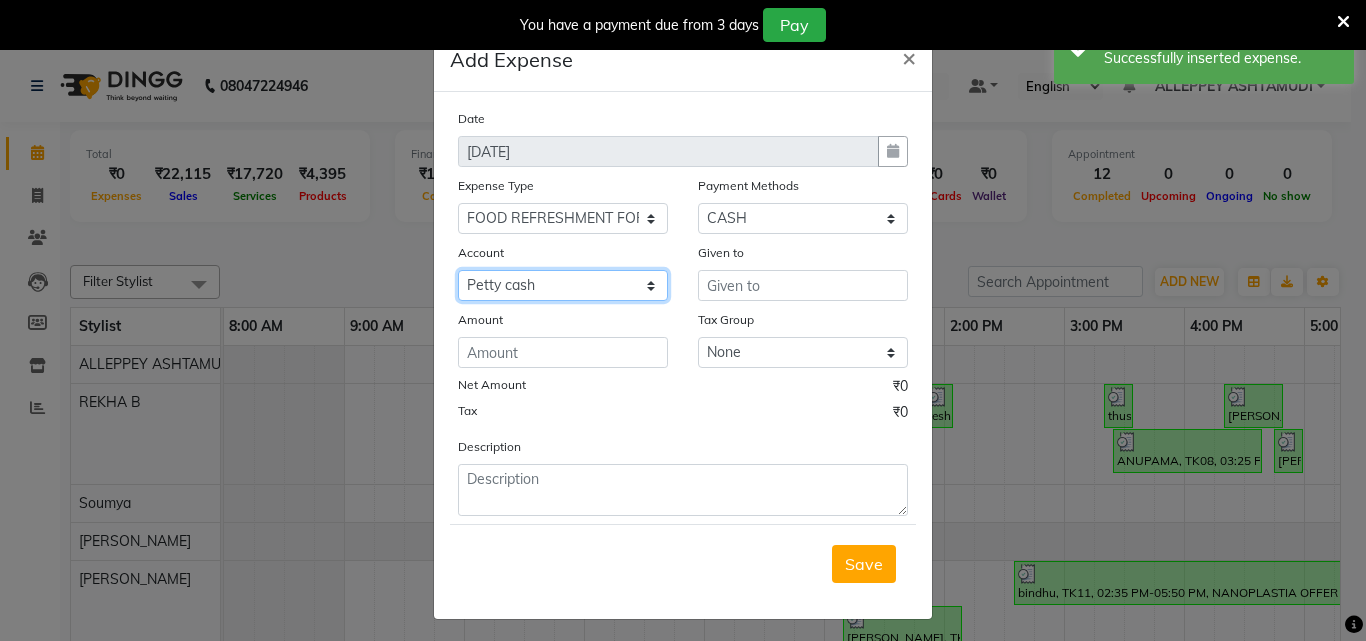 click on "Select Petty cash Default account" 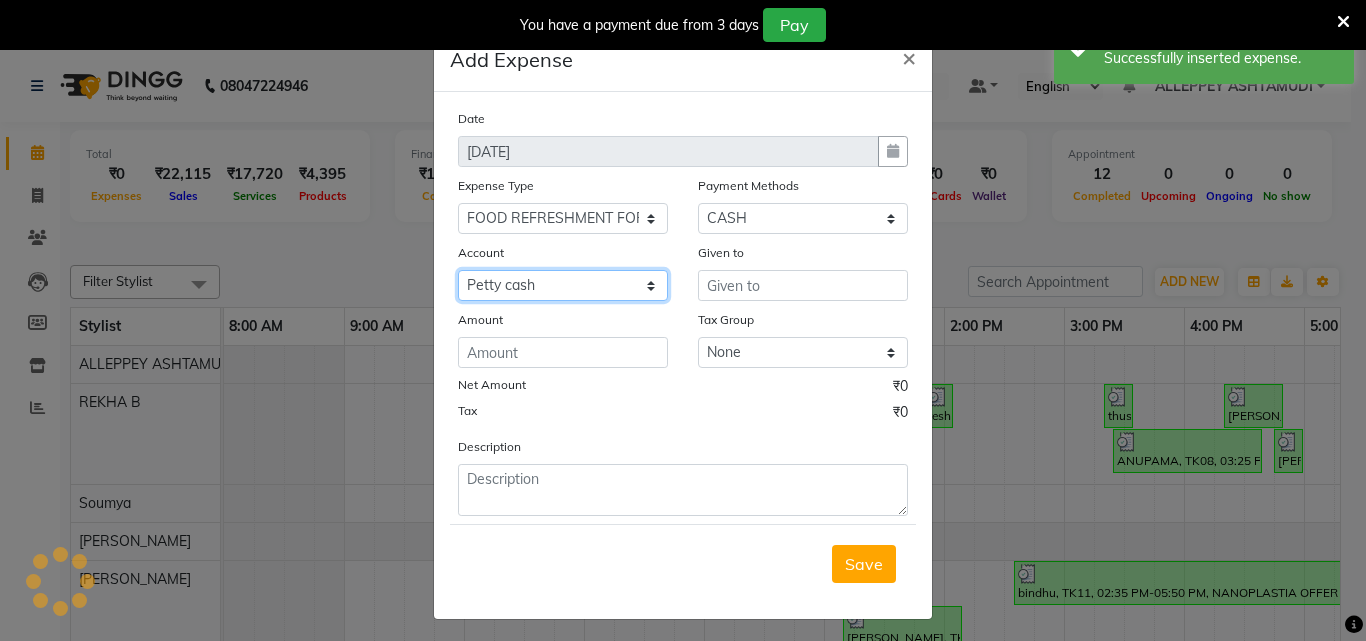 click on "Select Petty cash Default account" 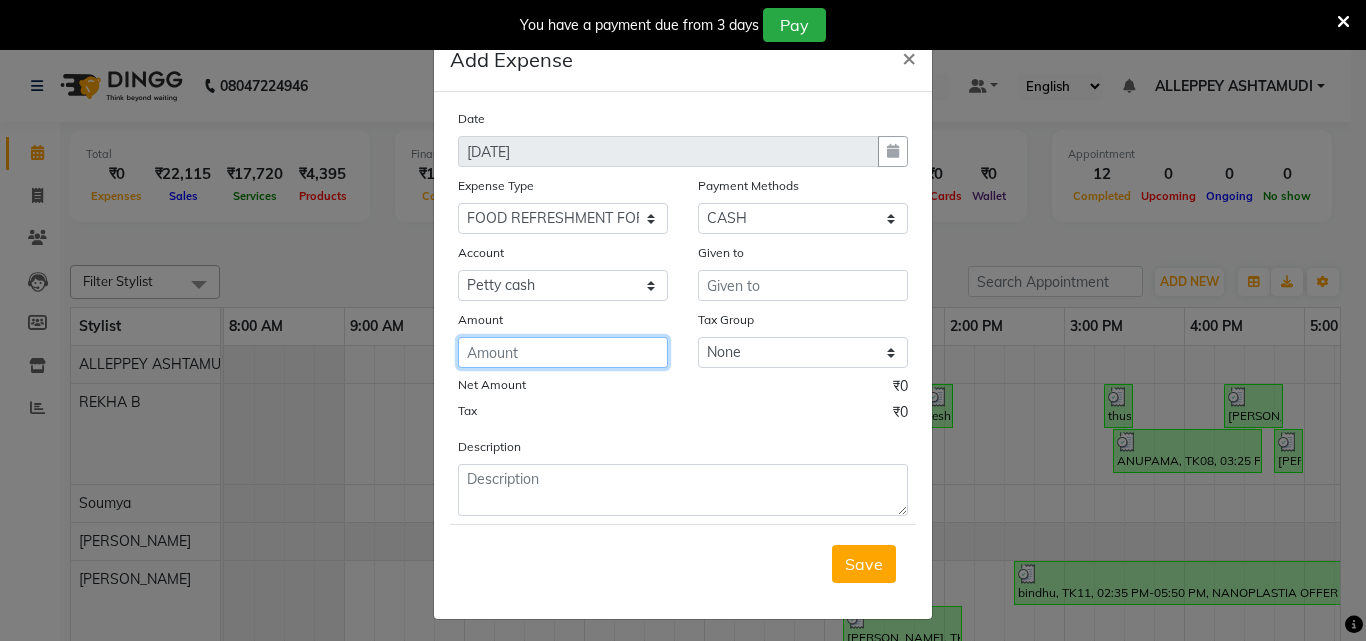 click 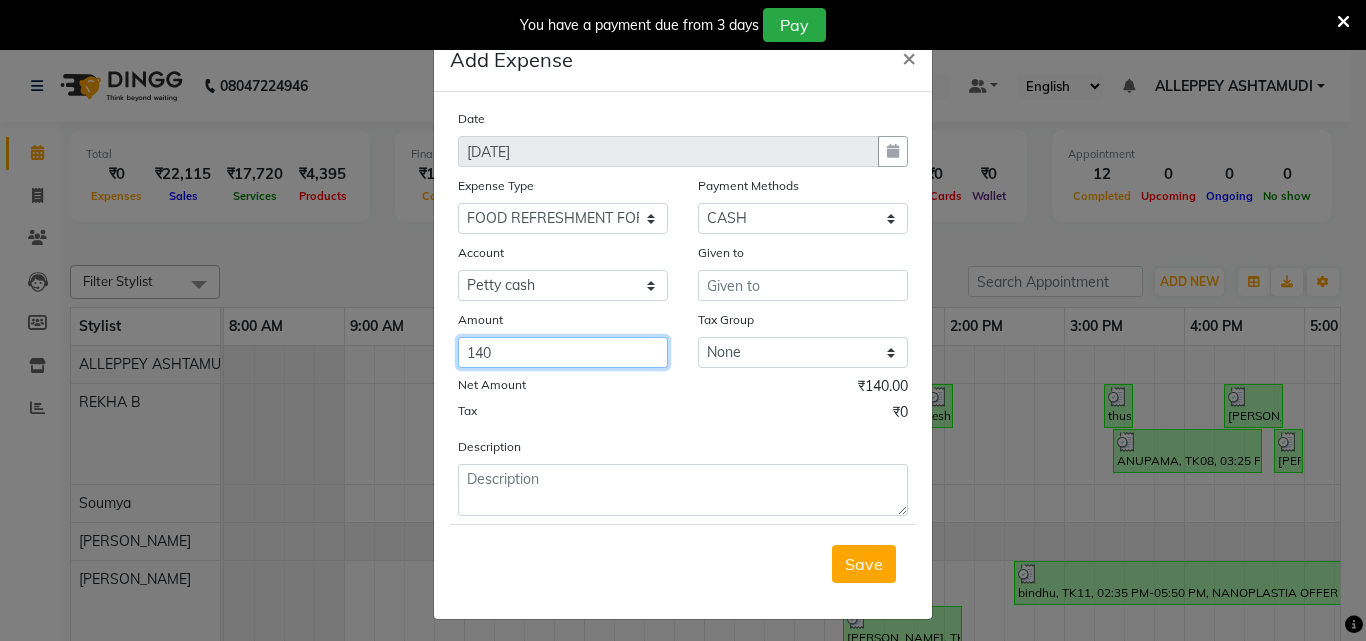 type on "140" 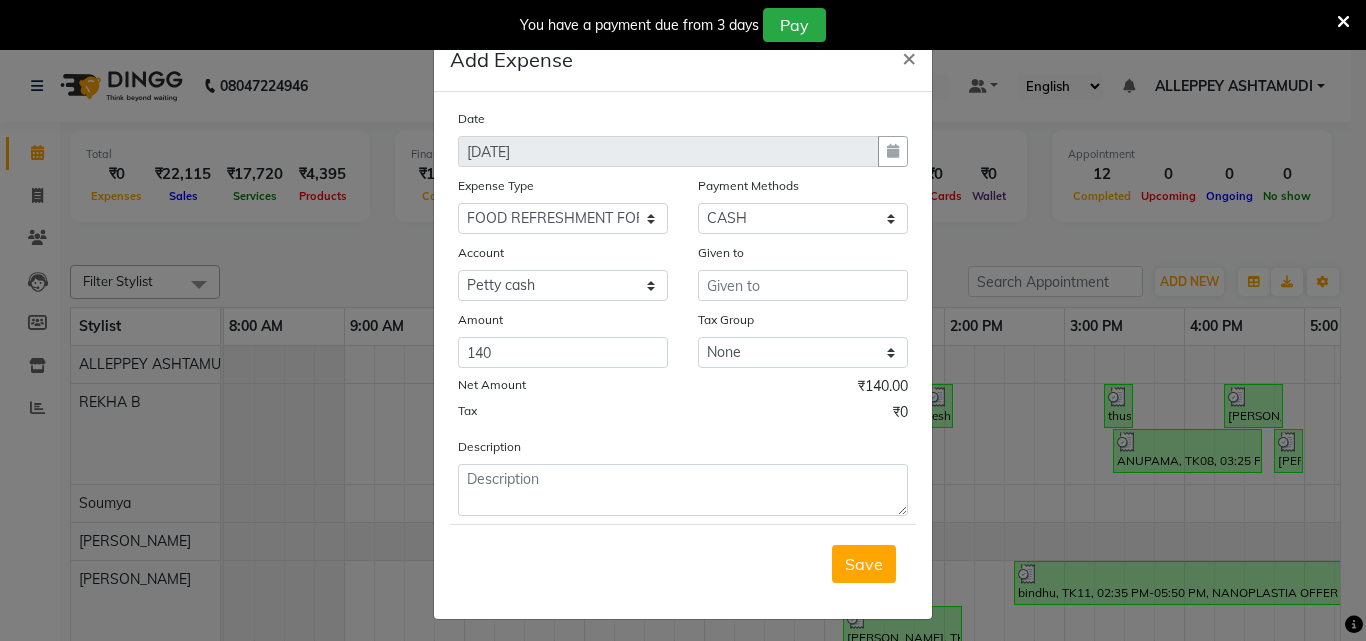 click on "Tax Group" 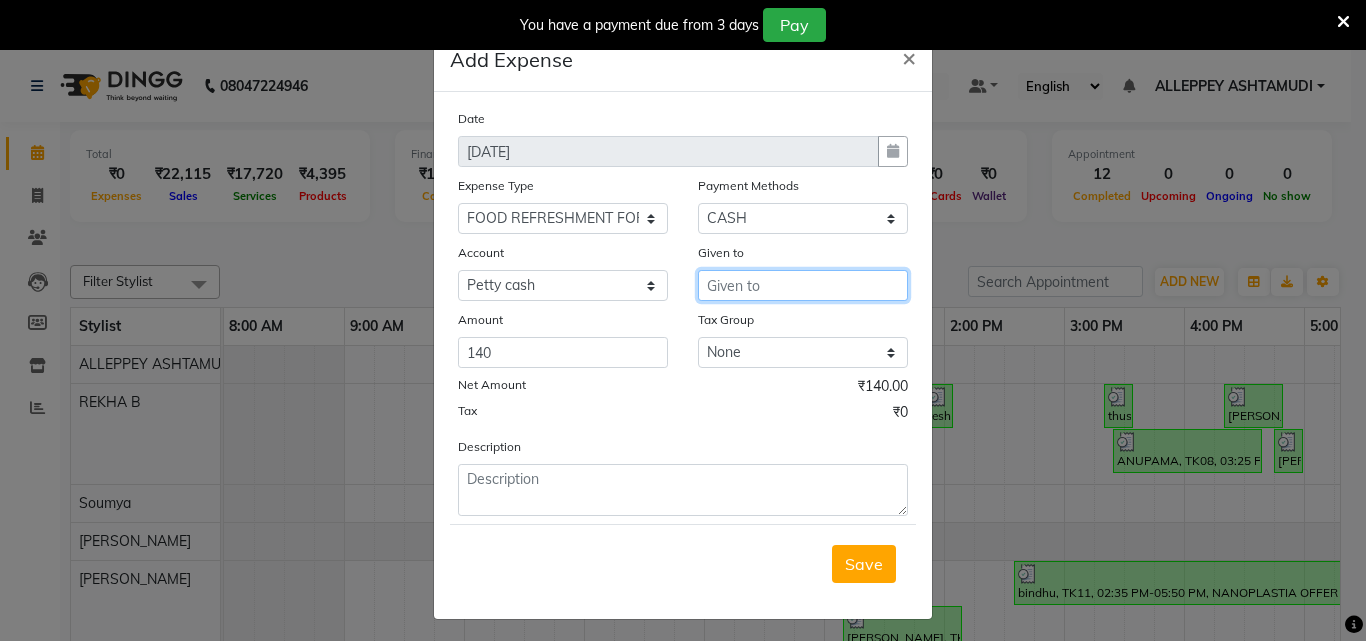 click at bounding box center [803, 285] 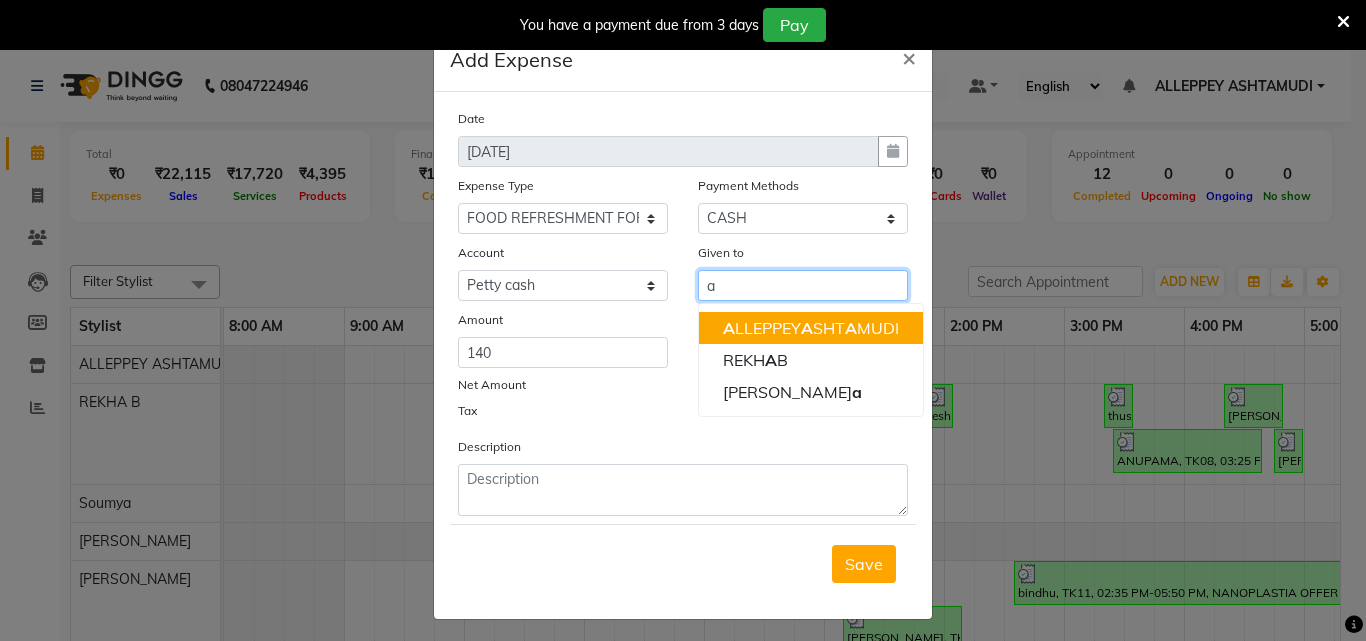 click on "A" 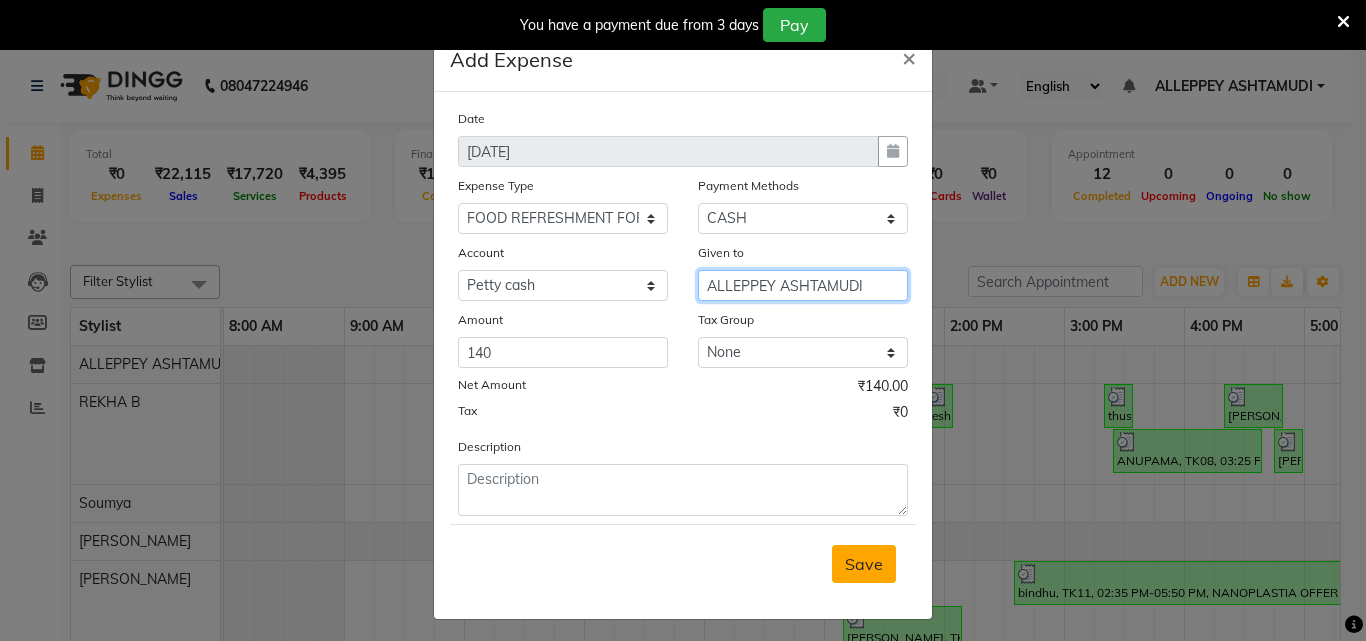 type on "ALLEPPEY ASHTAMUDI" 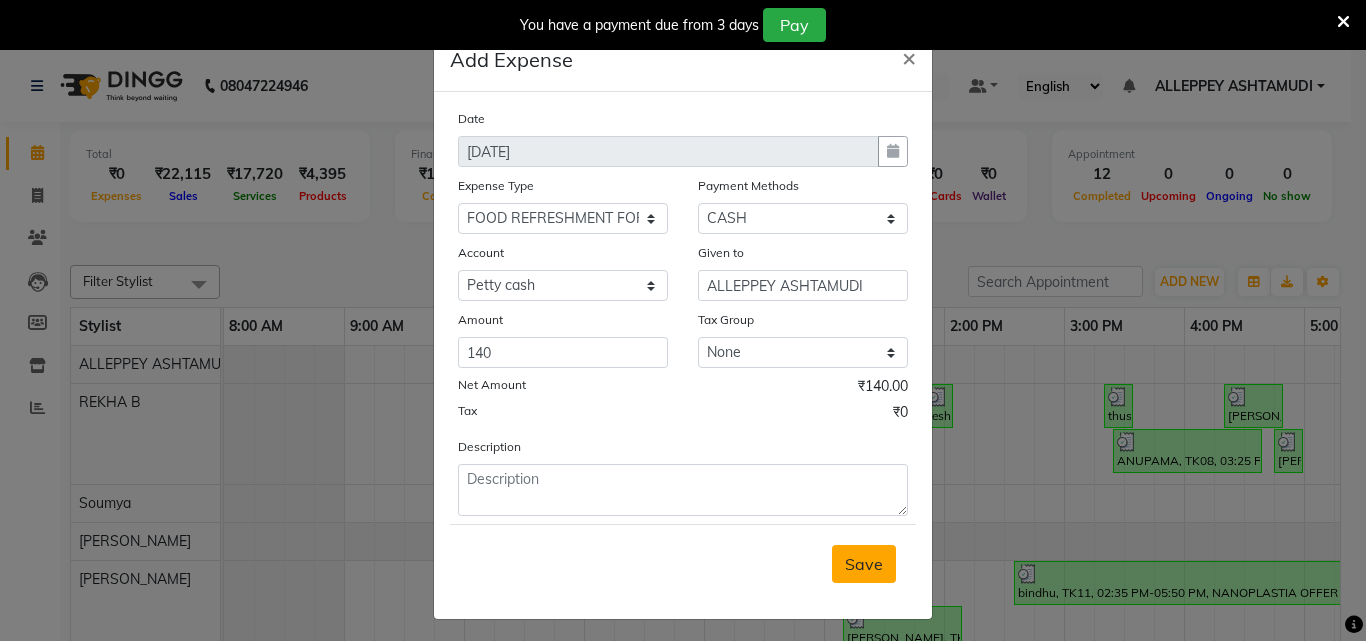 click on "Save" at bounding box center (864, 564) 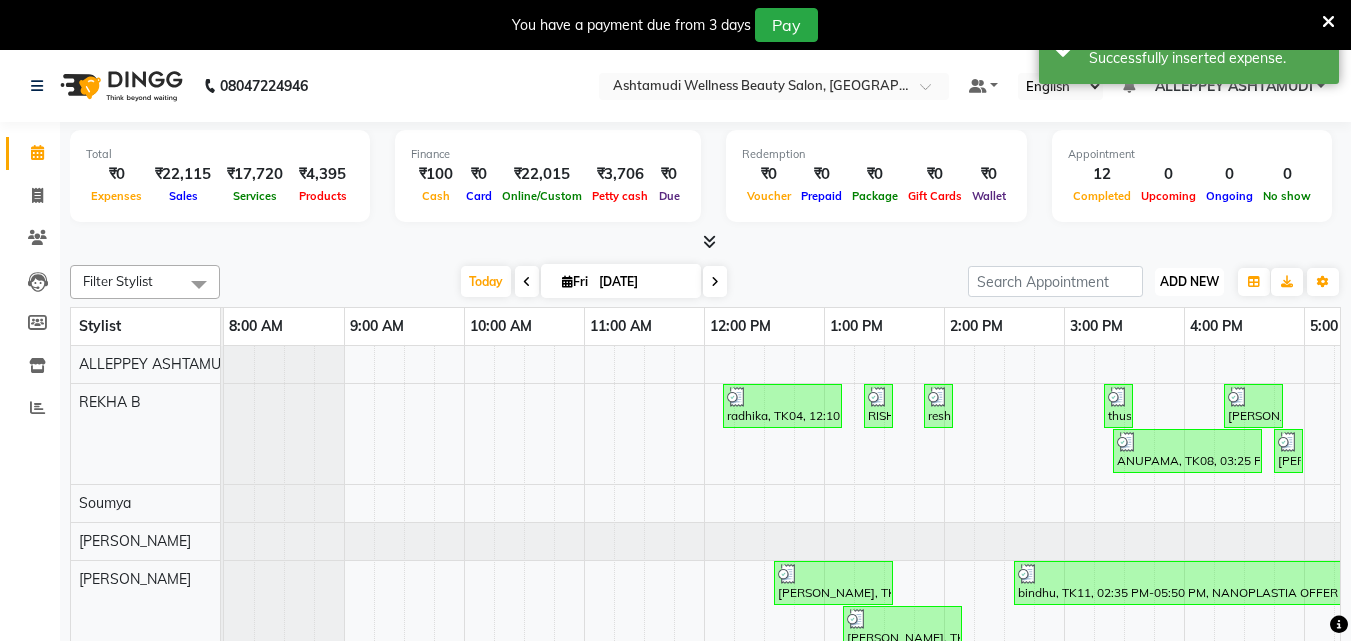 click on "ADD NEW Toggle Dropdown" at bounding box center [1189, 282] 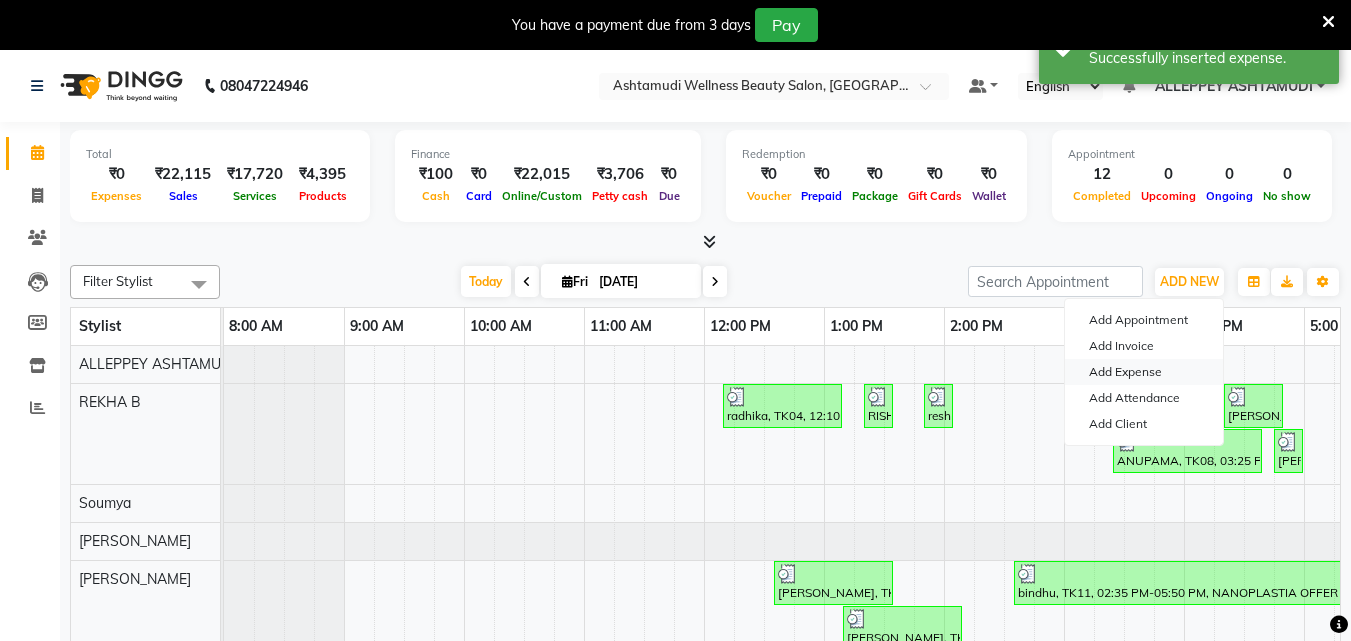 click on "Add Expense" at bounding box center (1144, 372) 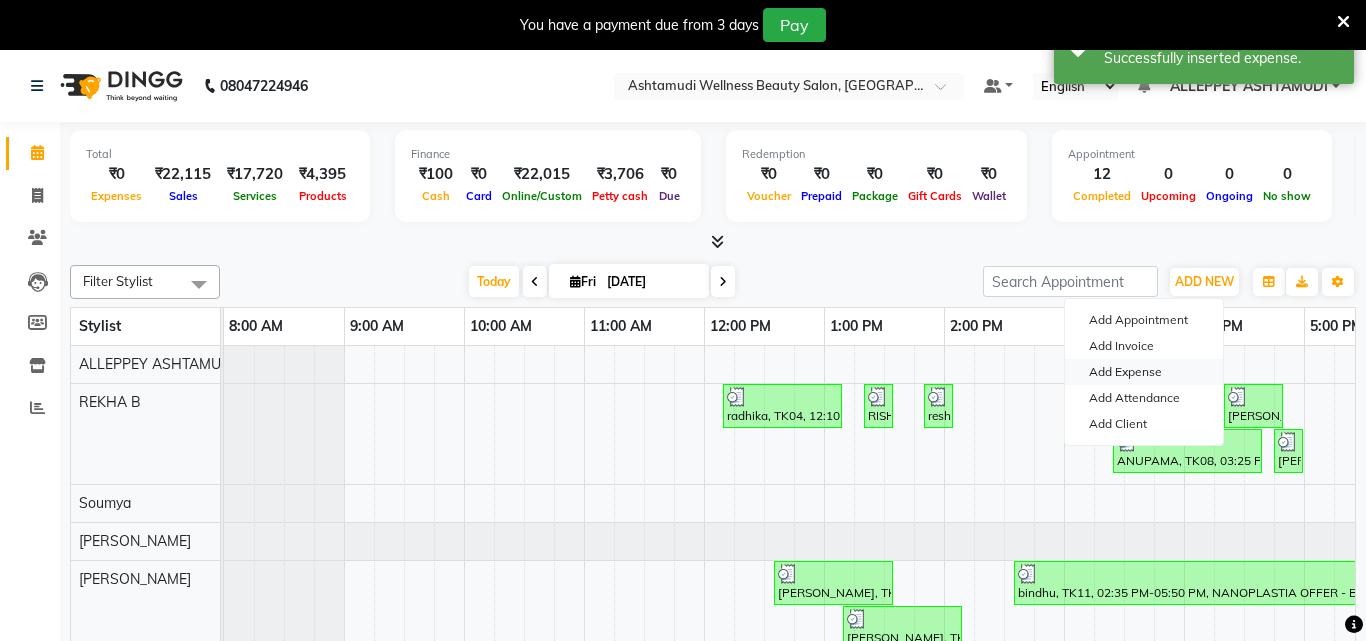 select on "1" 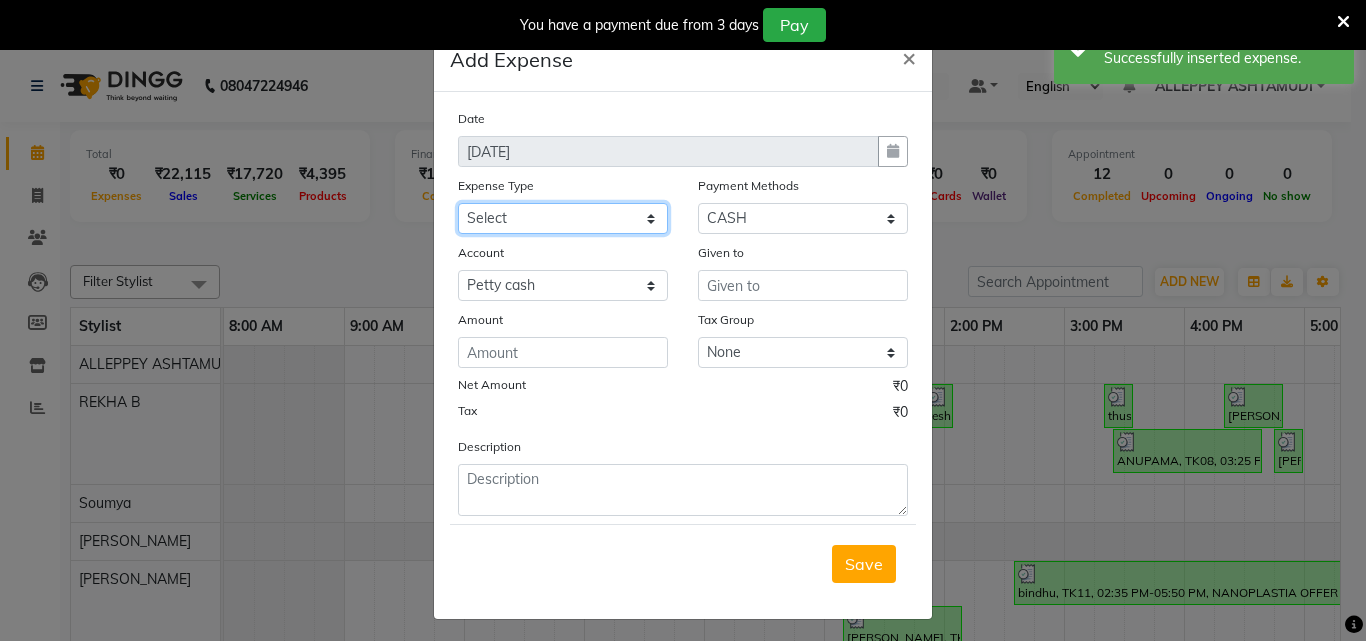 click on "Select ACCOMODATION EXPENSES ADVERTISEMENT SALES PROMOTIONAL EXPENSES Bonus BRIDAL ACCESSORIES REFUND BRIDAL COMMISSION BRIDAL FOOD BRIDAL INCENTIVES BRIDAL ORNAMENTS REFUND BRIDAL TA CASH DEPOSIT RAK BANK COMPUTER ACCESSORIES MOBILE PHONE Donation and Charity Expenses ELECTRICITY CHARGES ELECTRONICS FITTINGS Event Expense FISH FOOD EXPENSES FOOD REFRESHMENT FOR CLIENTS FOOD REFRESHMENT FOR STAFFS Freight And Forwarding Charges FUEL FOR GENERATOR FURNITURE AND EQUIPMENTS Gifts for Clients GIFTS FOR STAFFS GOKULAM CHITS HOSTEL RENT LAUNDRY EXPENSES LICENSE OTHER FEES LOADING UNLOADING CHARGES Medical Expenses MEHNDI PAYMENTS MISCELLANEOUS EXPENSES NEWSPAPER PERIODICALS Ornaments Maintenance Expense OVERTIME ALLOWANCES Payment For Pest Control Perfomance based incentives POSTAGE COURIER CHARGES Printing PRINTING STATIONERY EXPENSES PROFESSIONAL TAX REPAIRS MAINTENANCE ROUND OFF Salary SALARY ADVANCE Sales Incentives Membership Card SALES INCENTIVES PRODUCT SALES INCENTIVES SERVICES SALON ESSENTIALS SALON RENT" 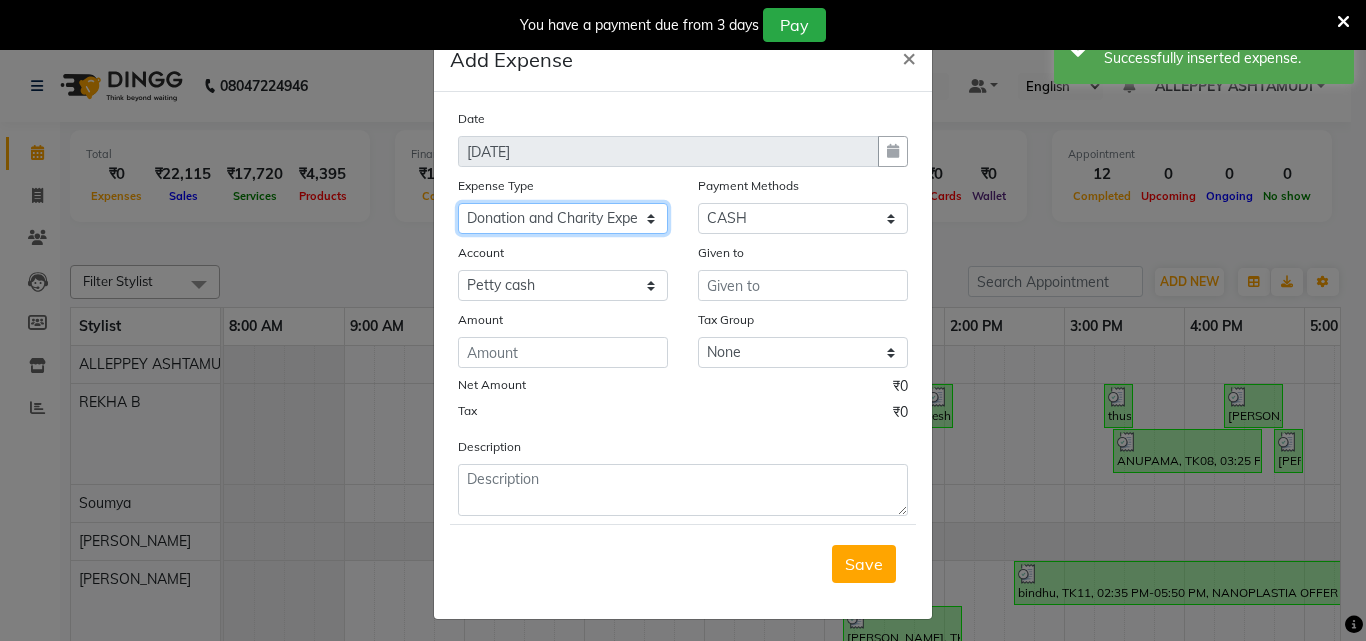 click on "Select ACCOMODATION EXPENSES ADVERTISEMENT SALES PROMOTIONAL EXPENSES Bonus BRIDAL ACCESSORIES REFUND BRIDAL COMMISSION BRIDAL FOOD BRIDAL INCENTIVES BRIDAL ORNAMENTS REFUND BRIDAL TA CASH DEPOSIT RAK BANK COMPUTER ACCESSORIES MOBILE PHONE Donation and Charity Expenses ELECTRICITY CHARGES ELECTRONICS FITTINGS Event Expense FISH FOOD EXPENSES FOOD REFRESHMENT FOR CLIENTS FOOD REFRESHMENT FOR STAFFS Freight And Forwarding Charges FUEL FOR GENERATOR FURNITURE AND EQUIPMENTS Gifts for Clients GIFTS FOR STAFFS GOKULAM CHITS HOSTEL RENT LAUNDRY EXPENSES LICENSE OTHER FEES LOADING UNLOADING CHARGES Medical Expenses MEHNDI PAYMENTS MISCELLANEOUS EXPENSES NEWSPAPER PERIODICALS Ornaments Maintenance Expense OVERTIME ALLOWANCES Payment For Pest Control Perfomance based incentives POSTAGE COURIER CHARGES Printing PRINTING STATIONERY EXPENSES PROFESSIONAL TAX REPAIRS MAINTENANCE ROUND OFF Salary SALARY ADVANCE Sales Incentives Membership Card SALES INCENTIVES PRODUCT SALES INCENTIVES SERVICES SALON ESSENTIALS SALON RENT" 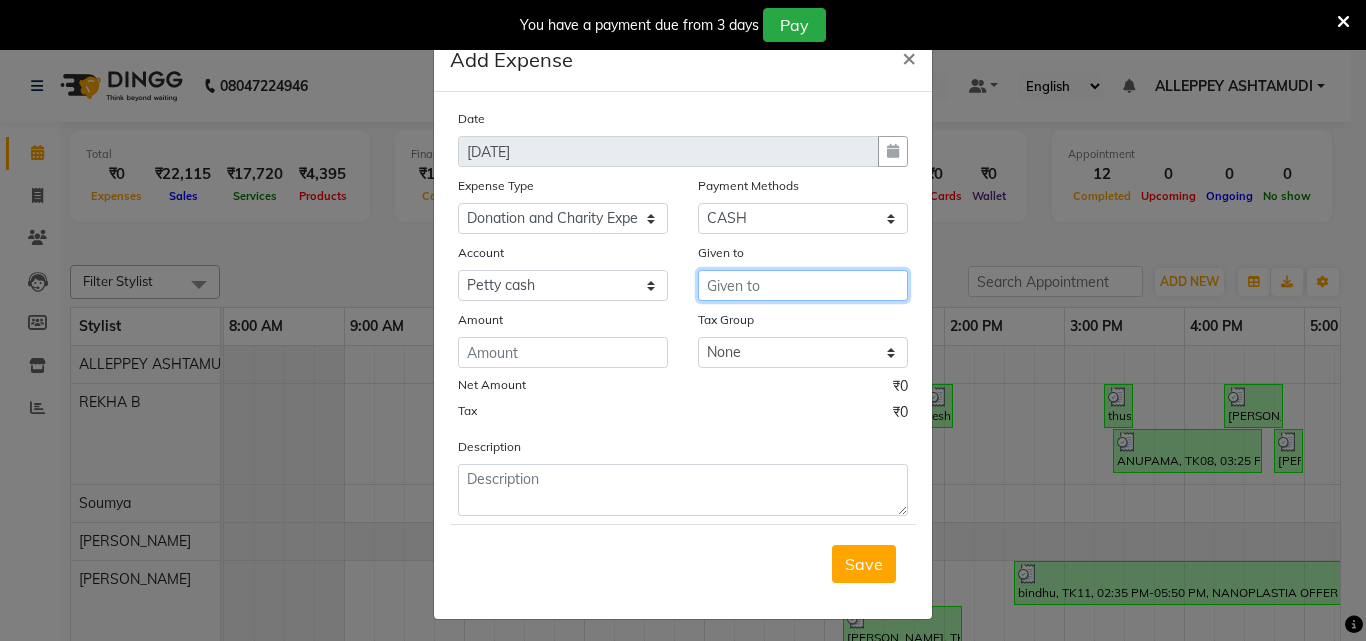 click at bounding box center [803, 285] 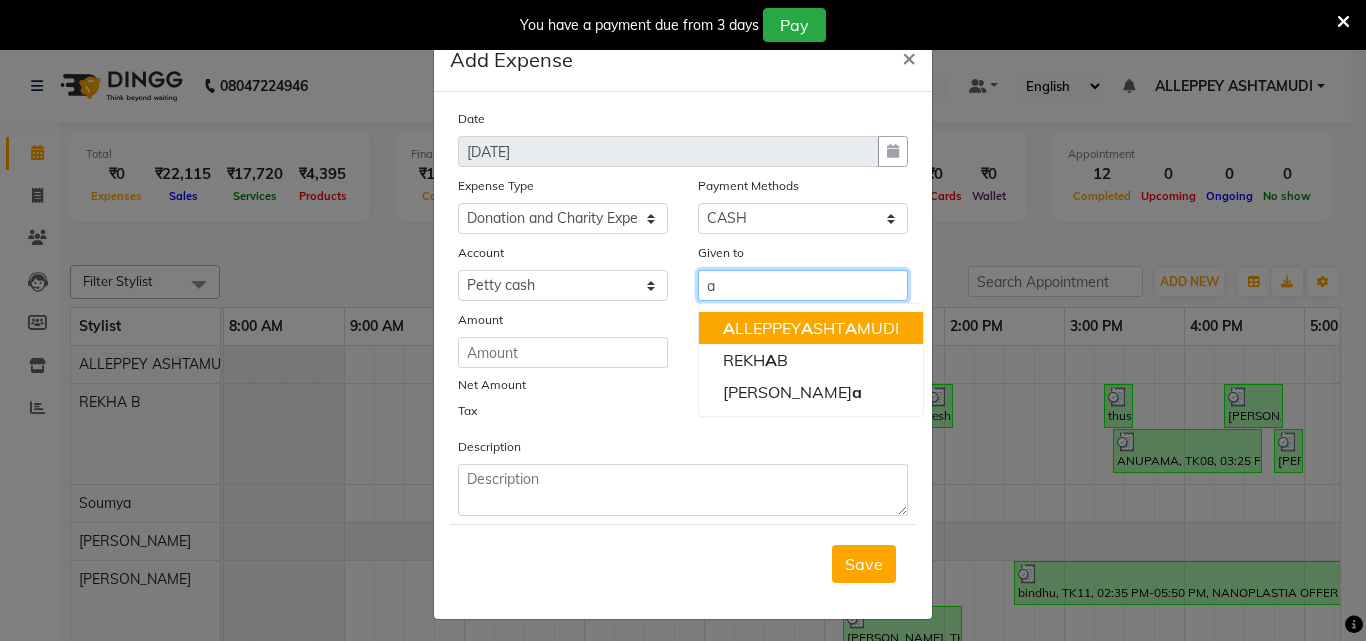 click on "A" 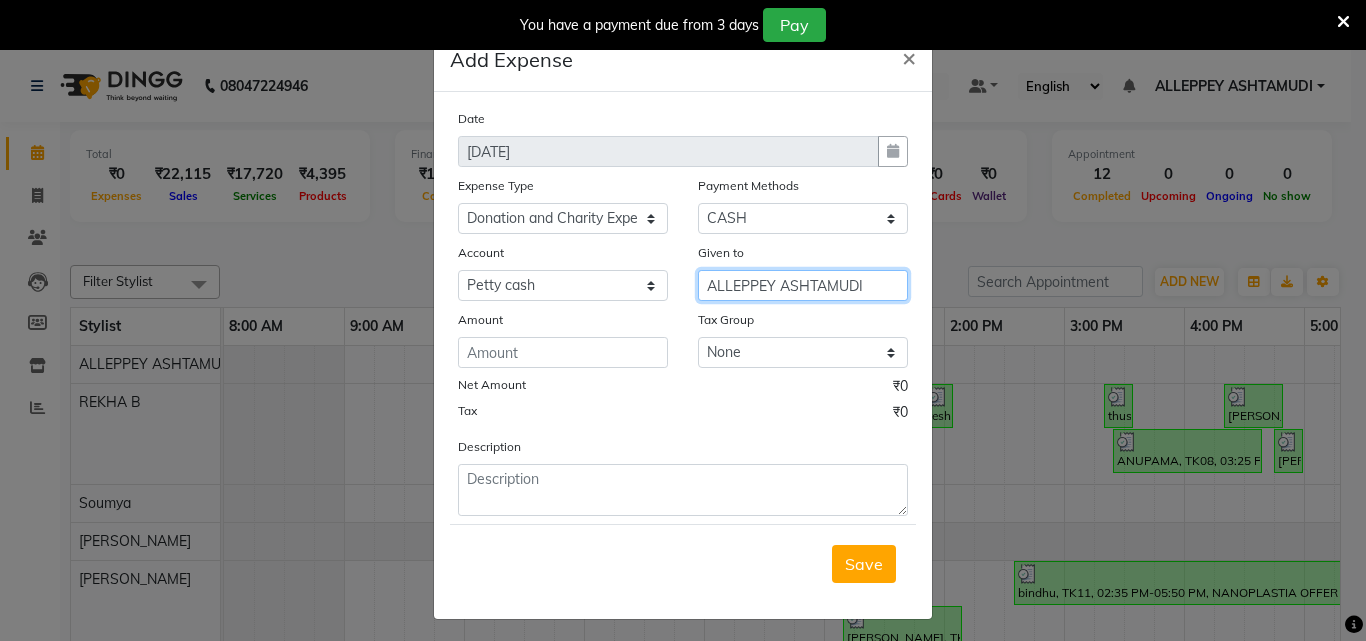 type on "ALLEPPEY ASHTAMUDI" 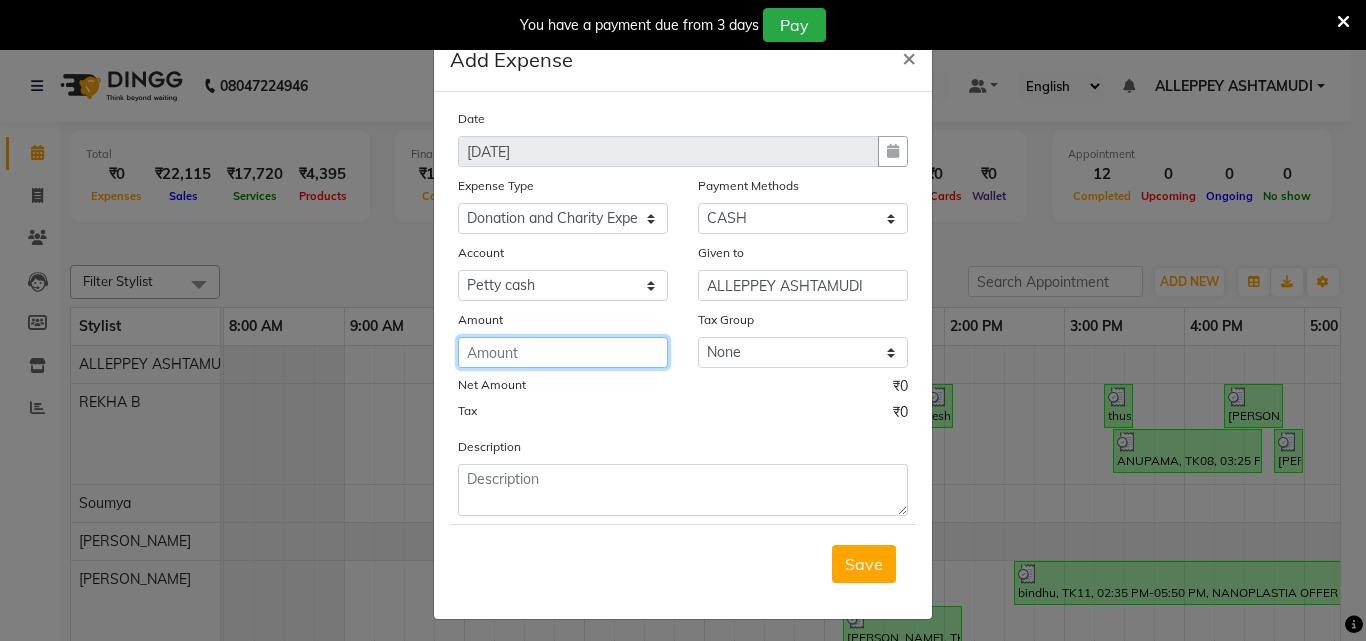 click 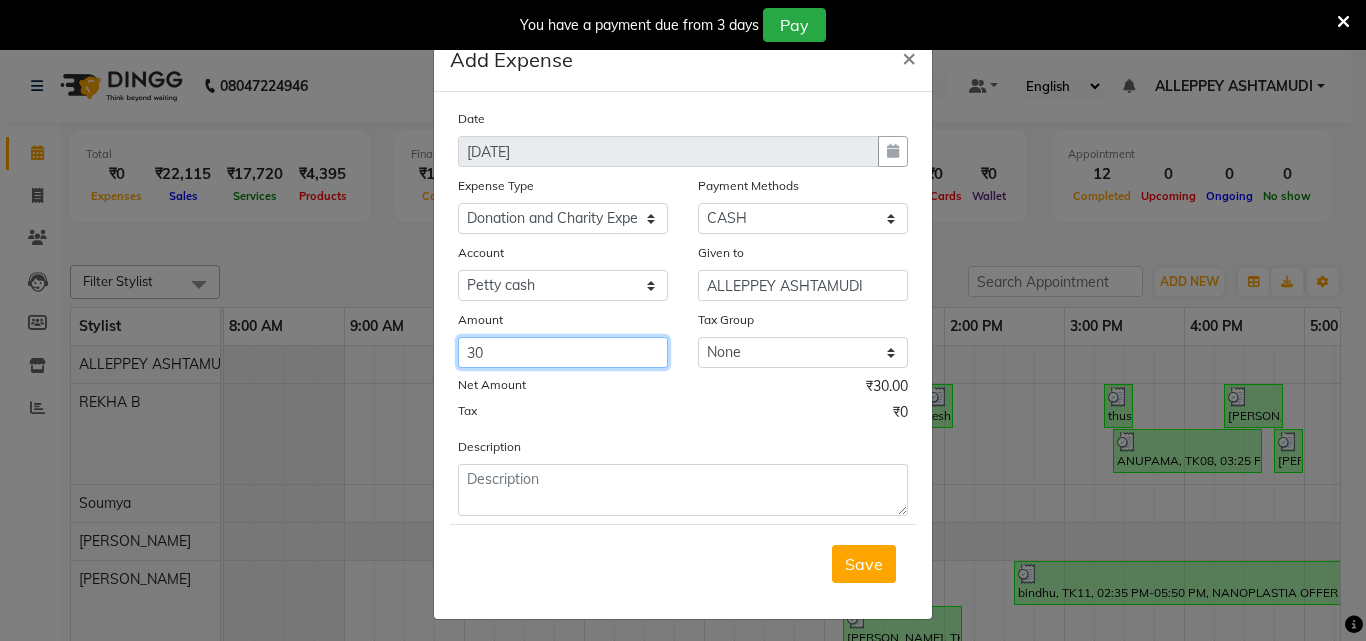 type on "30" 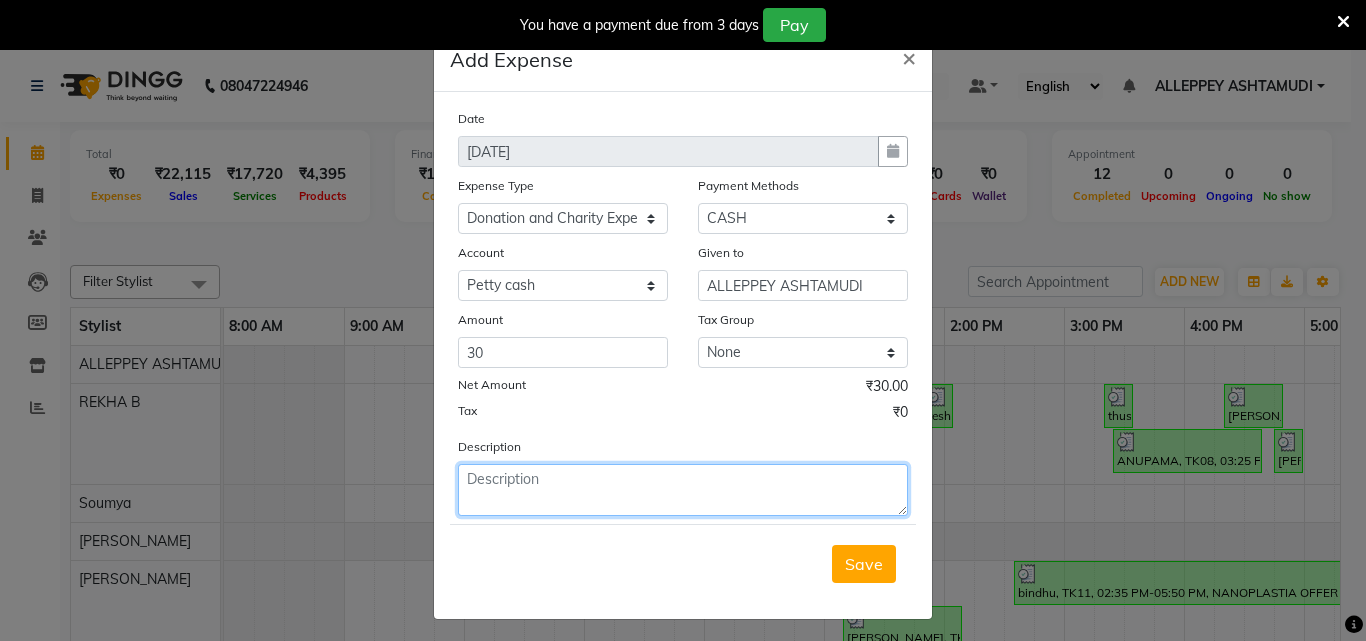 click 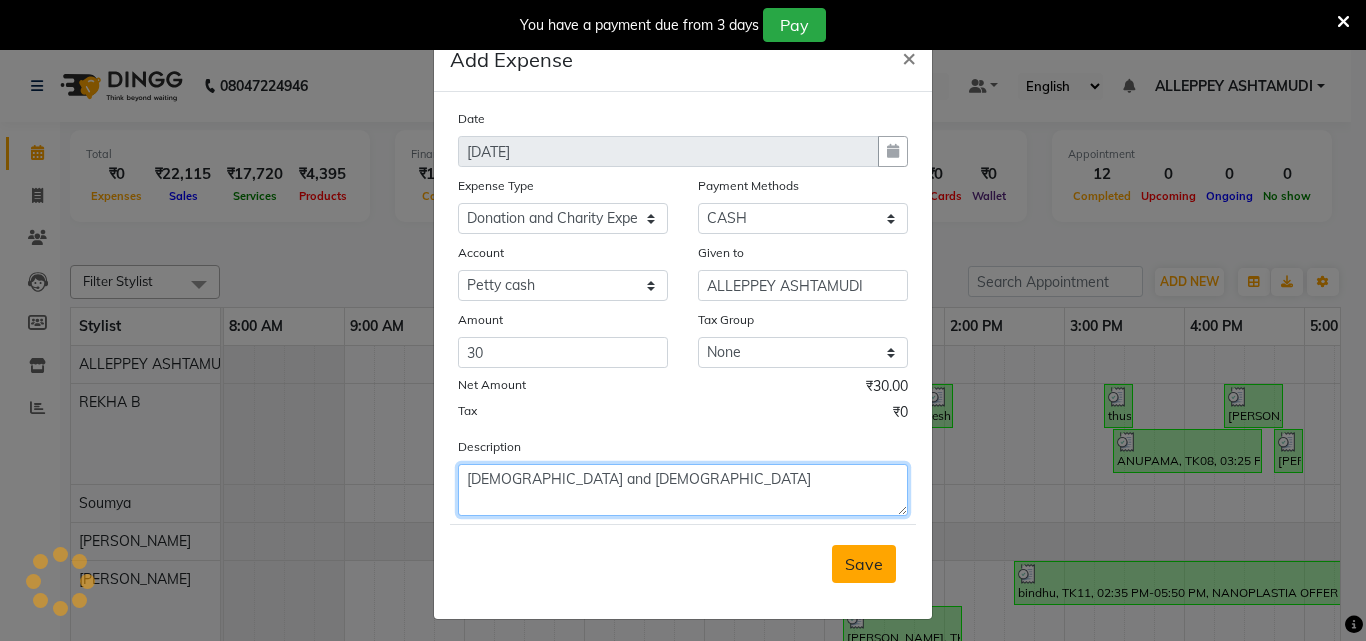 type on "temple and mosque" 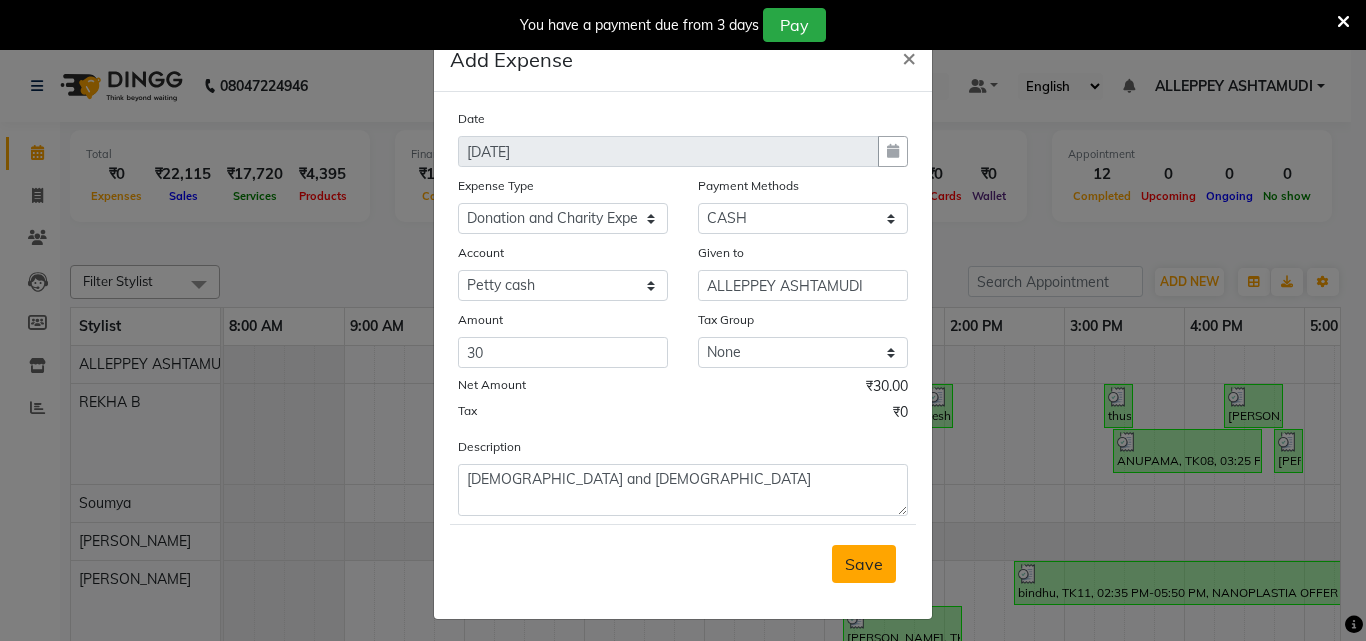 click on "Save" at bounding box center (864, 564) 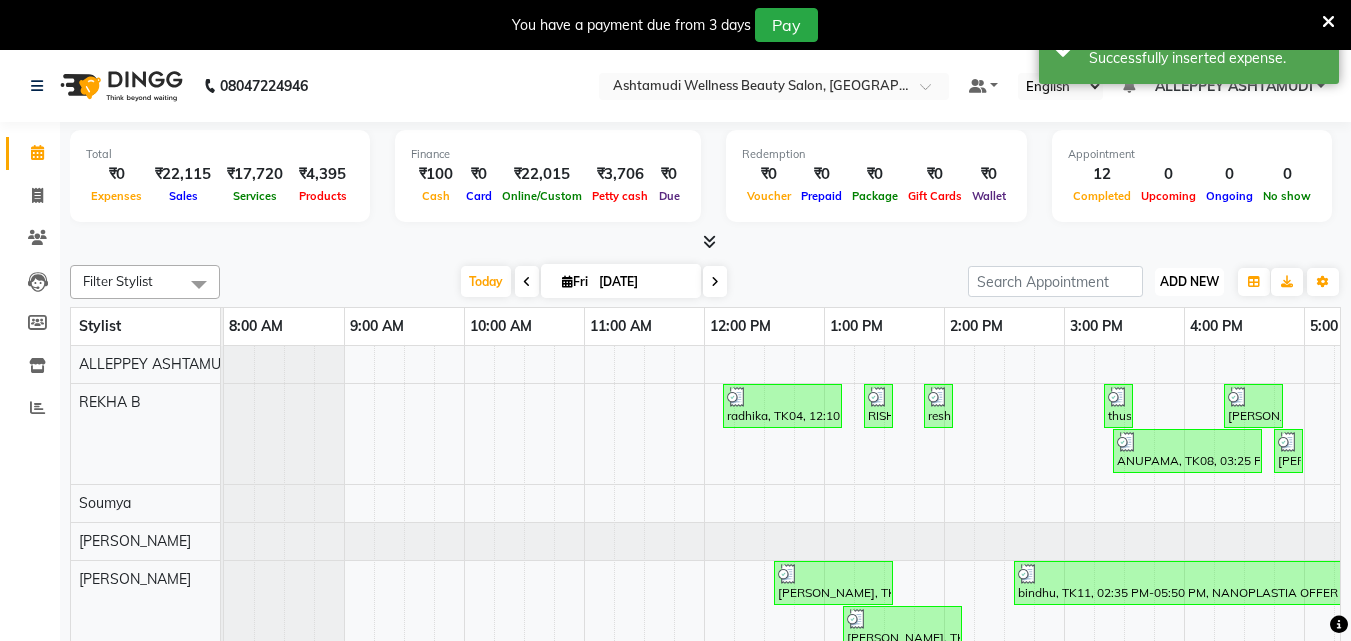 click on "ADD NEW Toggle Dropdown" at bounding box center [1189, 282] 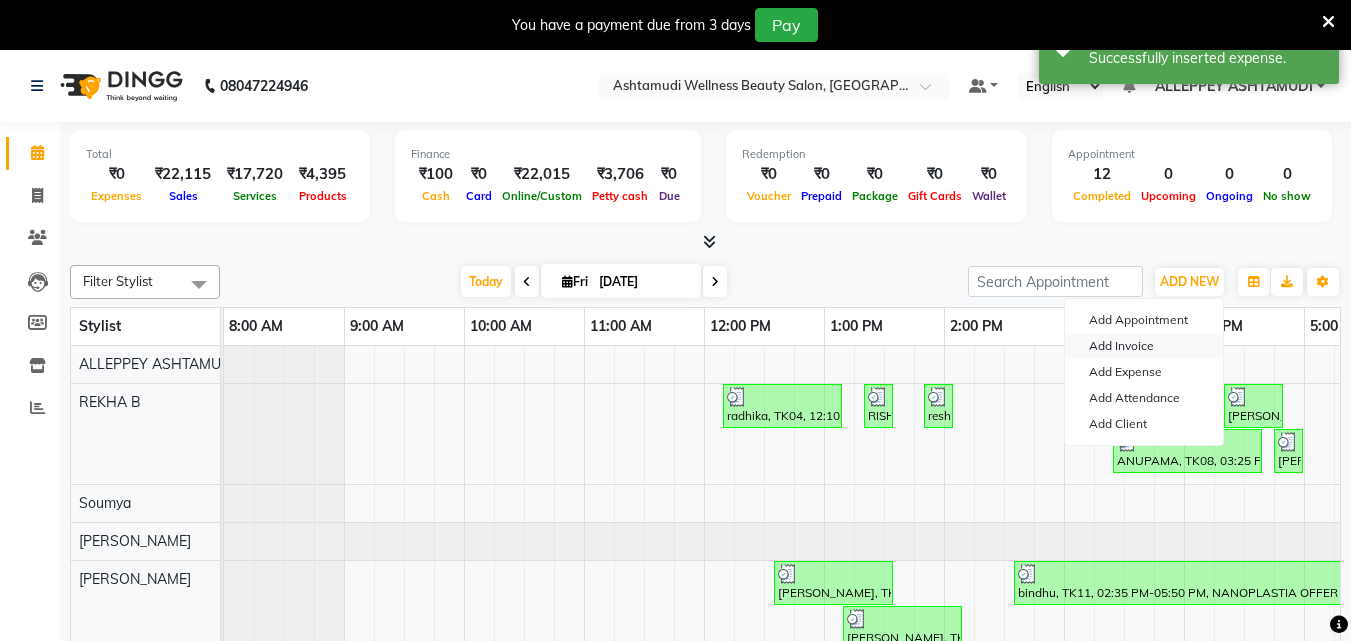click on "Add Invoice" at bounding box center [1144, 346] 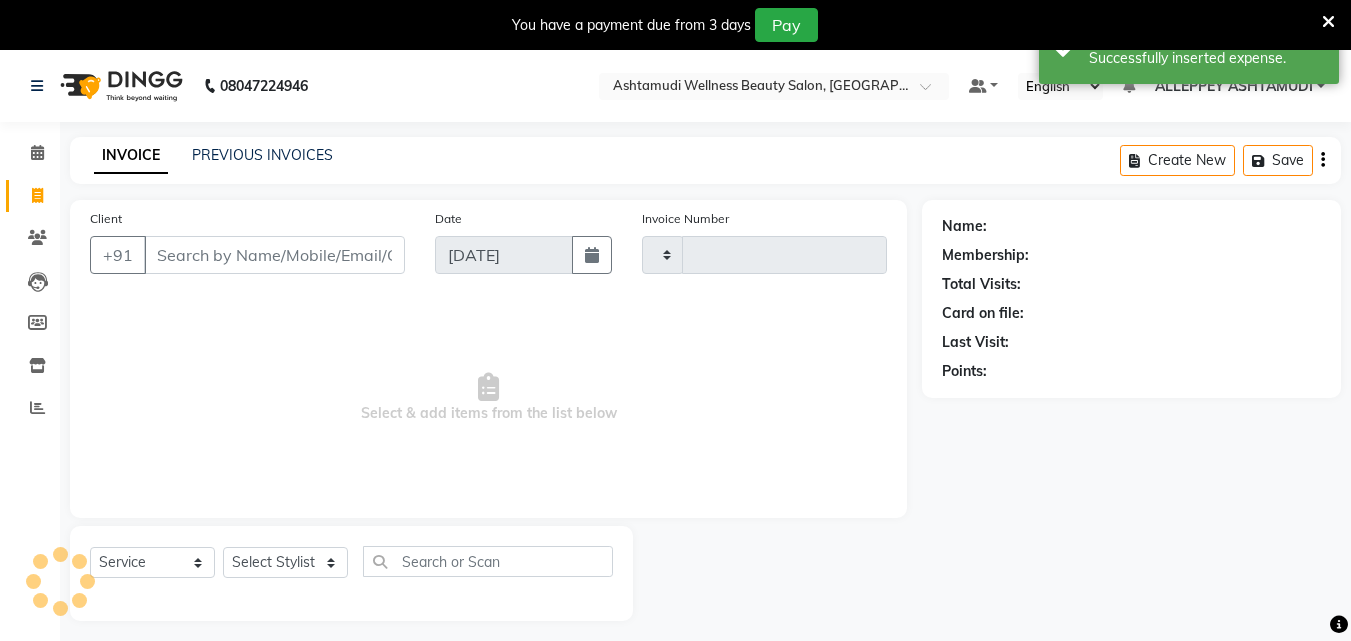 type on "0889" 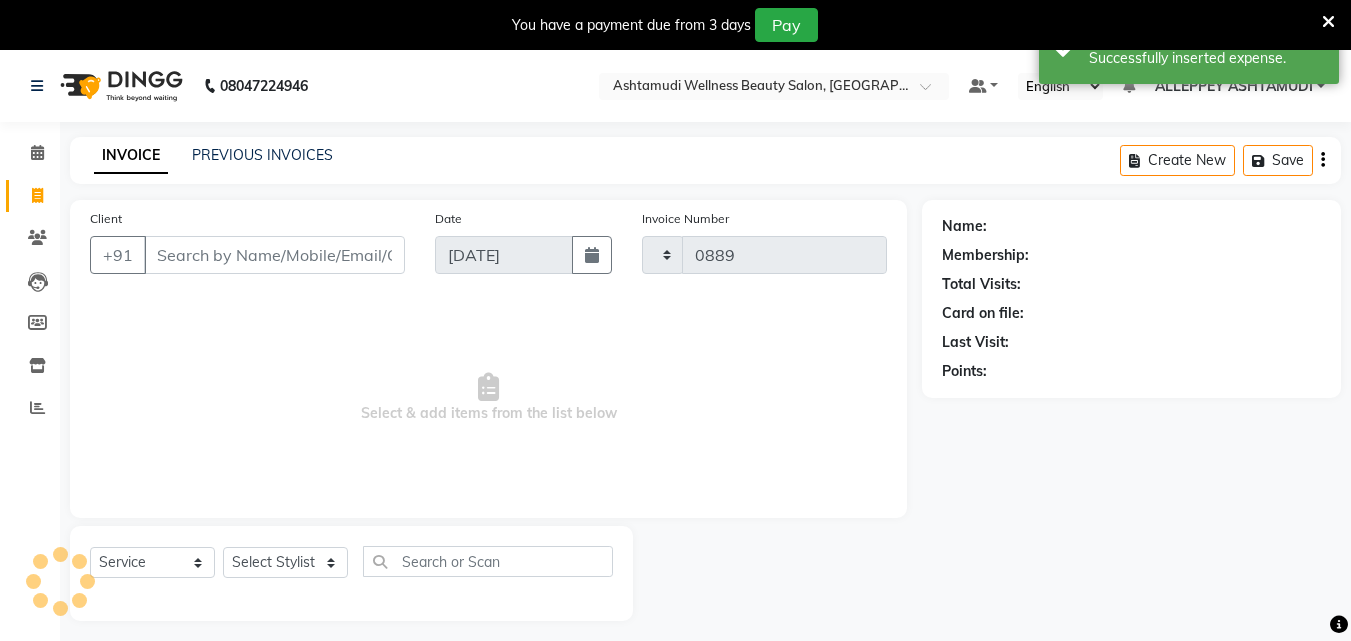 select on "4626" 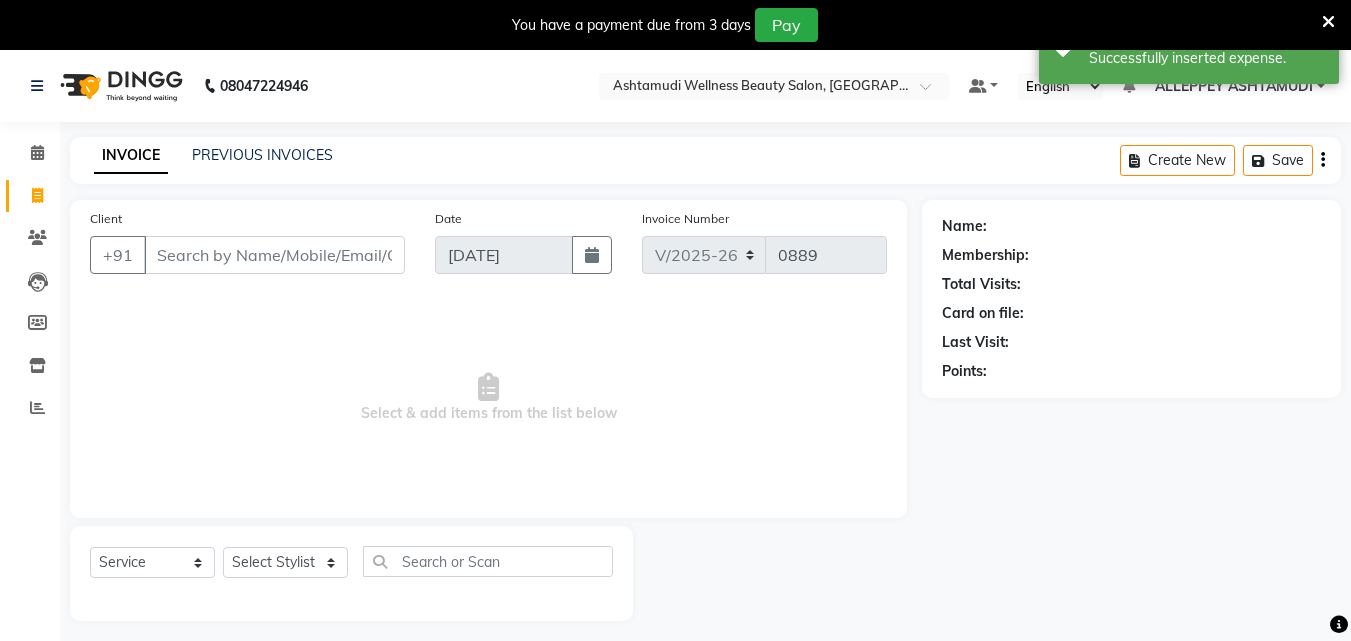 click on "Client" at bounding box center (274, 255) 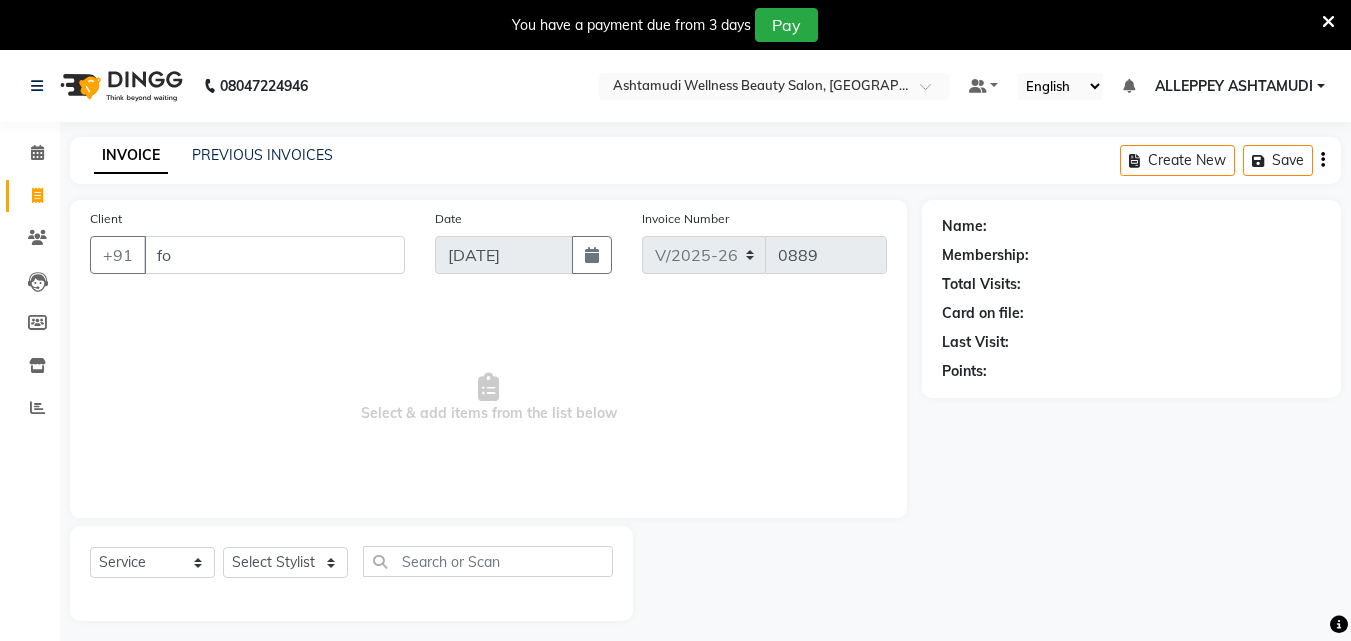 type on "f" 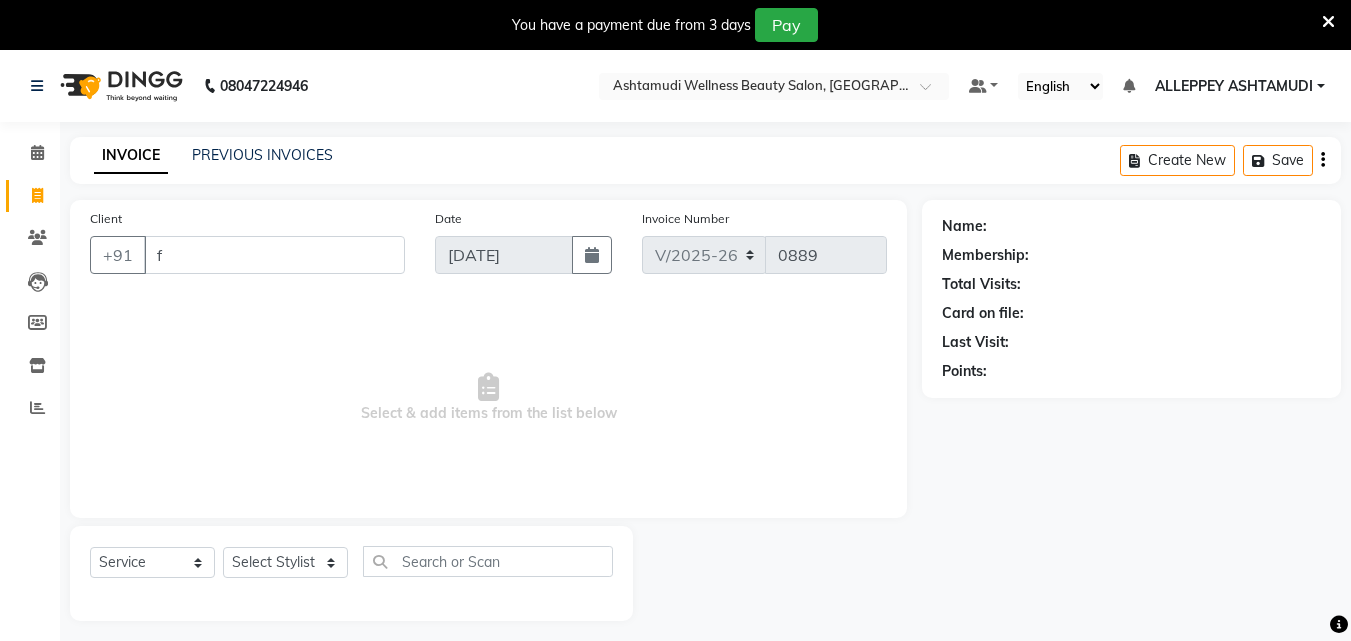 type 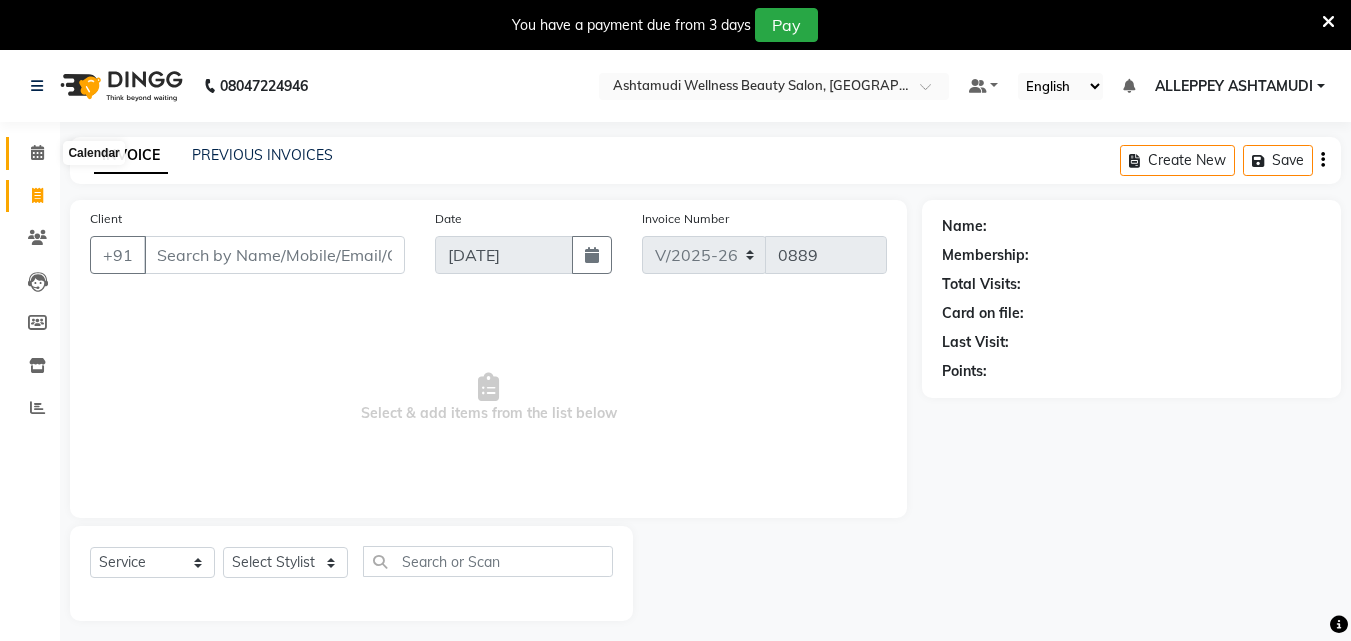 click 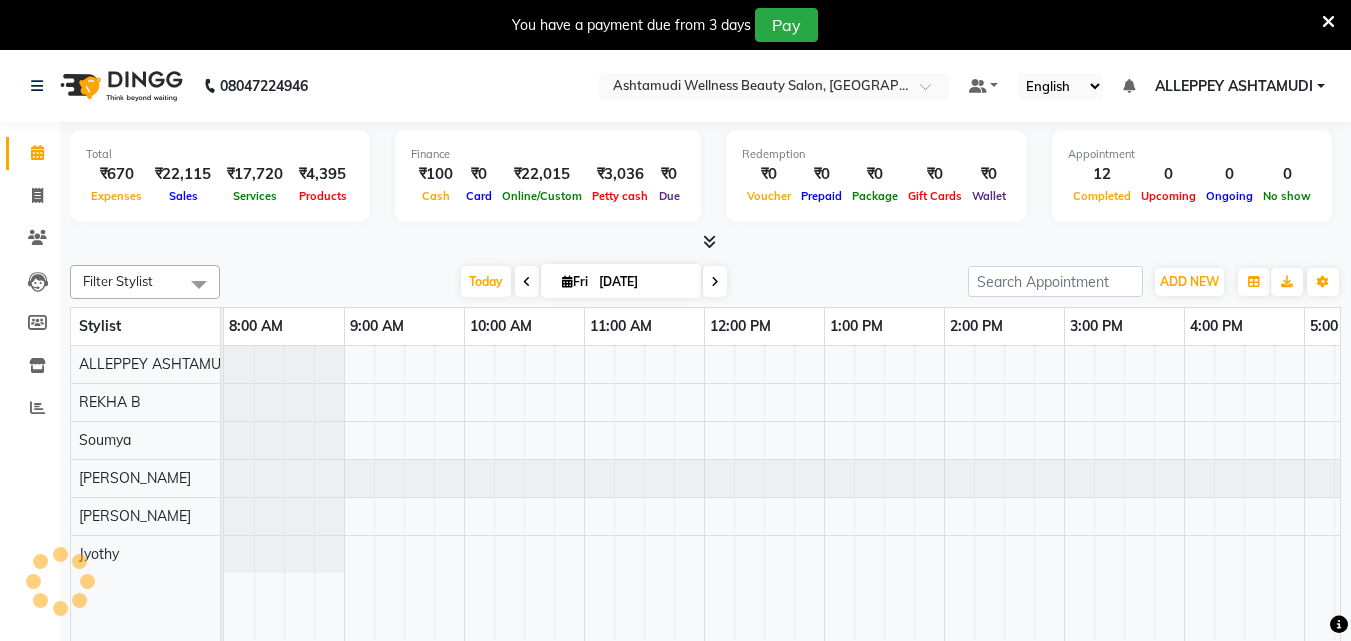 scroll, scrollTop: 0, scrollLeft: 0, axis: both 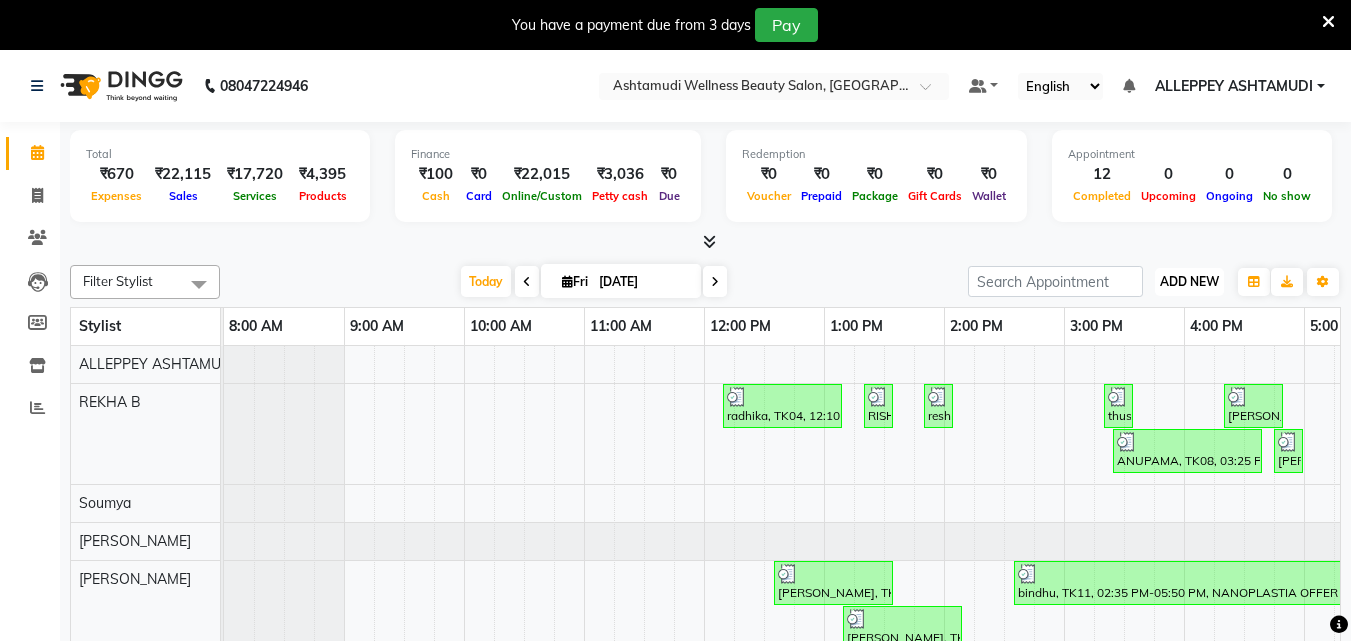 drag, startPoint x: 1196, startPoint y: 275, endPoint x: 1193, endPoint y: 288, distance: 13.341664 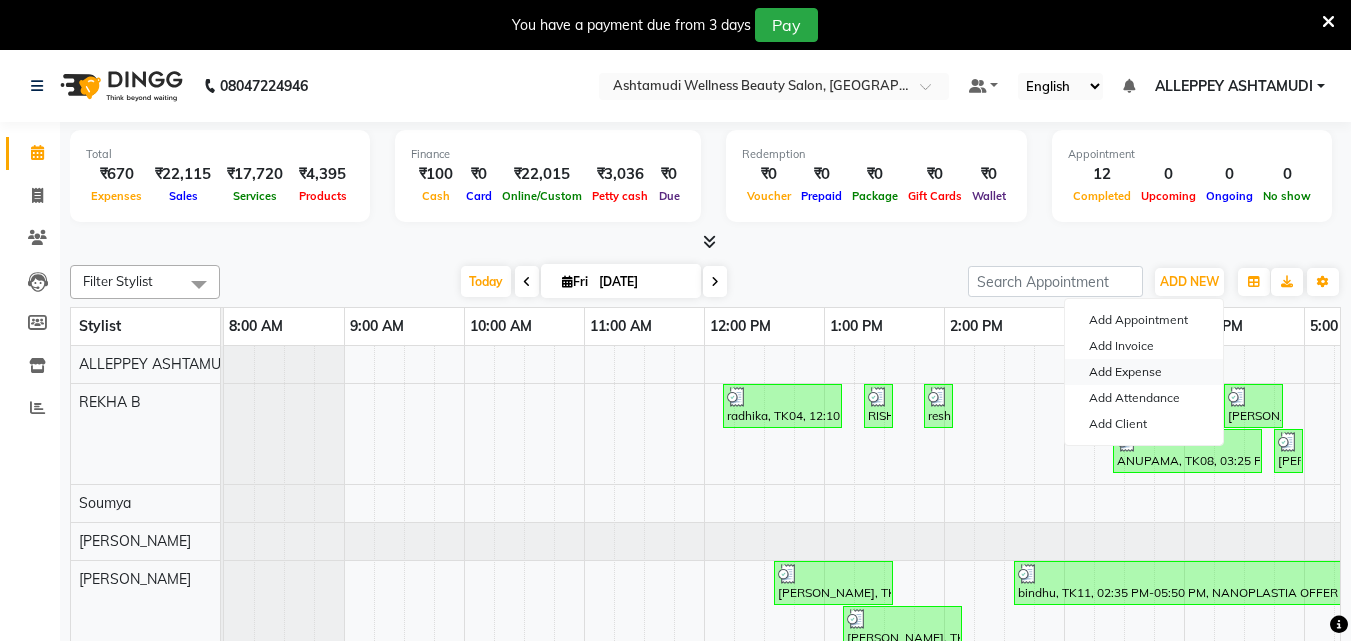 click on "Add Expense" at bounding box center [1144, 372] 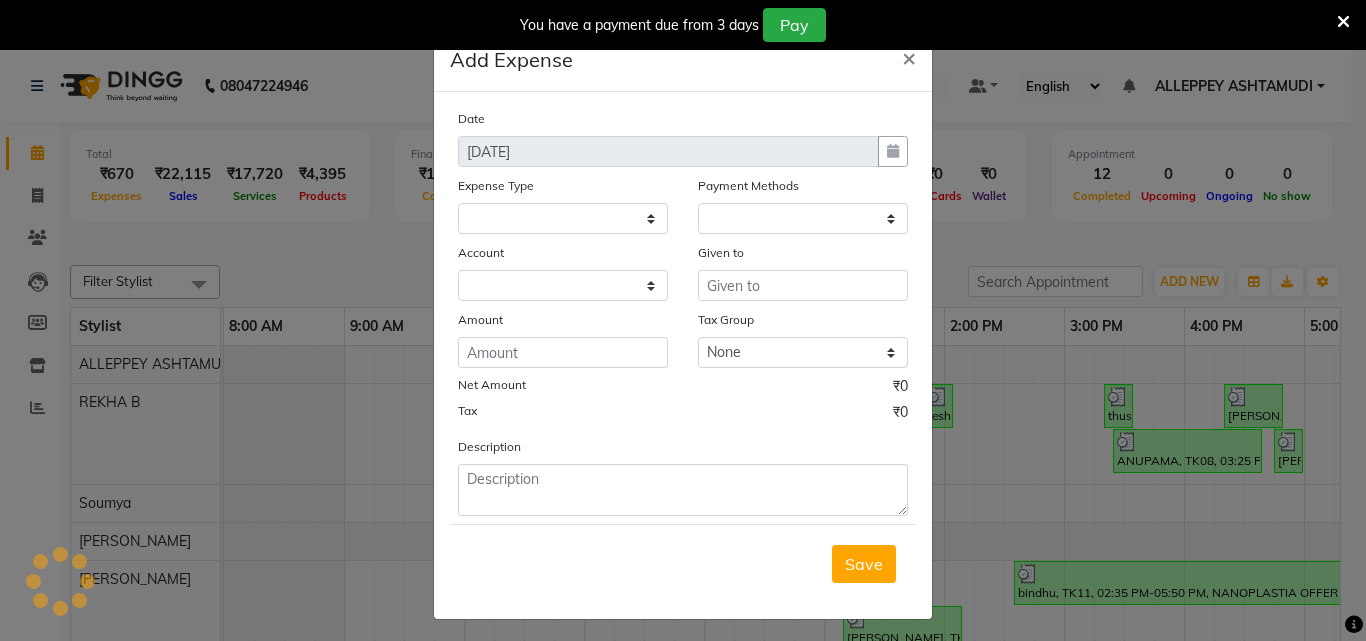 select on "1" 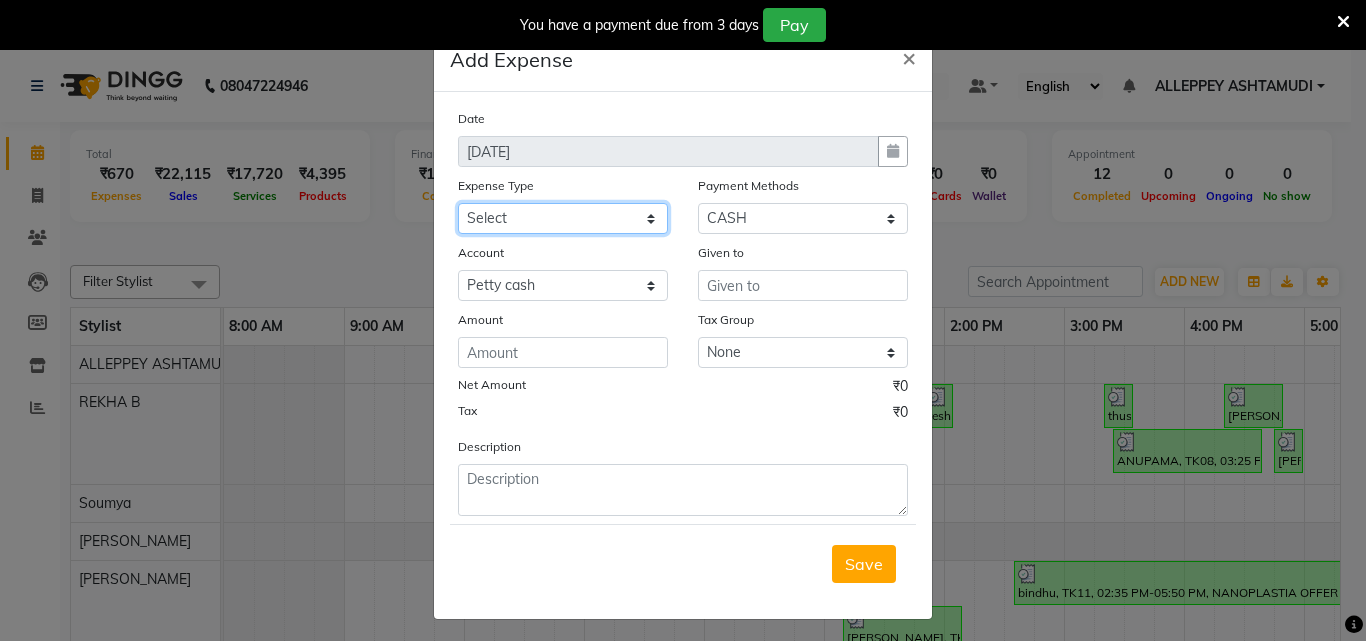 click on "Select ACCOMODATION EXPENSES ADVERTISEMENT SALES PROMOTIONAL EXPENSES Bonus BRIDAL ACCESSORIES REFUND BRIDAL COMMISSION BRIDAL FOOD BRIDAL INCENTIVES BRIDAL ORNAMENTS REFUND BRIDAL TA CASH DEPOSIT RAK BANK COMPUTER ACCESSORIES MOBILE PHONE Donation and Charity Expenses ELECTRICITY CHARGES ELECTRONICS FITTINGS Event Expense FISH FOOD EXPENSES FOOD REFRESHMENT FOR CLIENTS FOOD REFRESHMENT FOR STAFFS Freight And Forwarding Charges FUEL FOR GENERATOR FURNITURE AND EQUIPMENTS Gifts for Clients GIFTS FOR STAFFS GOKULAM CHITS HOSTEL RENT LAUNDRY EXPENSES LICENSE OTHER FEES LOADING UNLOADING CHARGES Medical Expenses MEHNDI PAYMENTS MISCELLANEOUS EXPENSES NEWSPAPER PERIODICALS Ornaments Maintenance Expense OVERTIME ALLOWANCES Payment For Pest Control Perfomance based incentives POSTAGE COURIER CHARGES Printing PRINTING STATIONERY EXPENSES PROFESSIONAL TAX REPAIRS MAINTENANCE ROUND OFF Salary SALARY ADVANCE Sales Incentives Membership Card SALES INCENTIVES PRODUCT SALES INCENTIVES SERVICES SALON ESSENTIALS SALON RENT" 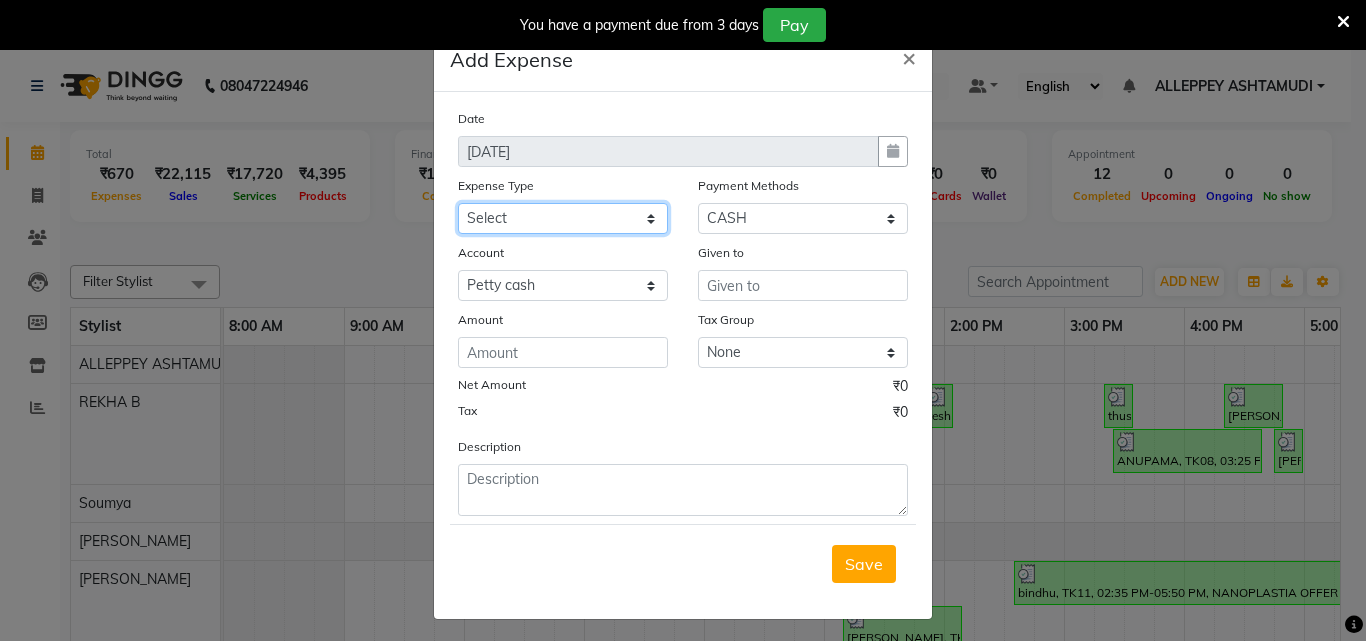 select on "6226" 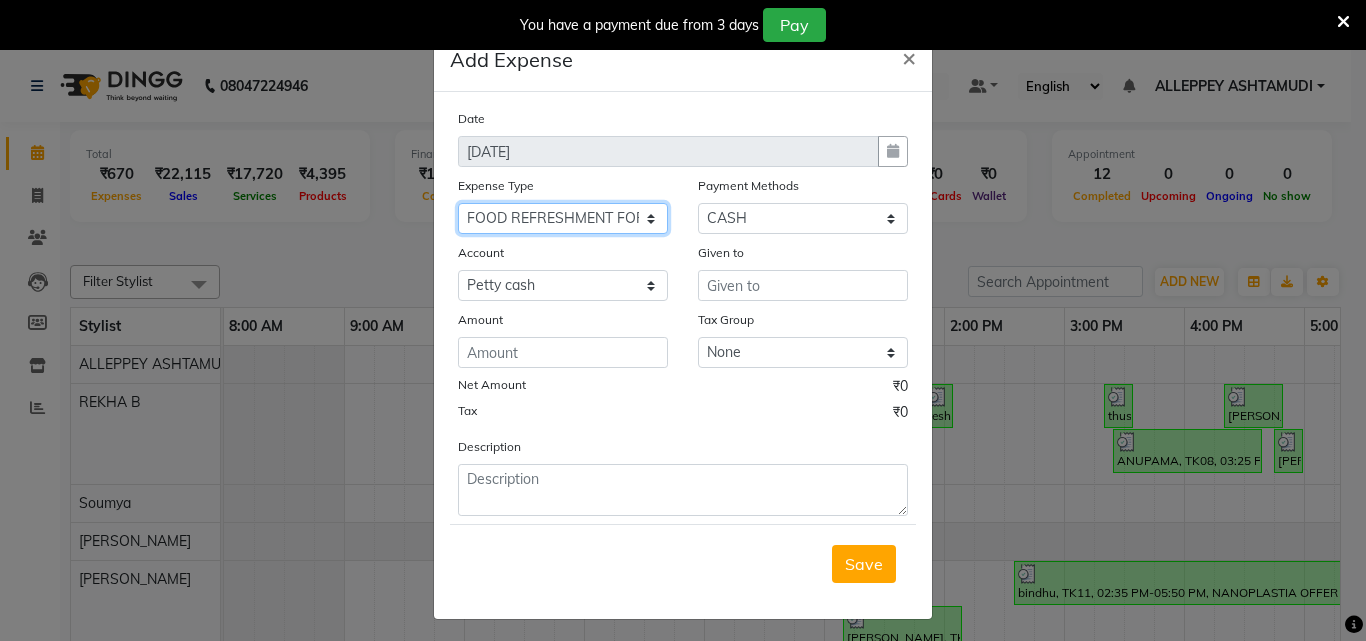 click on "Select ACCOMODATION EXPENSES ADVERTISEMENT SALES PROMOTIONAL EXPENSES Bonus BRIDAL ACCESSORIES REFUND BRIDAL COMMISSION BRIDAL FOOD BRIDAL INCENTIVES BRIDAL ORNAMENTS REFUND BRIDAL TA CASH DEPOSIT RAK BANK COMPUTER ACCESSORIES MOBILE PHONE Donation and Charity Expenses ELECTRICITY CHARGES ELECTRONICS FITTINGS Event Expense FISH FOOD EXPENSES FOOD REFRESHMENT FOR CLIENTS FOOD REFRESHMENT FOR STAFFS Freight And Forwarding Charges FUEL FOR GENERATOR FURNITURE AND EQUIPMENTS Gifts for Clients GIFTS FOR STAFFS GOKULAM CHITS HOSTEL RENT LAUNDRY EXPENSES LICENSE OTHER FEES LOADING UNLOADING CHARGES Medical Expenses MEHNDI PAYMENTS MISCELLANEOUS EXPENSES NEWSPAPER PERIODICALS Ornaments Maintenance Expense OVERTIME ALLOWANCES Payment For Pest Control Perfomance based incentives POSTAGE COURIER CHARGES Printing PRINTING STATIONERY EXPENSES PROFESSIONAL TAX REPAIRS MAINTENANCE ROUND OFF Salary SALARY ADVANCE Sales Incentives Membership Card SALES INCENTIVES PRODUCT SALES INCENTIVES SERVICES SALON ESSENTIALS SALON RENT" 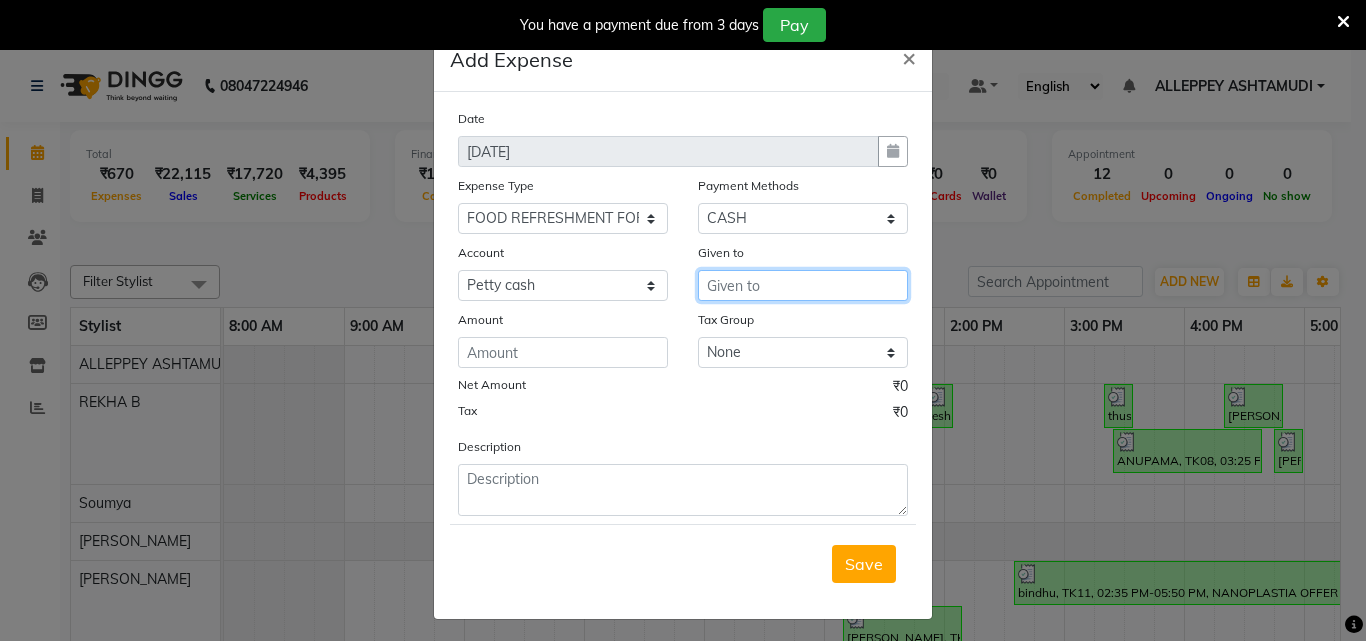 click at bounding box center (803, 285) 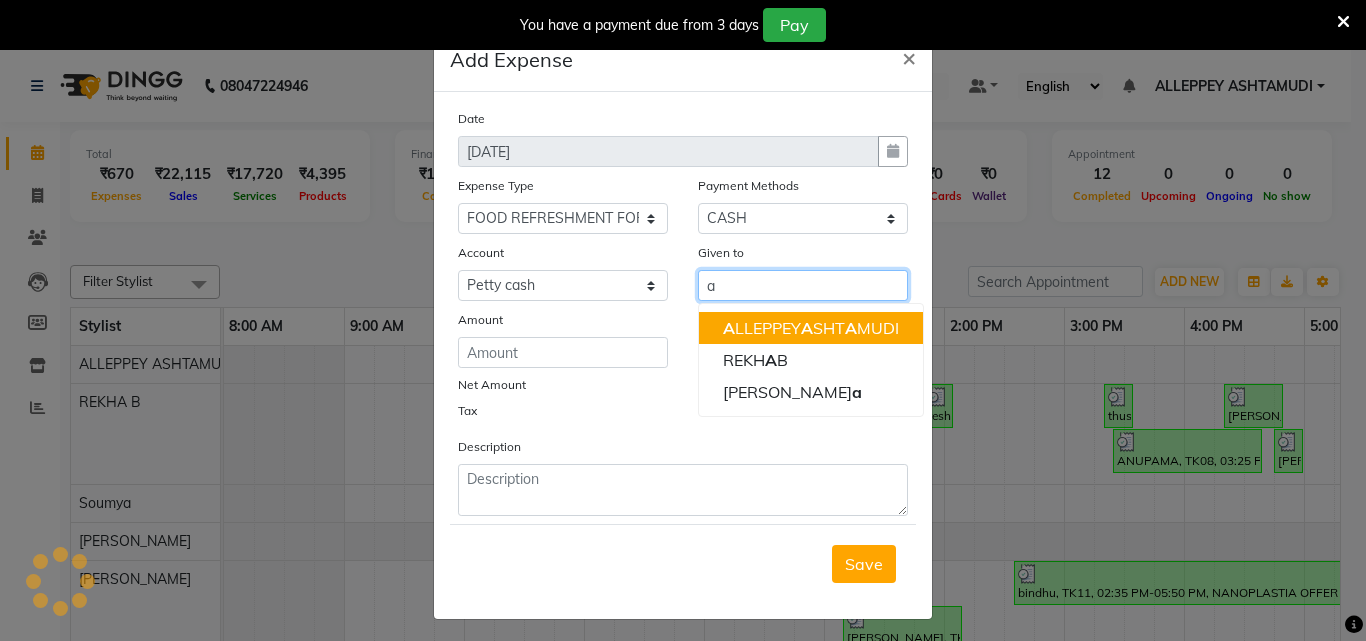 click on "A" 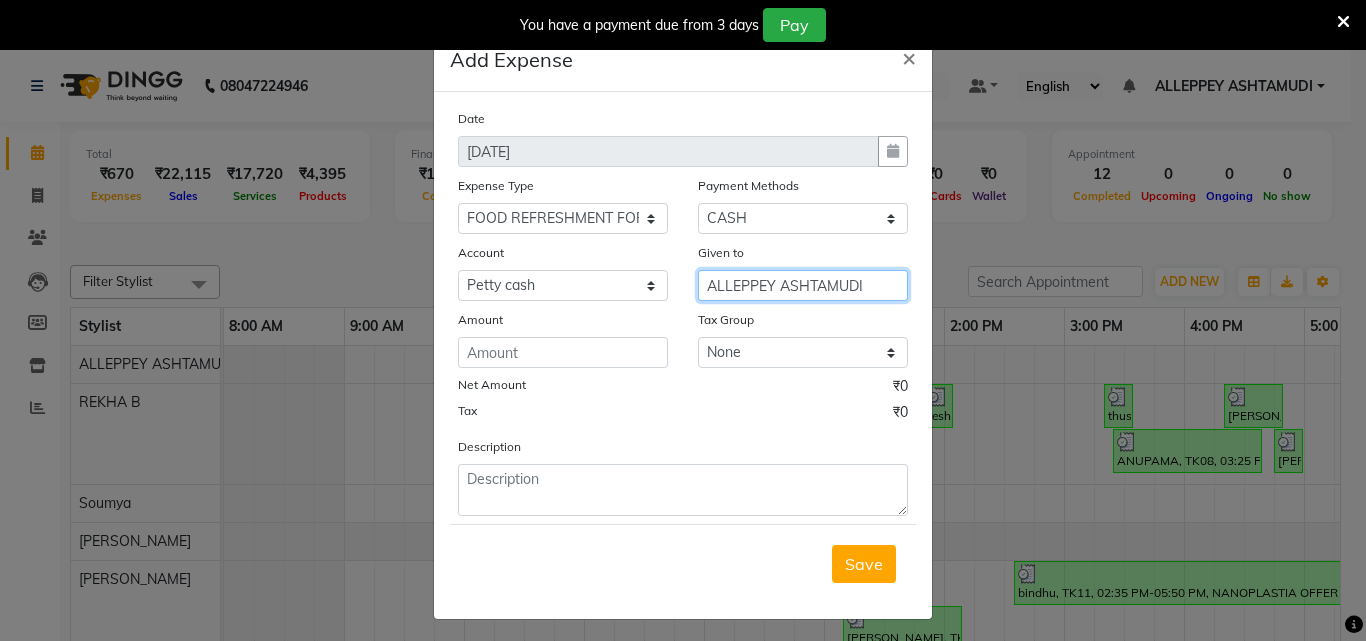 type on "ALLEPPEY ASHTAMUDI" 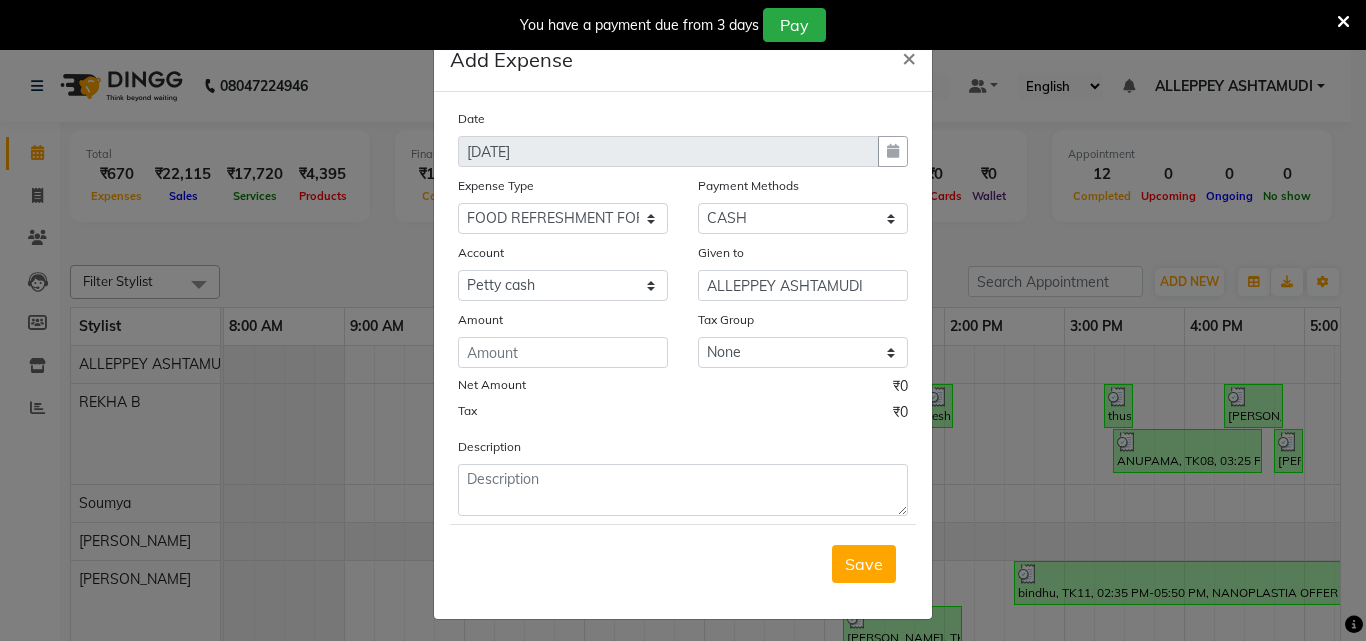 click on "Amount" 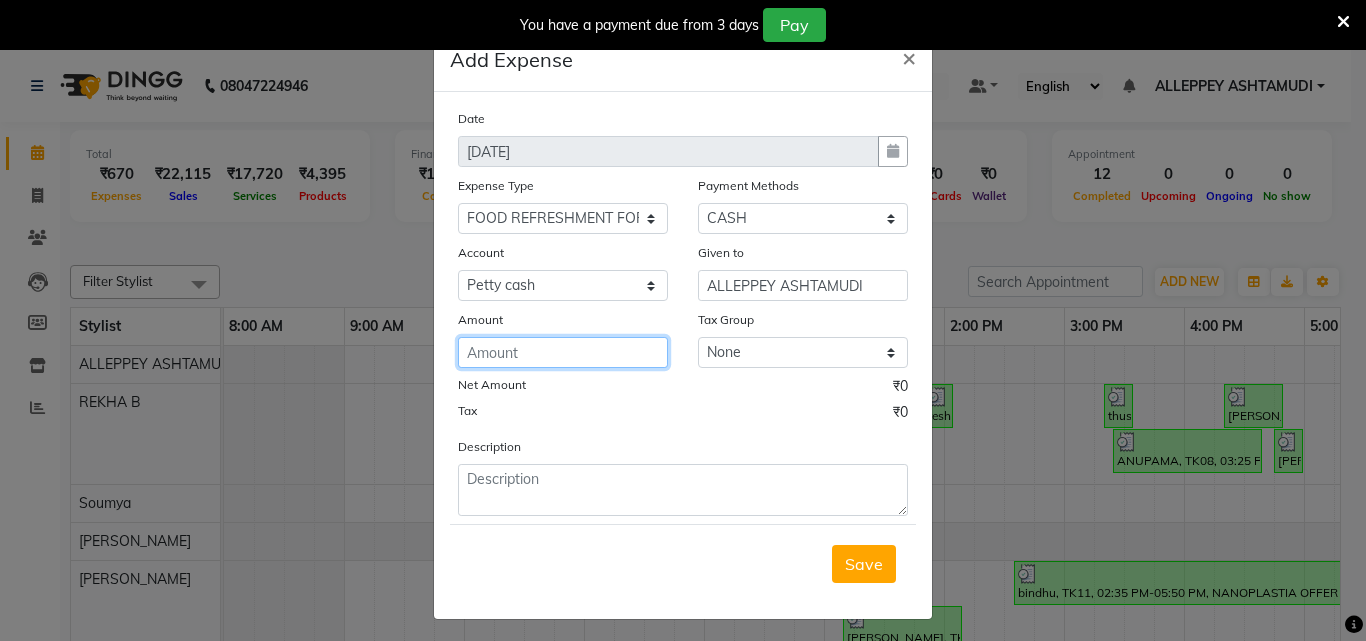 click 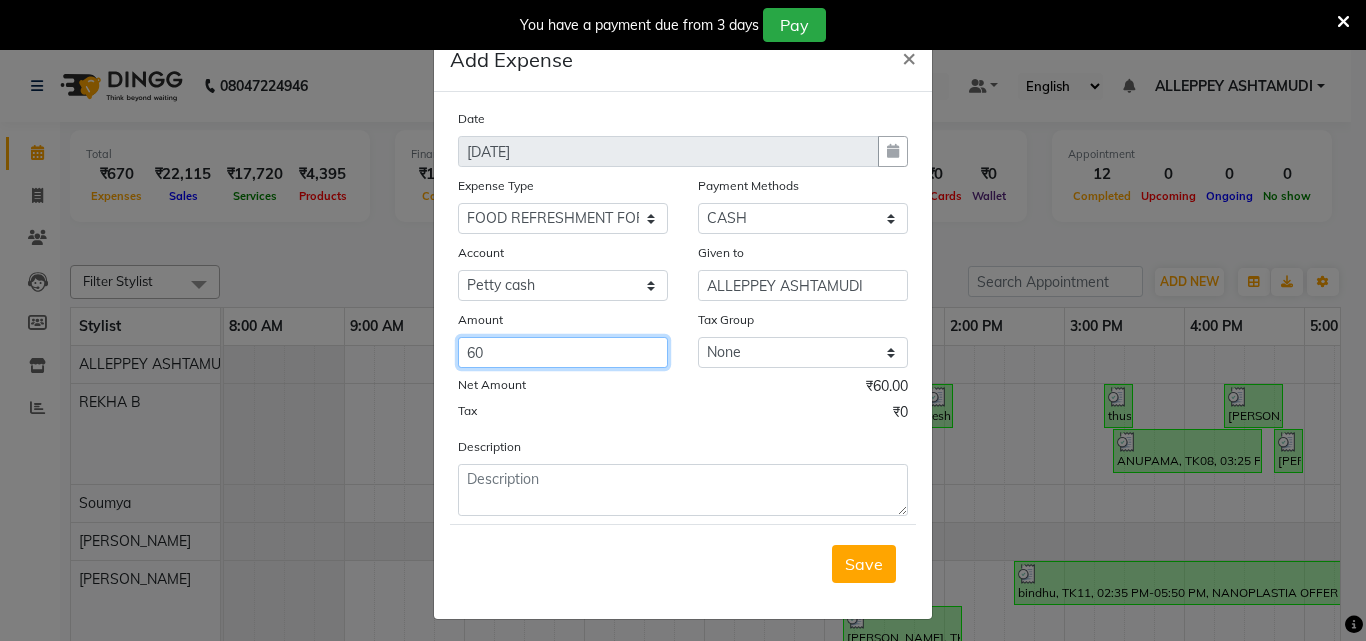 type on "60" 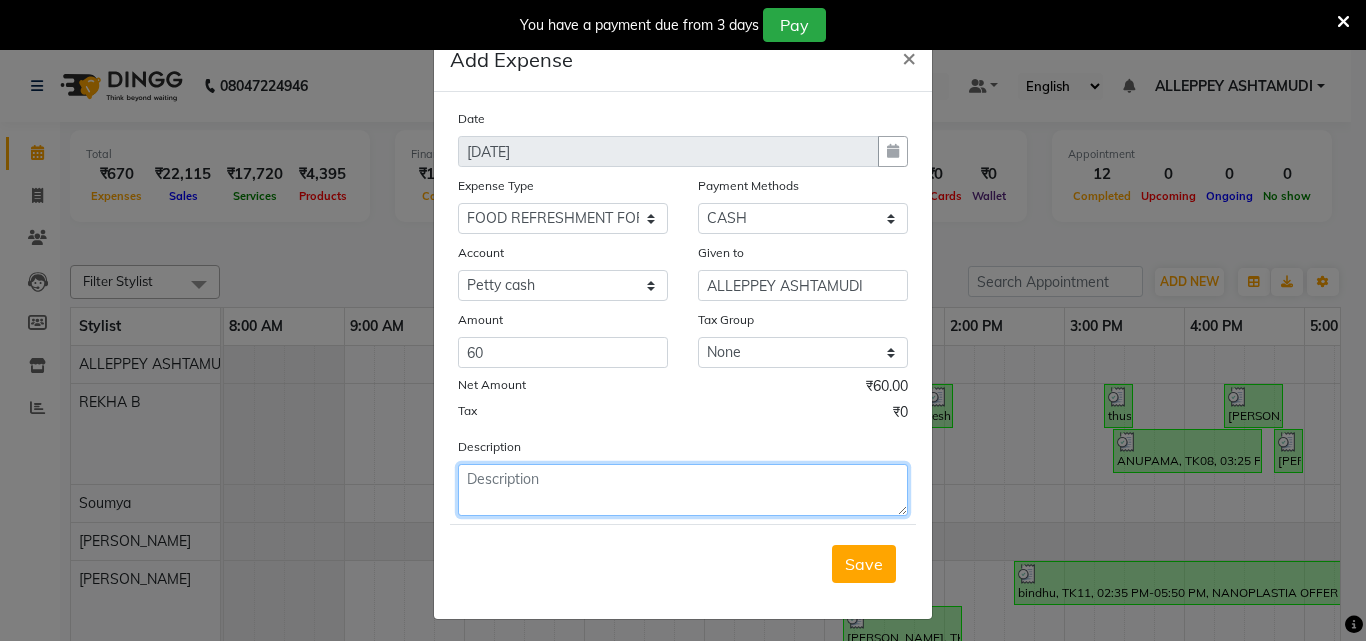 click 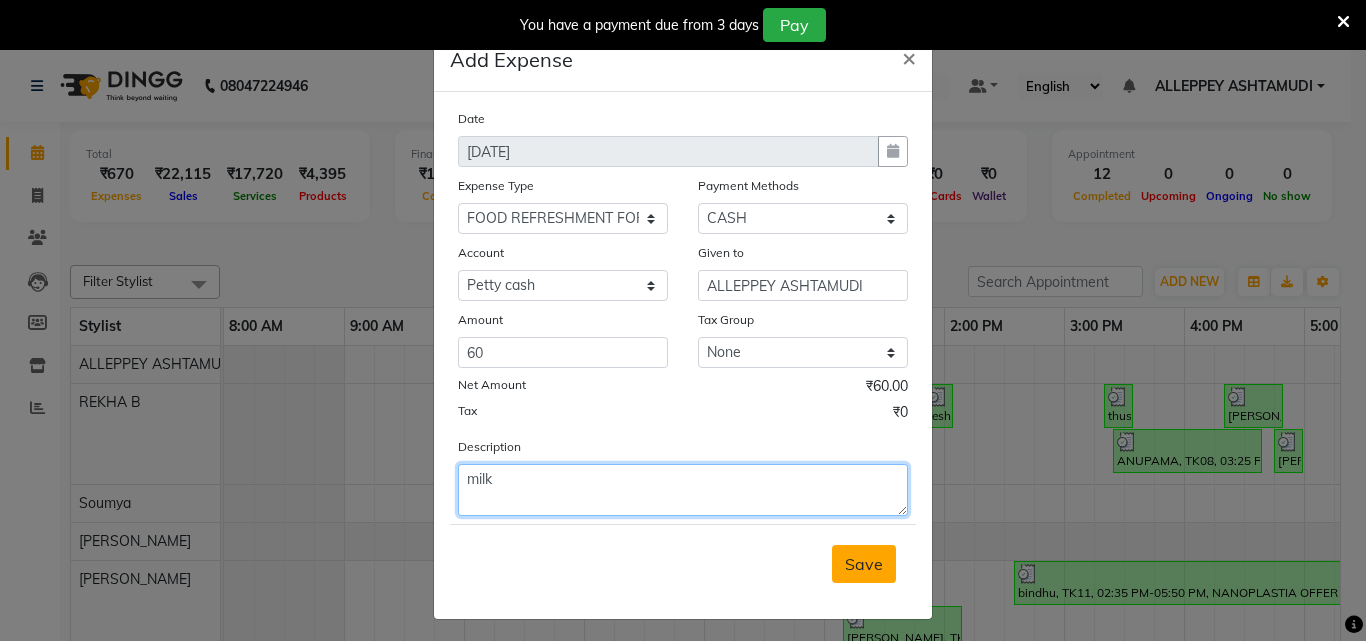 type on "milk" 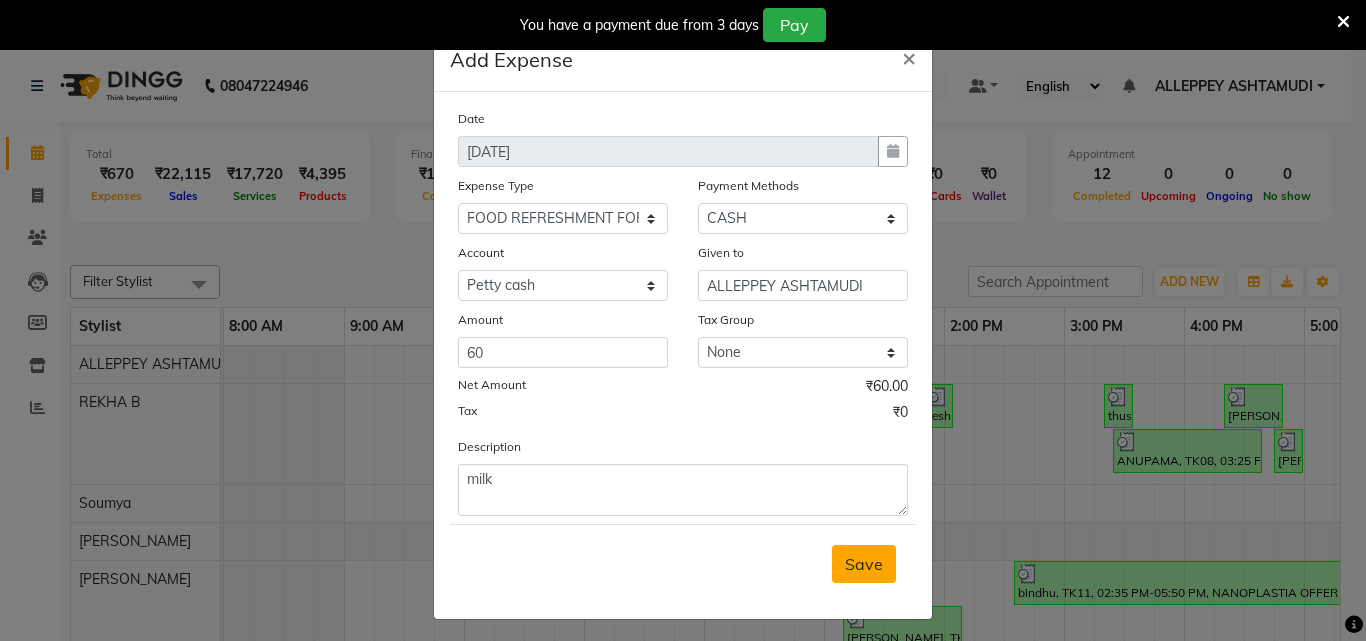 click on "Save" at bounding box center (864, 564) 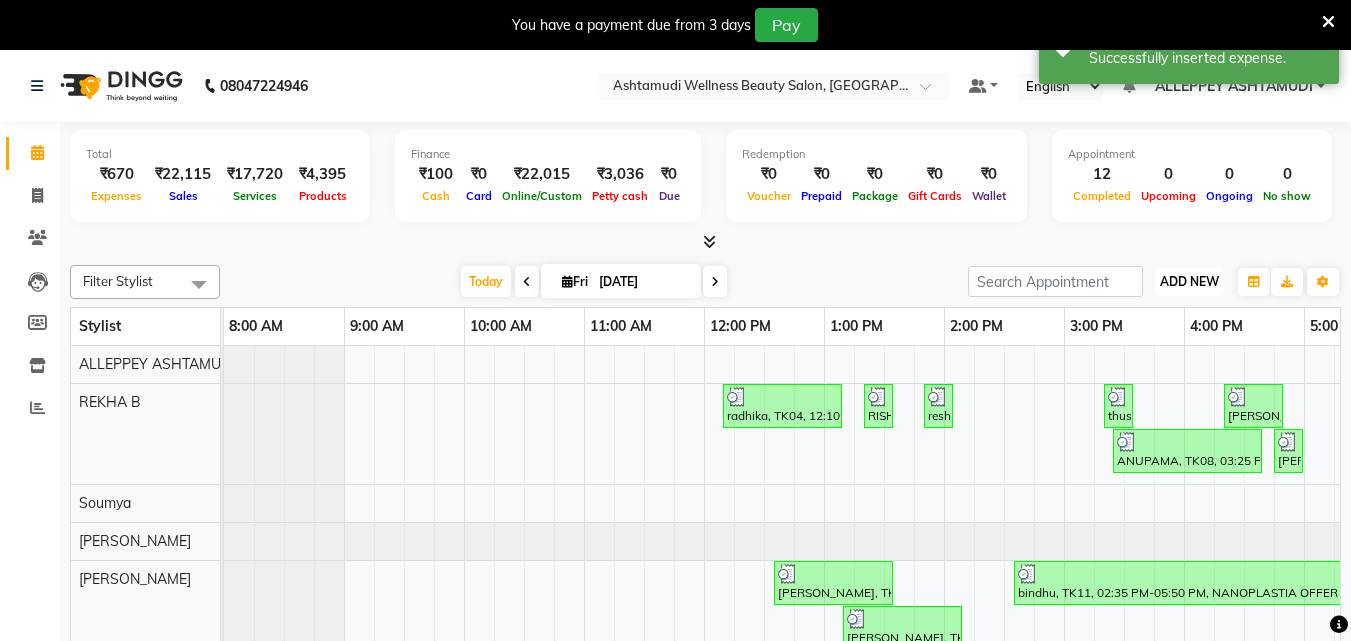 click on "ADD NEW Toggle Dropdown" at bounding box center [1189, 282] 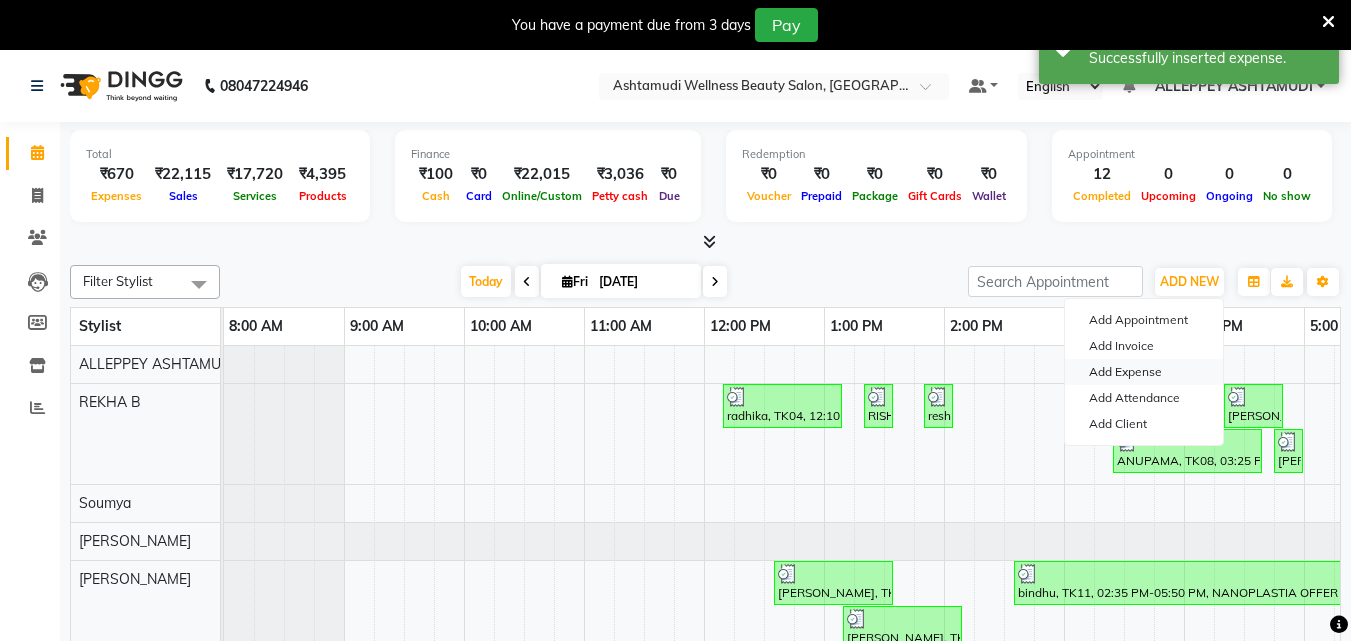 click on "Add Expense" at bounding box center [1144, 372] 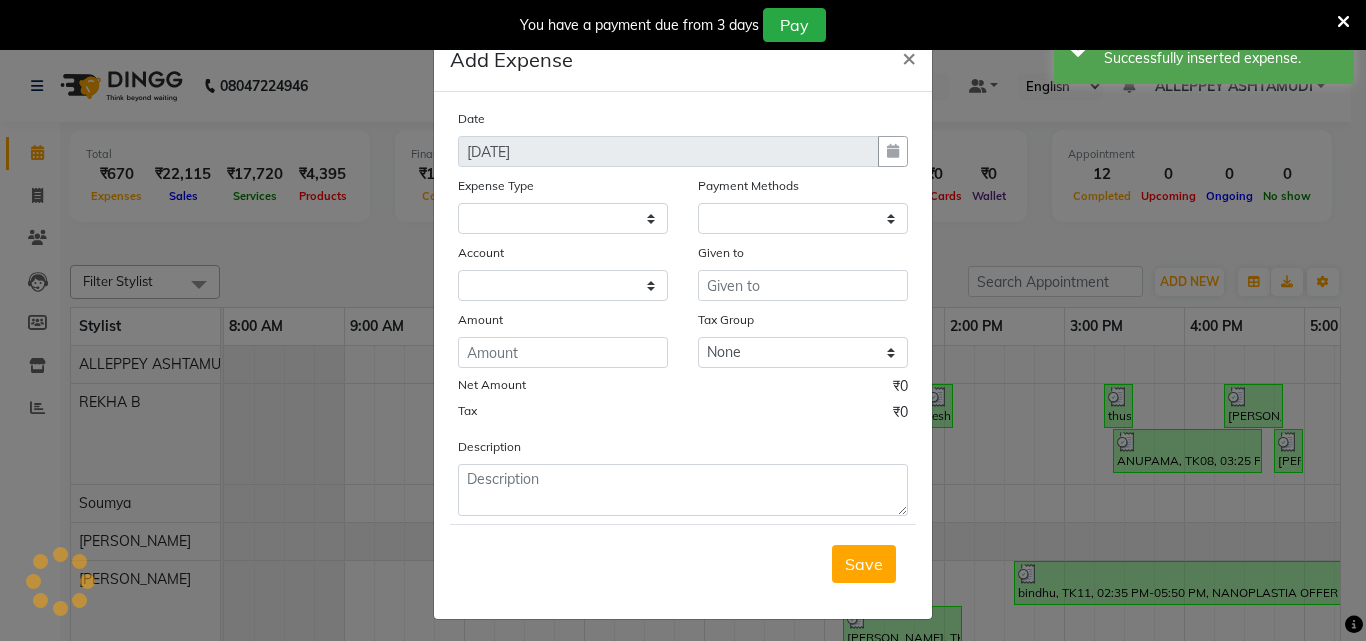 select on "1" 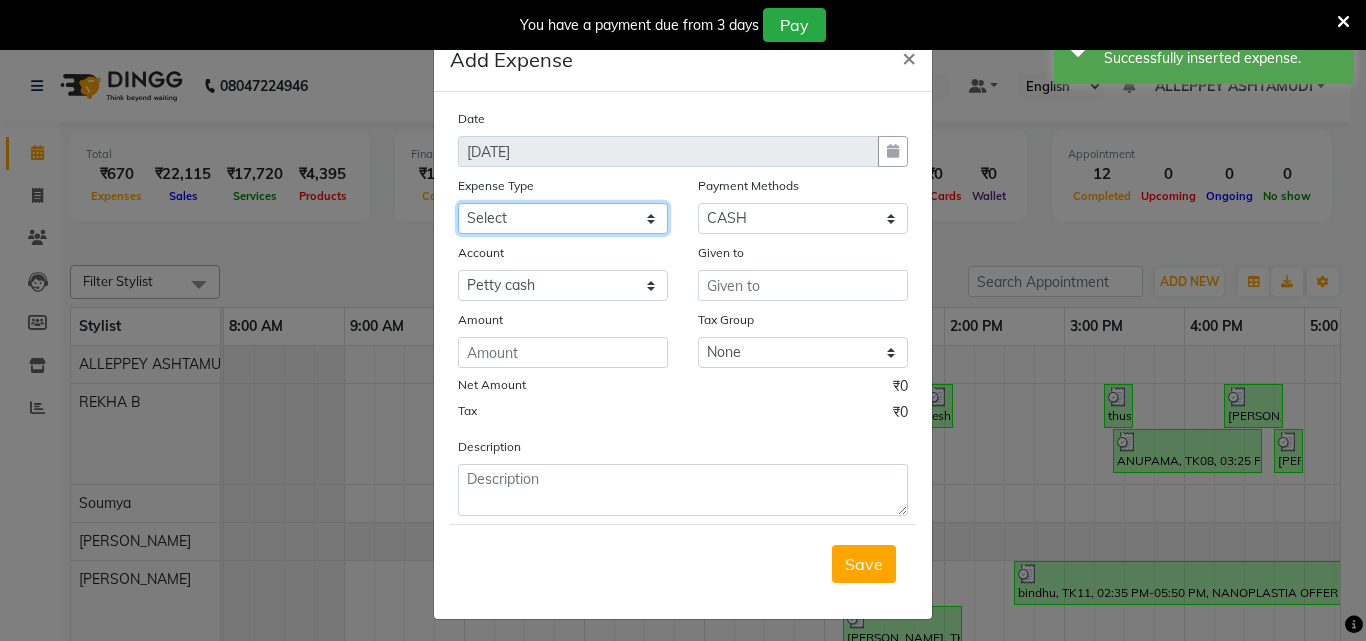 click on "Select ACCOMODATION EXPENSES ADVERTISEMENT SALES PROMOTIONAL EXPENSES Bonus BRIDAL ACCESSORIES REFUND BRIDAL COMMISSION BRIDAL FOOD BRIDAL INCENTIVES BRIDAL ORNAMENTS REFUND BRIDAL TA CASH DEPOSIT RAK BANK COMPUTER ACCESSORIES MOBILE PHONE Donation and Charity Expenses ELECTRICITY CHARGES ELECTRONICS FITTINGS Event Expense FISH FOOD EXPENSES FOOD REFRESHMENT FOR CLIENTS FOOD REFRESHMENT FOR STAFFS Freight And Forwarding Charges FUEL FOR GENERATOR FURNITURE AND EQUIPMENTS Gifts for Clients GIFTS FOR STAFFS GOKULAM CHITS HOSTEL RENT LAUNDRY EXPENSES LICENSE OTHER FEES LOADING UNLOADING CHARGES Medical Expenses MEHNDI PAYMENTS MISCELLANEOUS EXPENSES NEWSPAPER PERIODICALS Ornaments Maintenance Expense OVERTIME ALLOWANCES Payment For Pest Control Perfomance based incentives POSTAGE COURIER CHARGES Printing PRINTING STATIONERY EXPENSES PROFESSIONAL TAX REPAIRS MAINTENANCE ROUND OFF Salary SALARY ADVANCE Sales Incentives Membership Card SALES INCENTIVES PRODUCT SALES INCENTIVES SERVICES SALON ESSENTIALS SALON RENT" 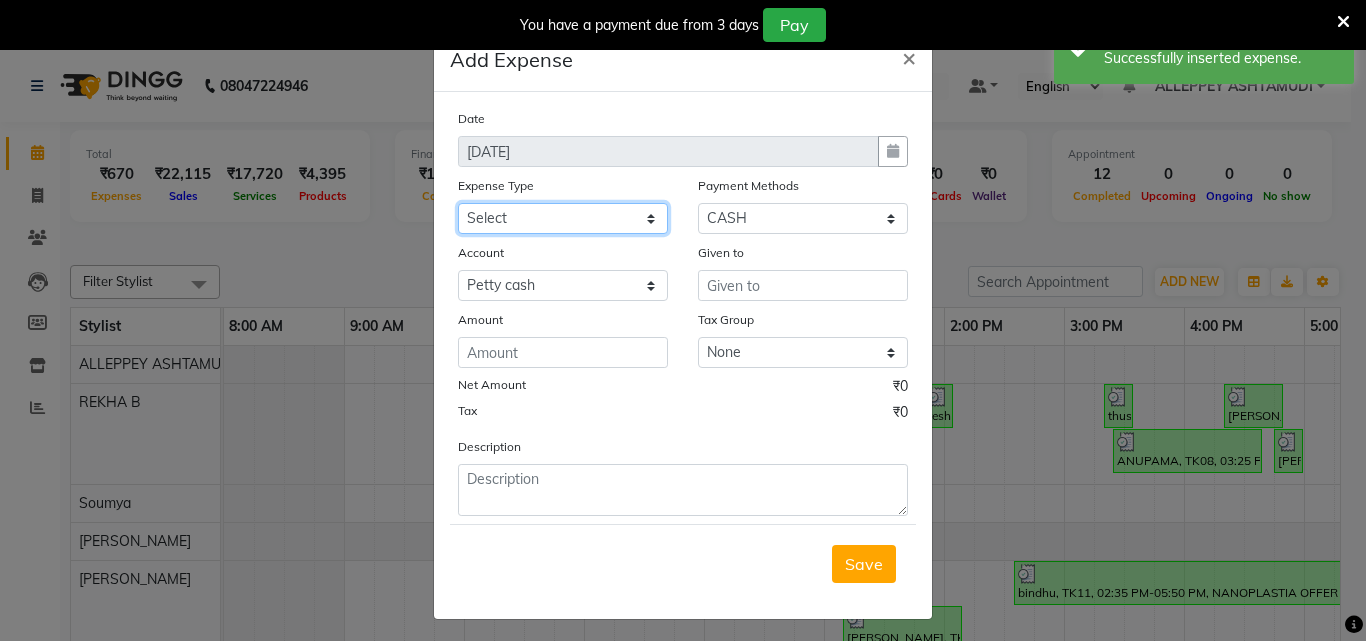 select on "6173" 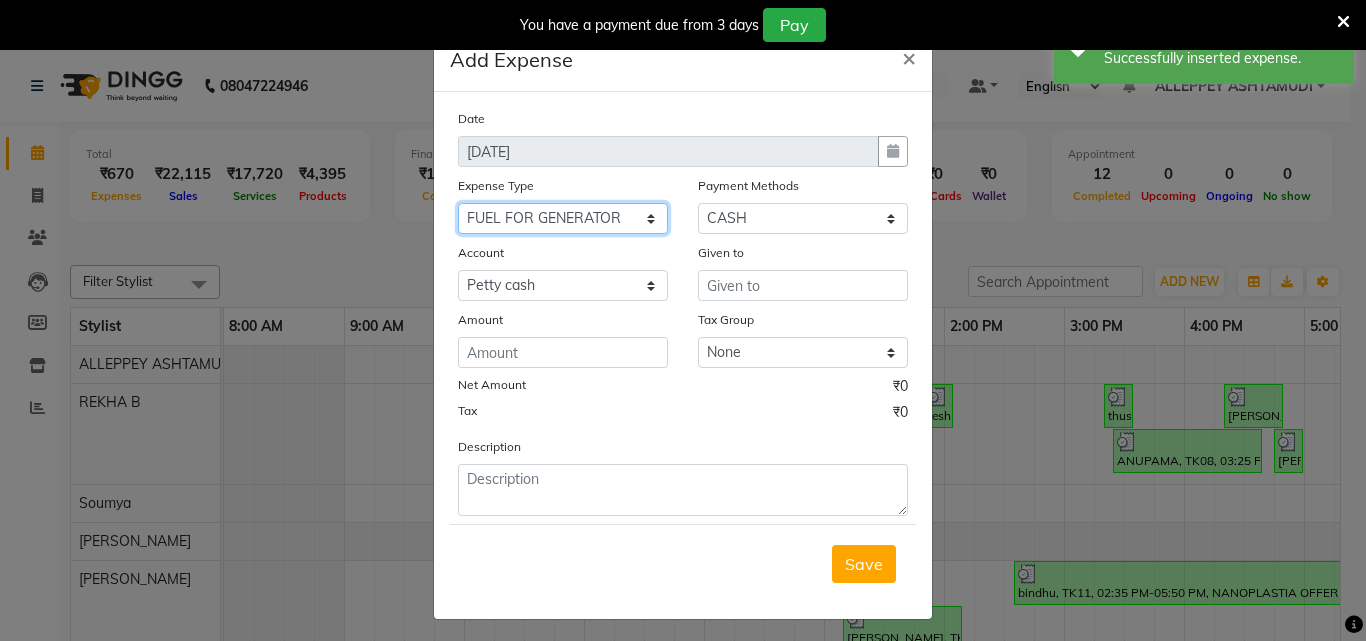 click on "Select ACCOMODATION EXPENSES ADVERTISEMENT SALES PROMOTIONAL EXPENSES Bonus BRIDAL ACCESSORIES REFUND BRIDAL COMMISSION BRIDAL FOOD BRIDAL INCENTIVES BRIDAL ORNAMENTS REFUND BRIDAL TA CASH DEPOSIT RAK BANK COMPUTER ACCESSORIES MOBILE PHONE Donation and Charity Expenses ELECTRICITY CHARGES ELECTRONICS FITTINGS Event Expense FISH FOOD EXPENSES FOOD REFRESHMENT FOR CLIENTS FOOD REFRESHMENT FOR STAFFS Freight And Forwarding Charges FUEL FOR GENERATOR FURNITURE AND EQUIPMENTS Gifts for Clients GIFTS FOR STAFFS GOKULAM CHITS HOSTEL RENT LAUNDRY EXPENSES LICENSE OTHER FEES LOADING UNLOADING CHARGES Medical Expenses MEHNDI PAYMENTS MISCELLANEOUS EXPENSES NEWSPAPER PERIODICALS Ornaments Maintenance Expense OVERTIME ALLOWANCES Payment For Pest Control Perfomance based incentives POSTAGE COURIER CHARGES Printing PRINTING STATIONERY EXPENSES PROFESSIONAL TAX REPAIRS MAINTENANCE ROUND OFF Salary SALARY ADVANCE Sales Incentives Membership Card SALES INCENTIVES PRODUCT SALES INCENTIVES SERVICES SALON ESSENTIALS SALON RENT" 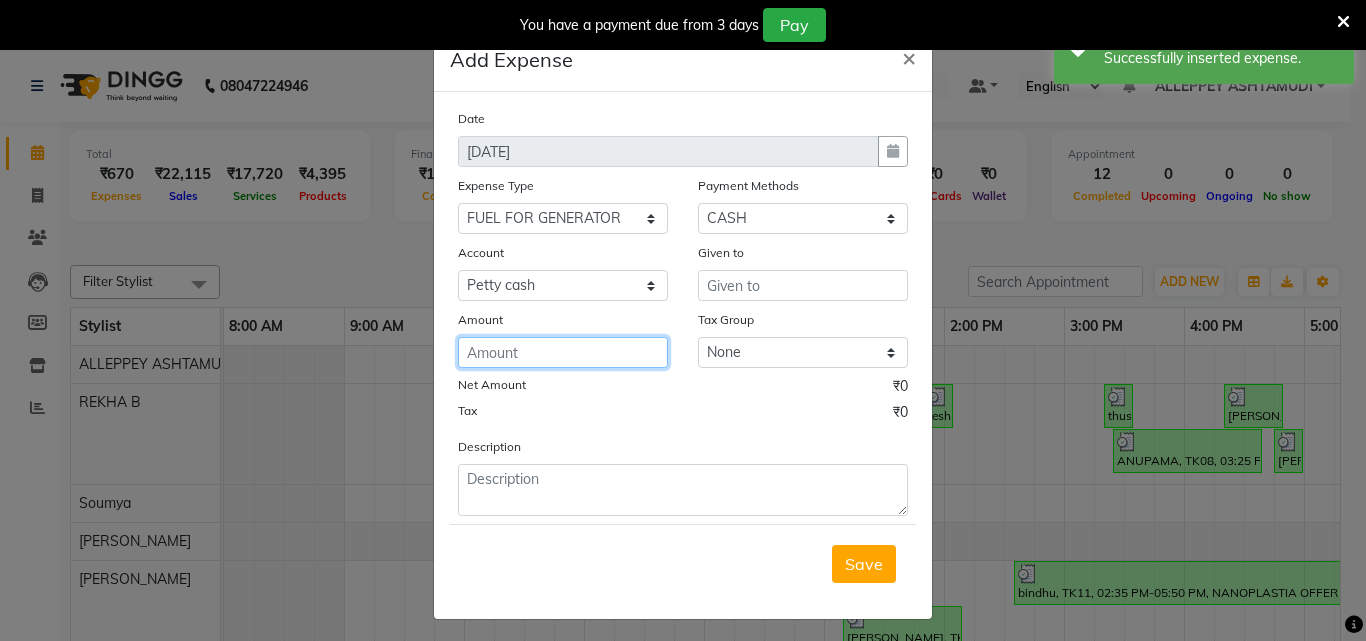 click 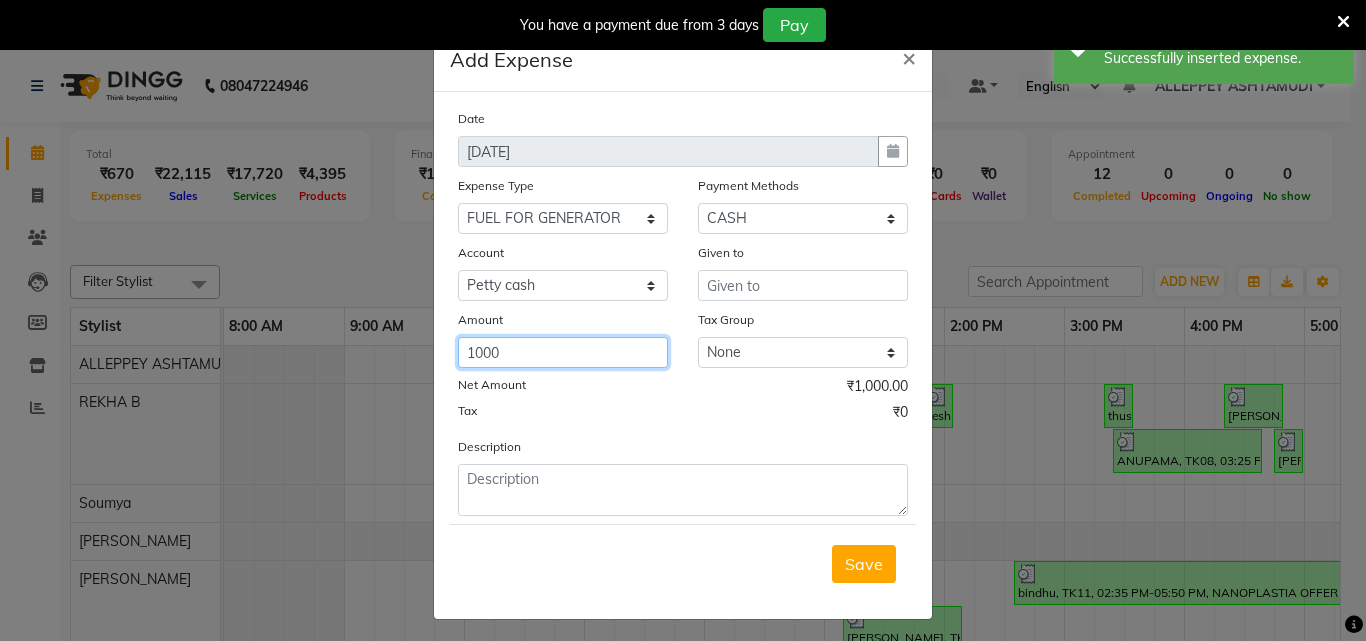 type on "1000" 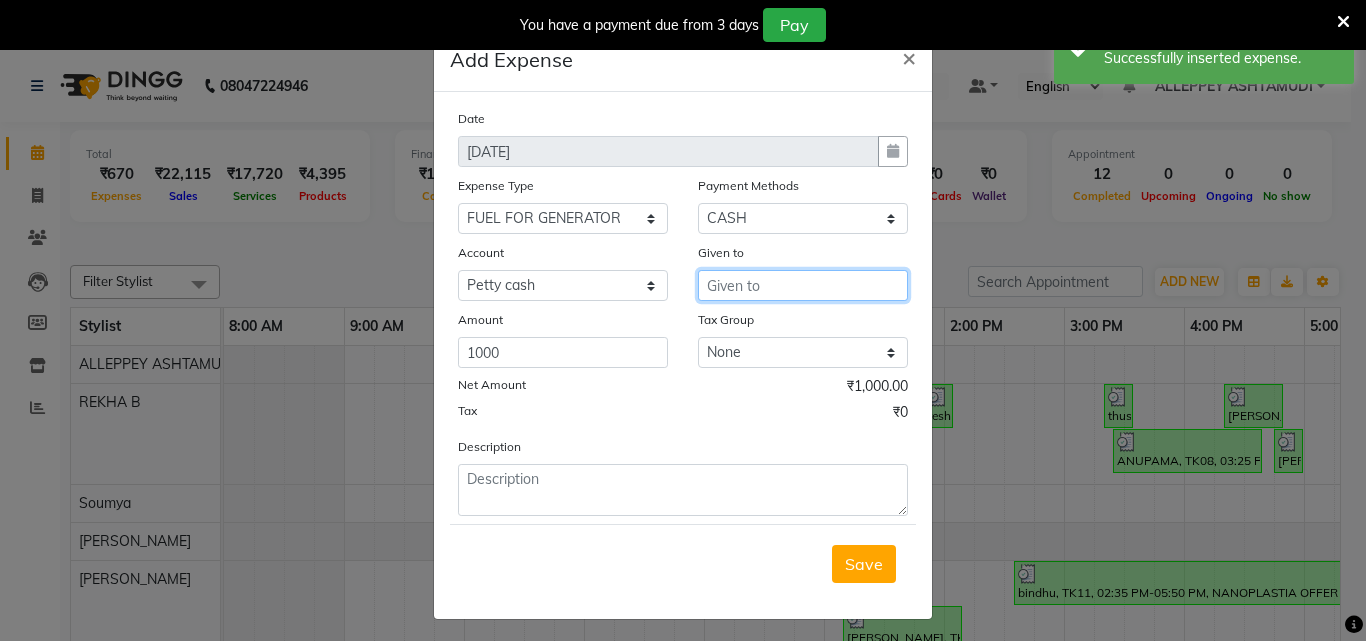 click at bounding box center [803, 285] 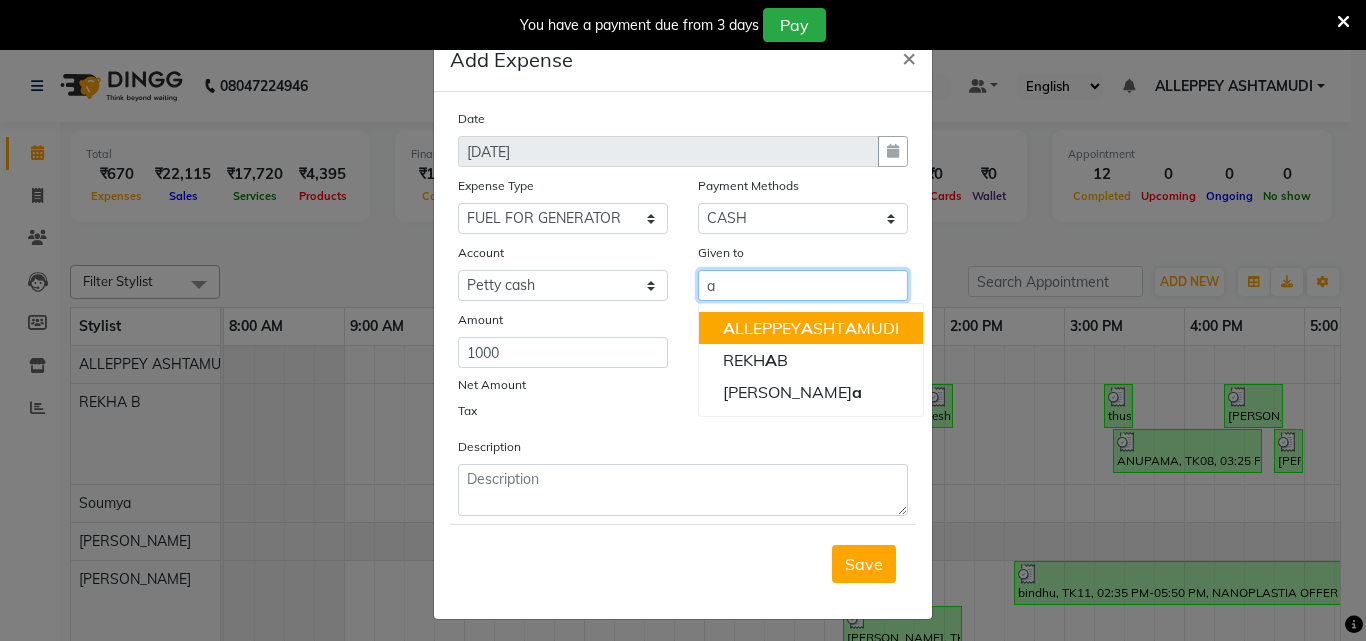 click on "A LLEPPEY  A SHT A MUDI" at bounding box center [811, 328] 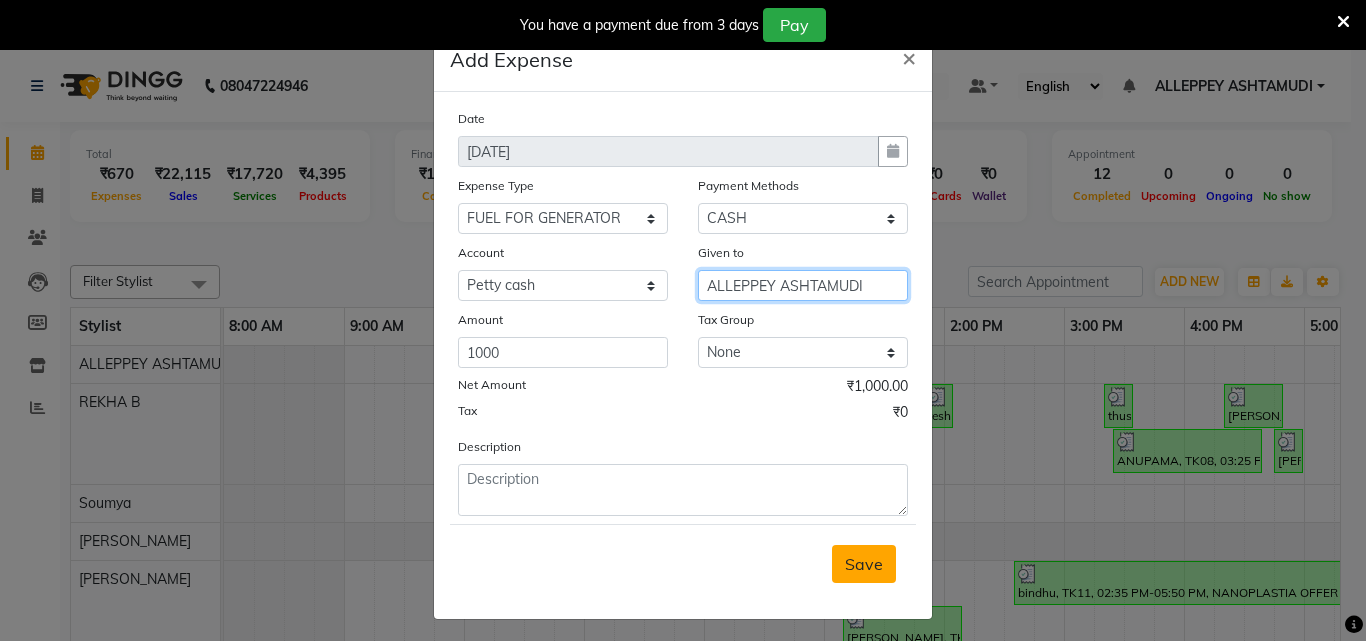 type on "ALLEPPEY ASHTAMUDI" 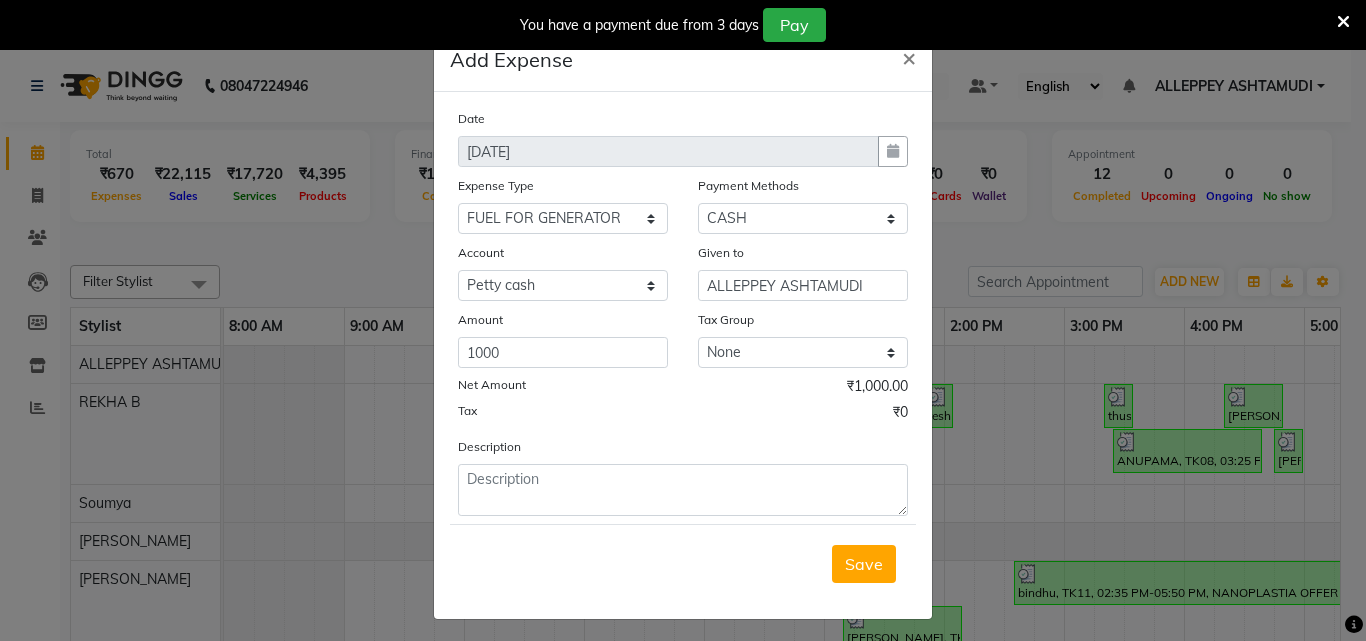 click on "Save" at bounding box center [864, 564] 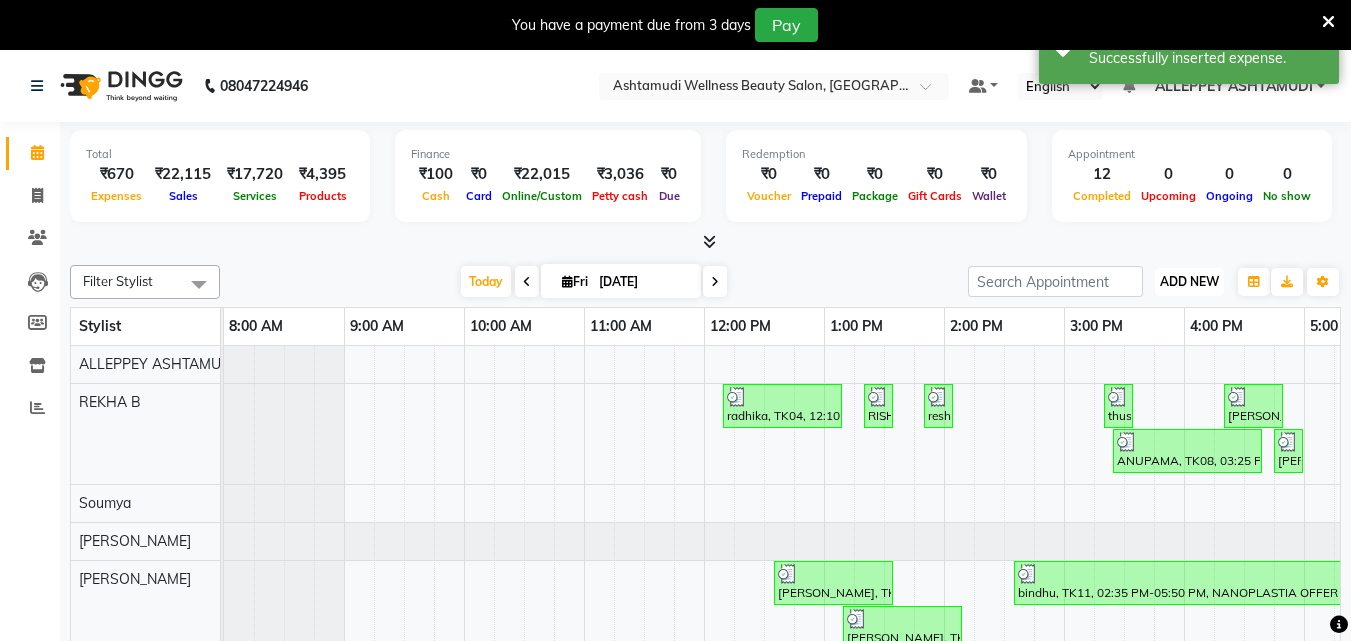 click on "ADD NEW" at bounding box center [1189, 281] 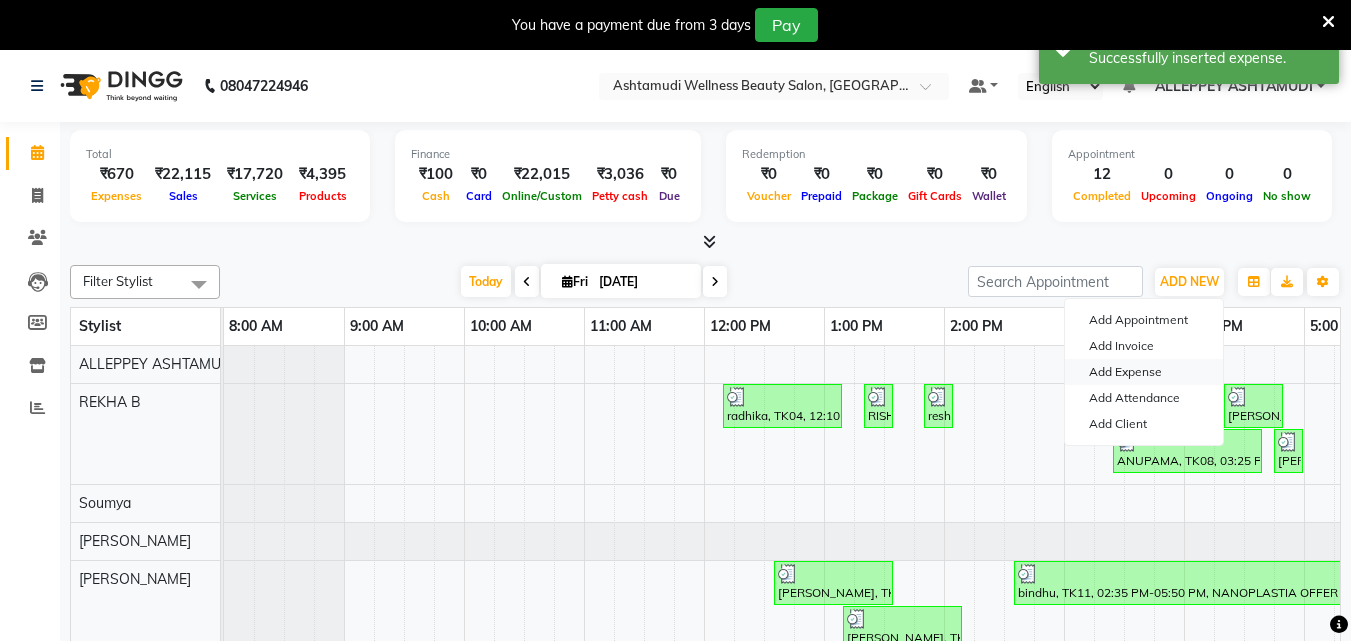 click on "Add Expense" at bounding box center (1144, 372) 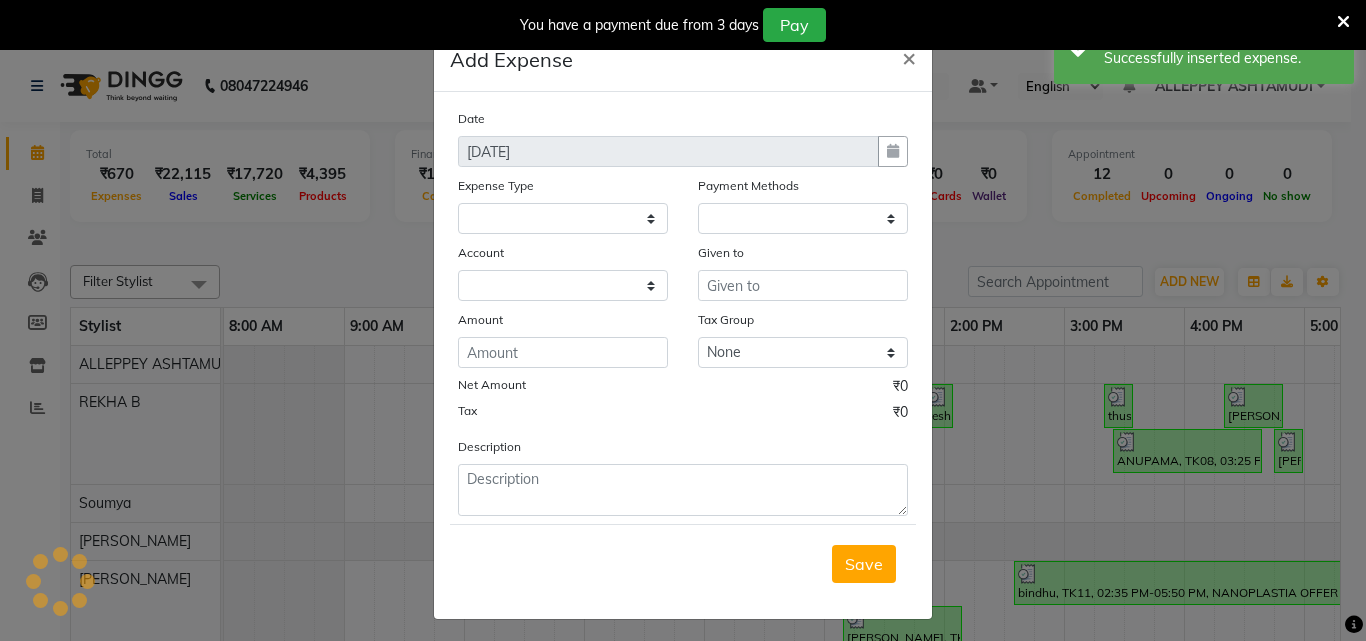select 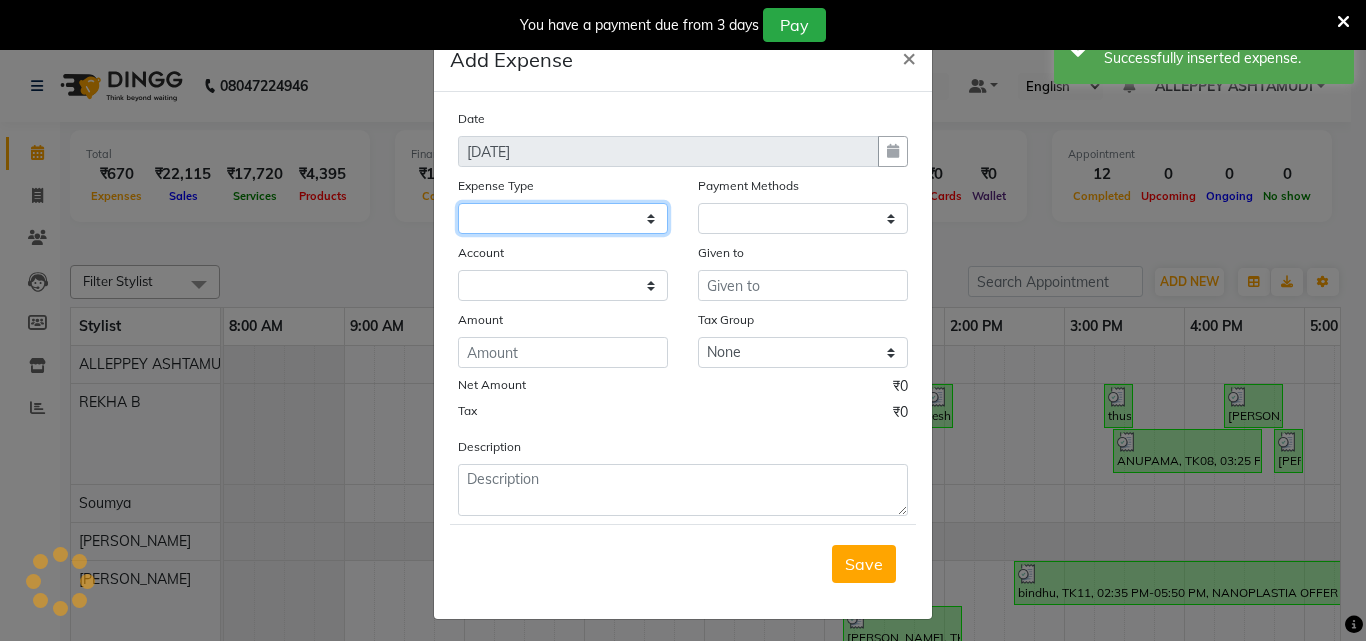 click 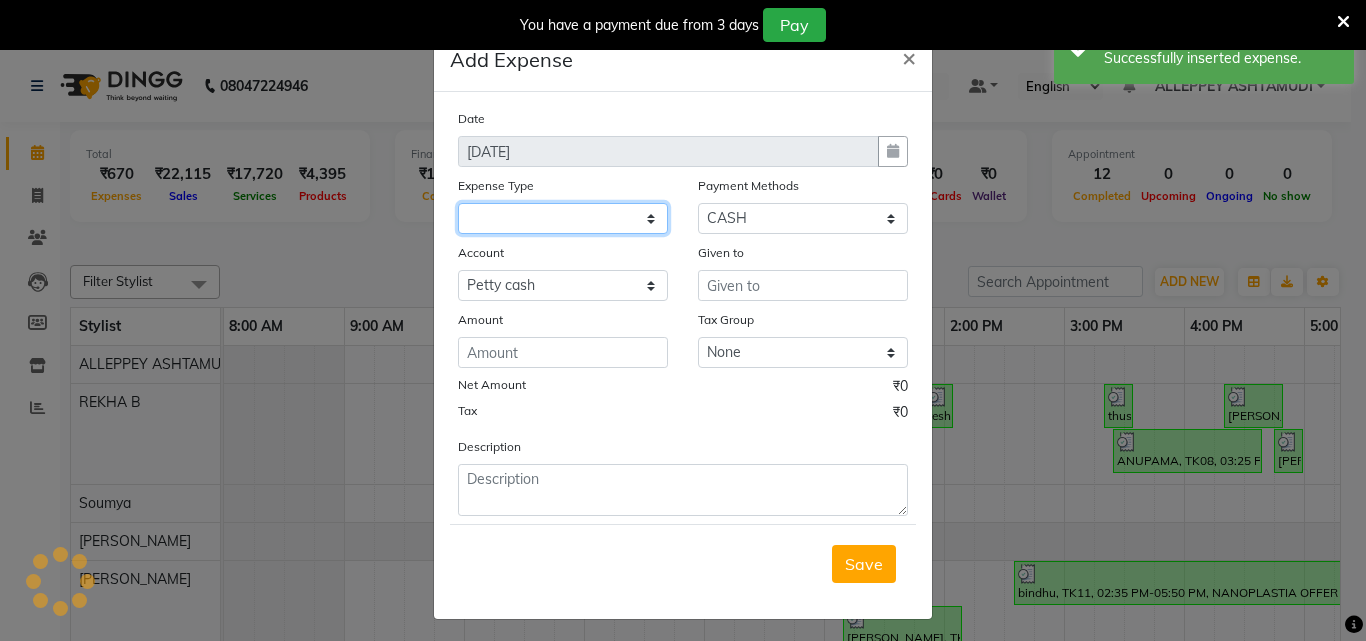 click 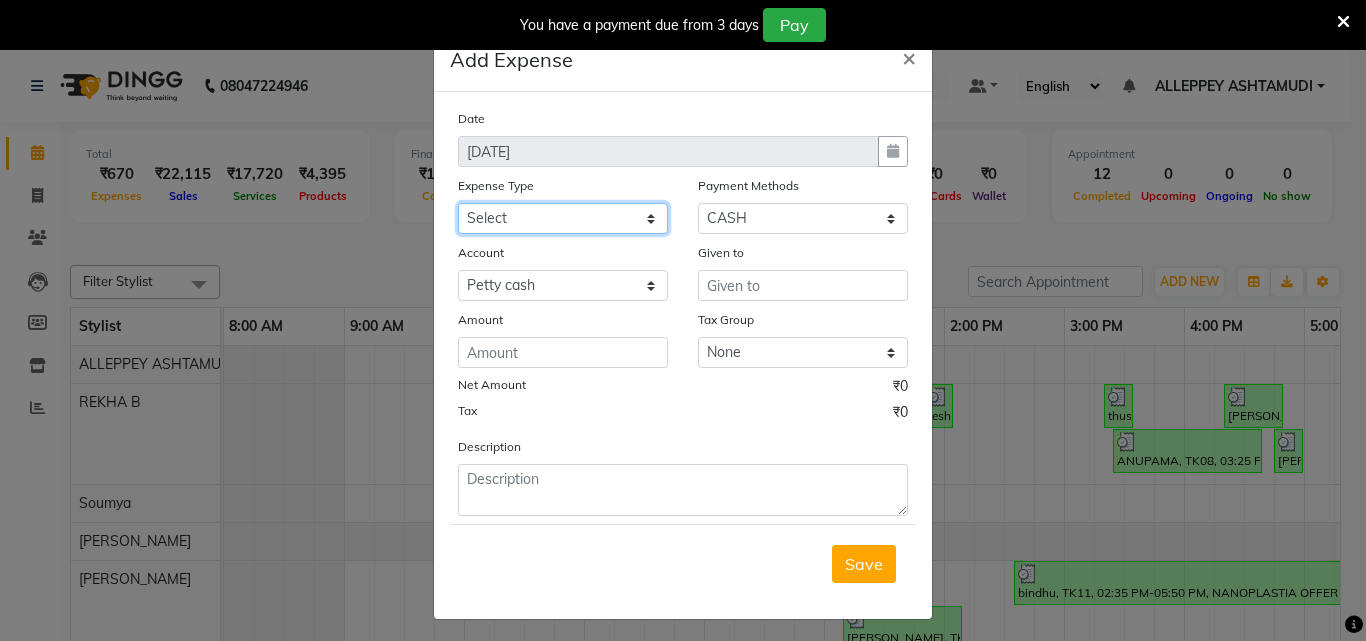 select on "6187" 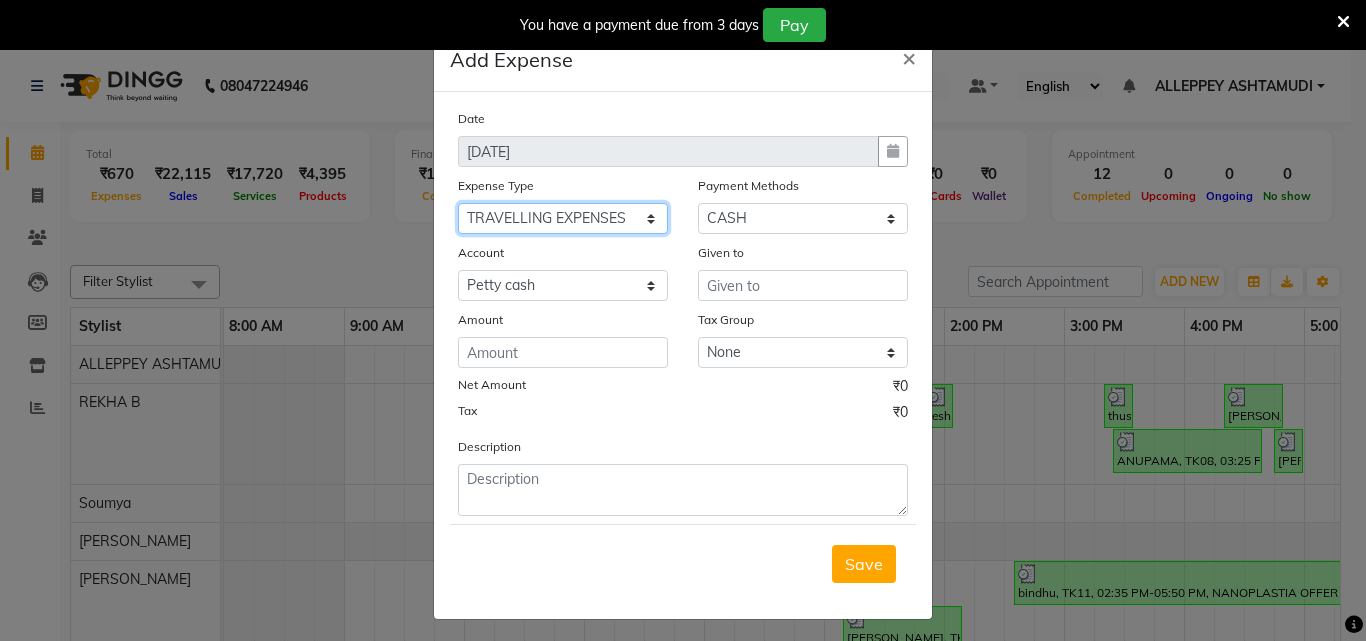click on "Select ACCOMODATION EXPENSES ADVERTISEMENT SALES PROMOTIONAL EXPENSES Bonus BRIDAL ACCESSORIES REFUND BRIDAL COMMISSION BRIDAL FOOD BRIDAL INCENTIVES BRIDAL ORNAMENTS REFUND BRIDAL TA CASH DEPOSIT RAK BANK COMPUTER ACCESSORIES MOBILE PHONE Donation and Charity Expenses ELECTRICITY CHARGES ELECTRONICS FITTINGS Event Expense FISH FOOD EXPENSES FOOD REFRESHMENT FOR CLIENTS FOOD REFRESHMENT FOR STAFFS Freight And Forwarding Charges FUEL FOR GENERATOR FURNITURE AND EQUIPMENTS Gifts for Clients GIFTS FOR STAFFS GOKULAM CHITS HOSTEL RENT LAUNDRY EXPENSES LICENSE OTHER FEES LOADING UNLOADING CHARGES Medical Expenses MEHNDI PAYMENTS MISCELLANEOUS EXPENSES NEWSPAPER PERIODICALS Ornaments Maintenance Expense OVERTIME ALLOWANCES Payment For Pest Control Perfomance based incentives POSTAGE COURIER CHARGES Printing PRINTING STATIONERY EXPENSES PROFESSIONAL TAX REPAIRS MAINTENANCE ROUND OFF Salary SALARY ADVANCE Sales Incentives Membership Card SALES INCENTIVES PRODUCT SALES INCENTIVES SERVICES SALON ESSENTIALS SALON RENT" 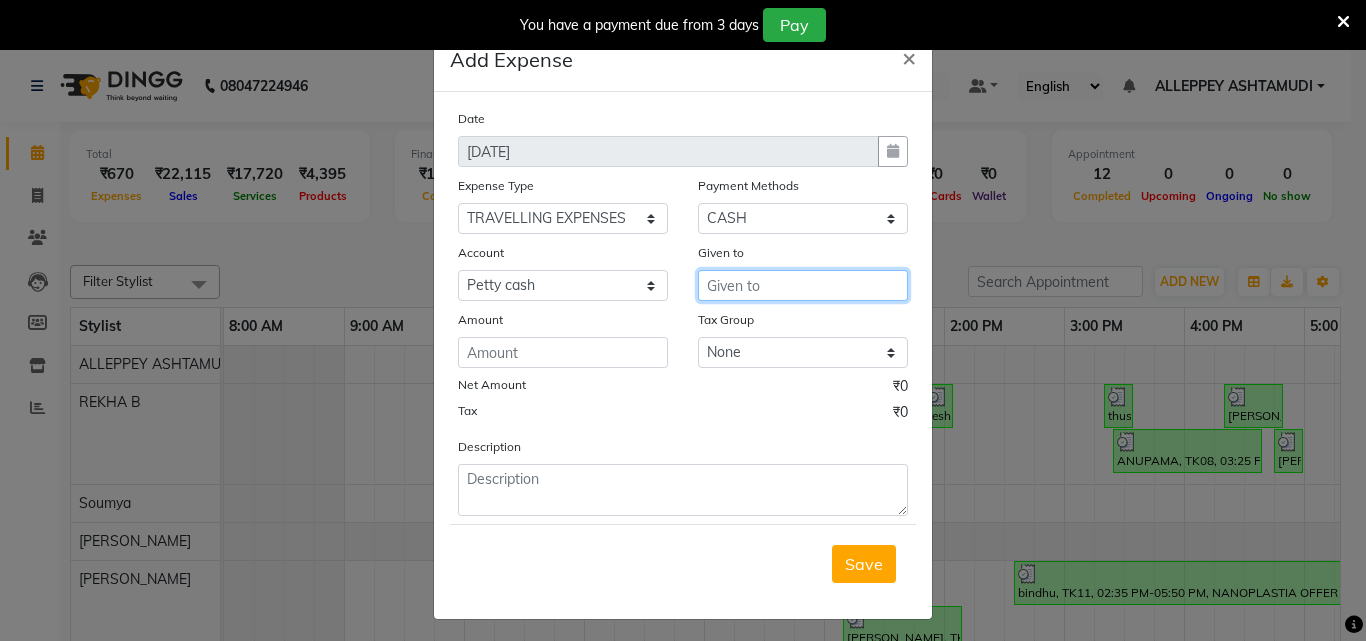 click at bounding box center [803, 285] 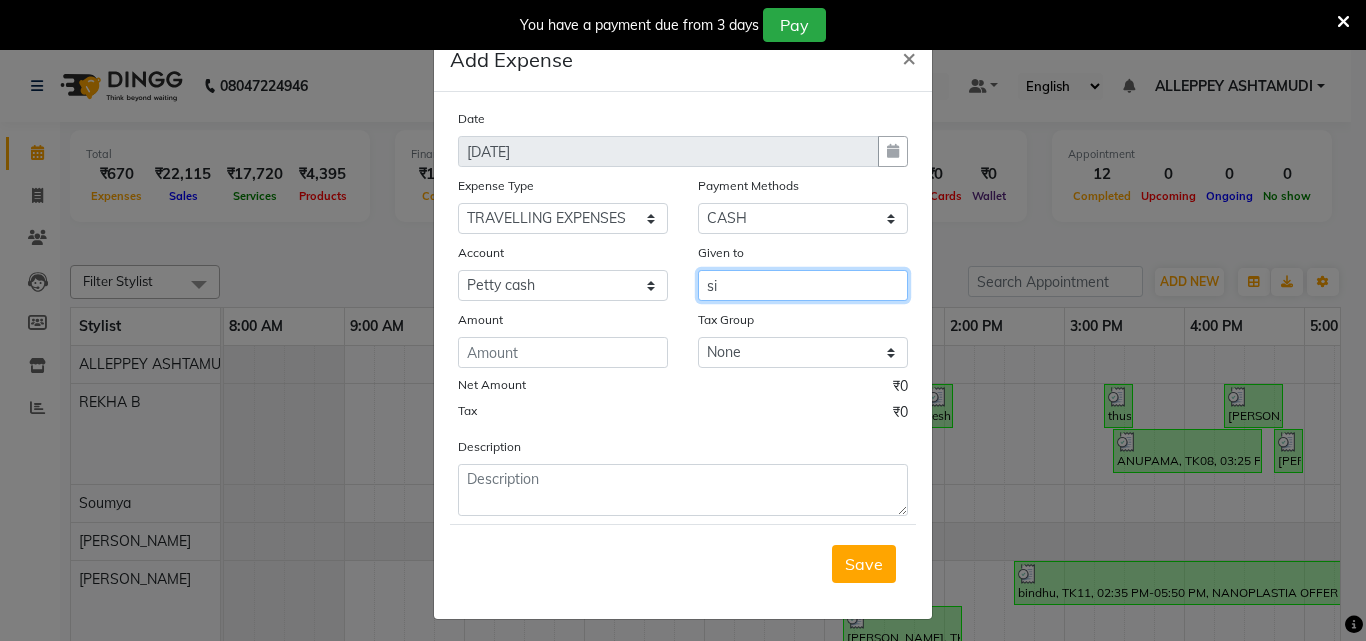 type on "s" 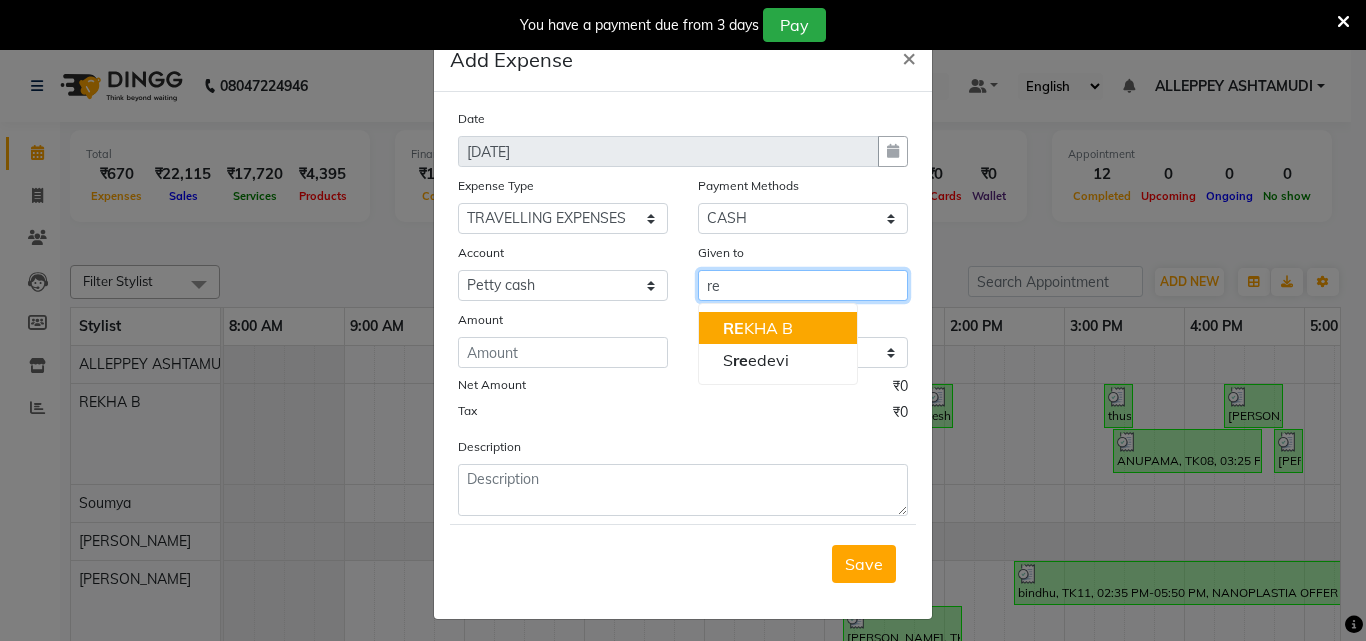 click on "RE" 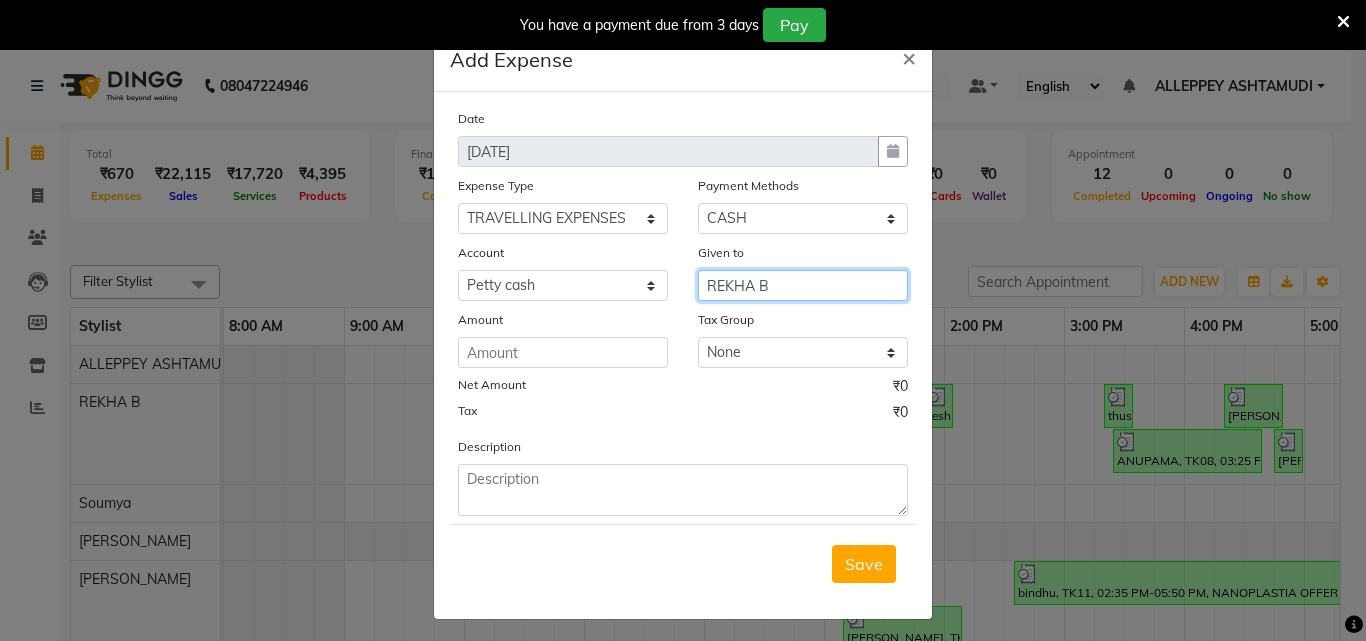 type on "REKHA B" 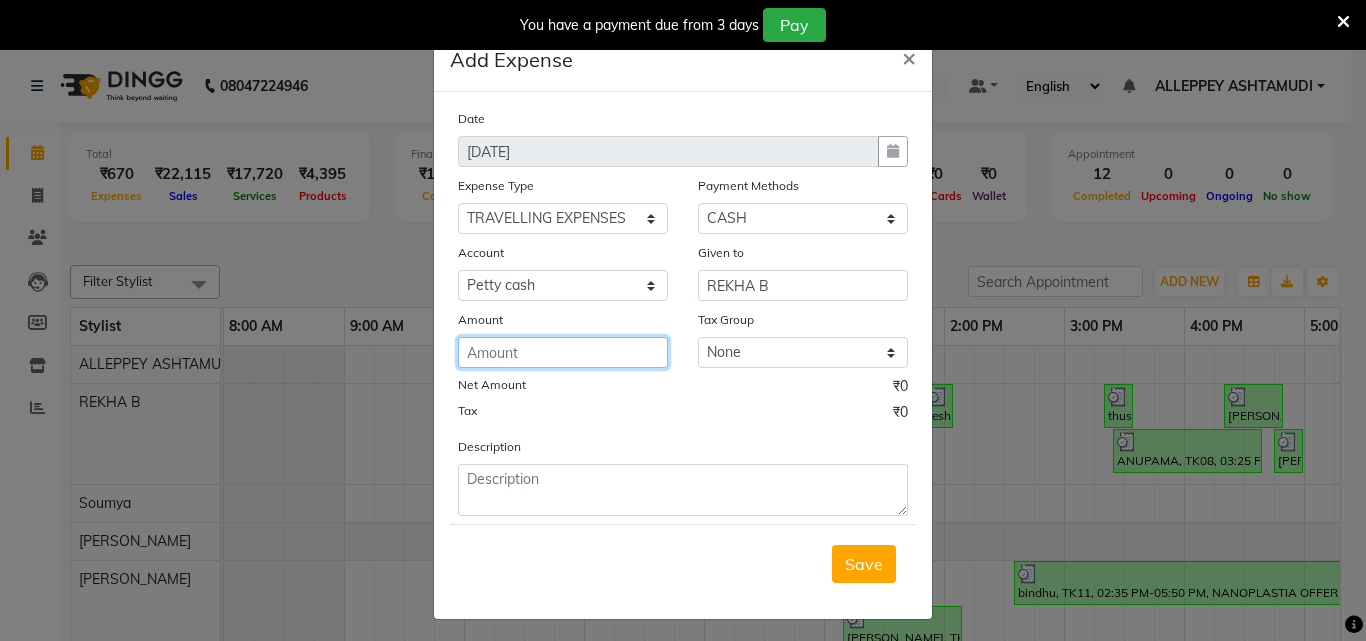 click 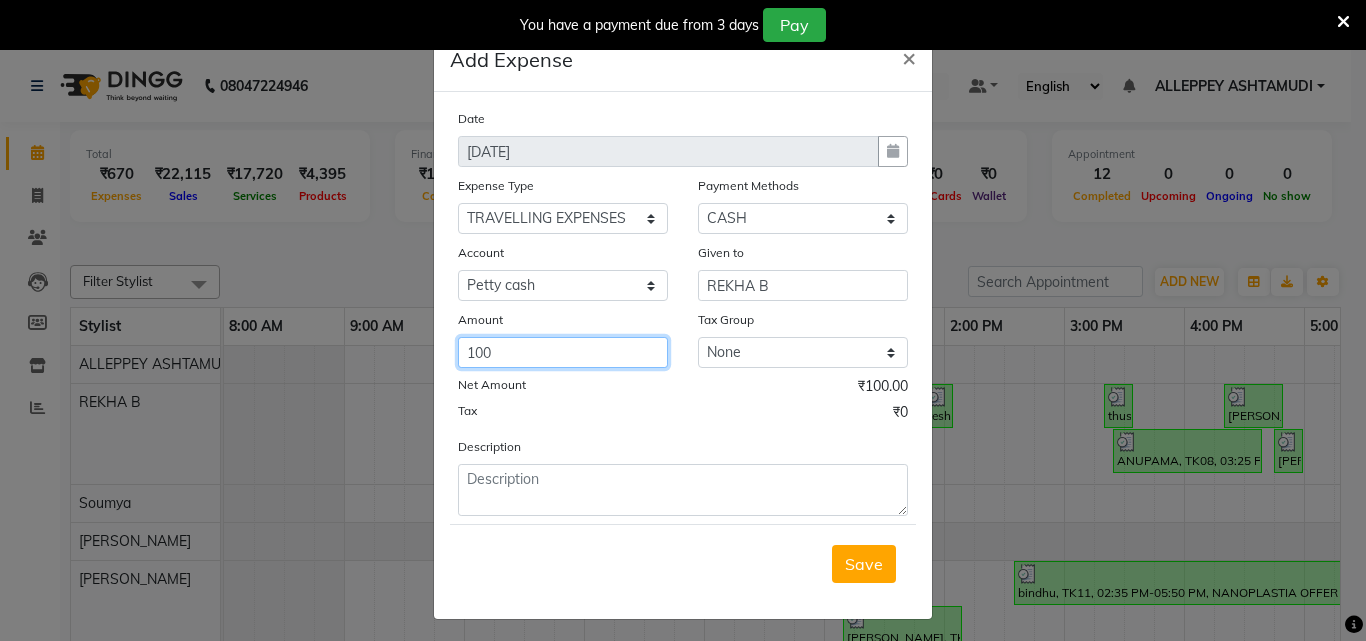 type on "100" 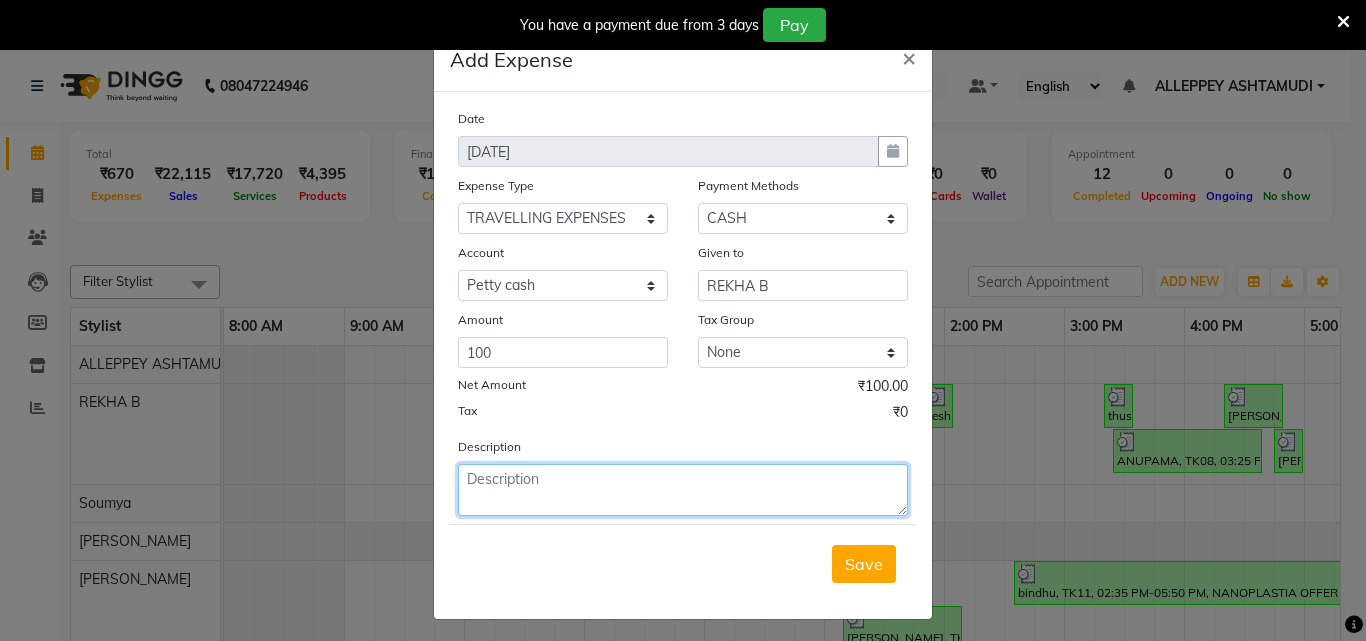 click 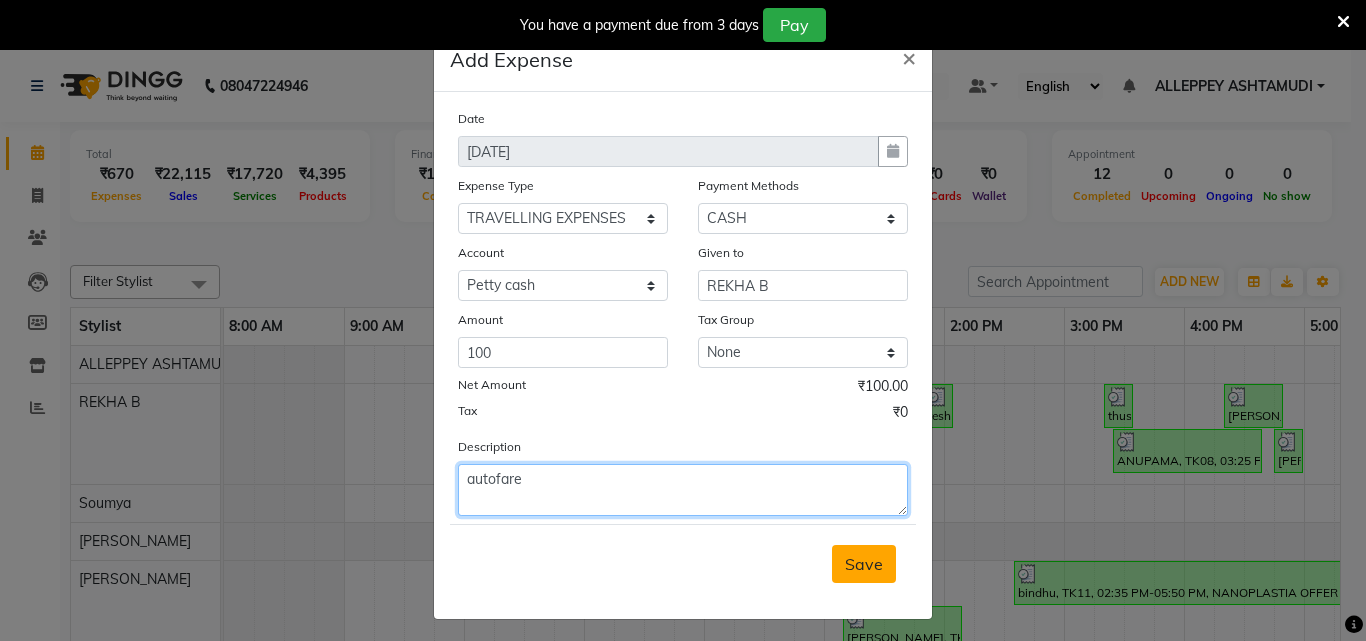type on "autofare" 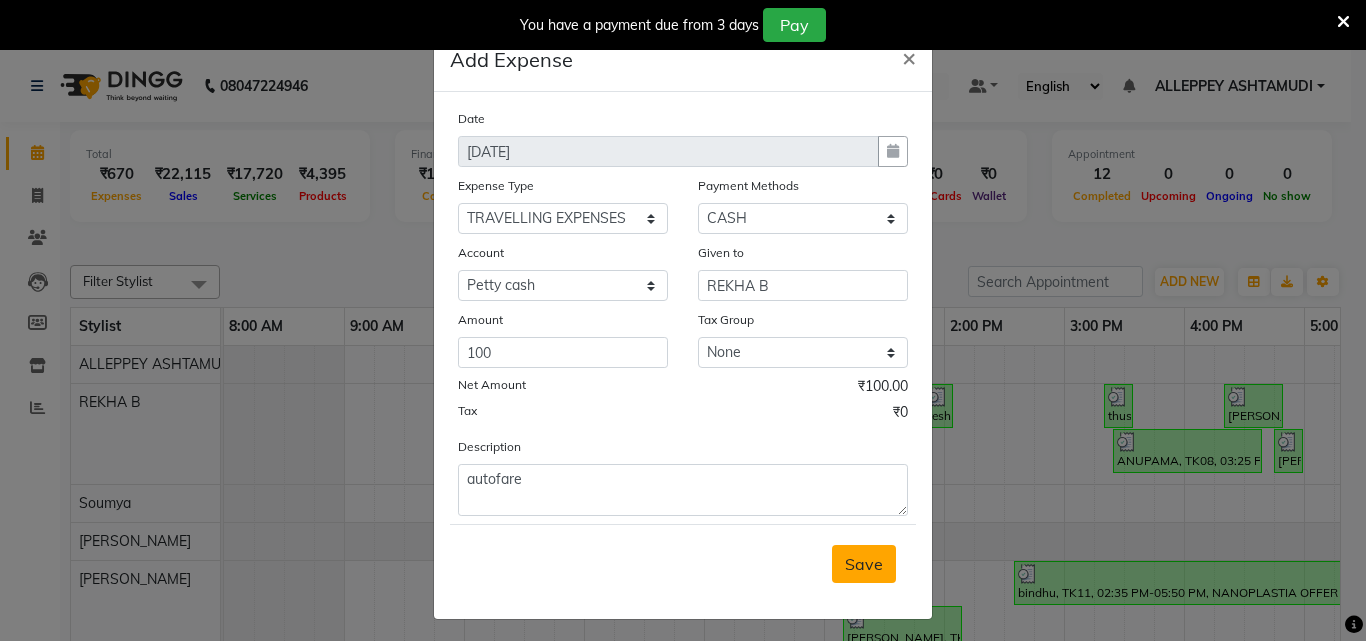 click on "Save" at bounding box center [864, 564] 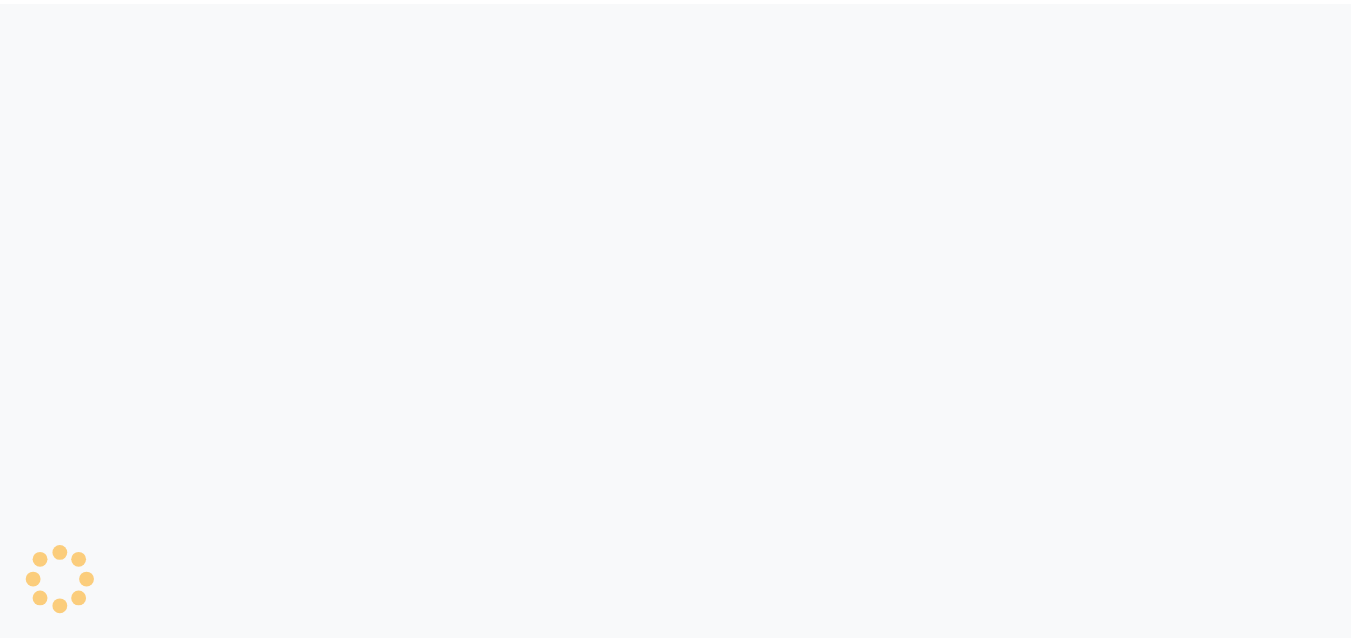 scroll, scrollTop: 0, scrollLeft: 0, axis: both 